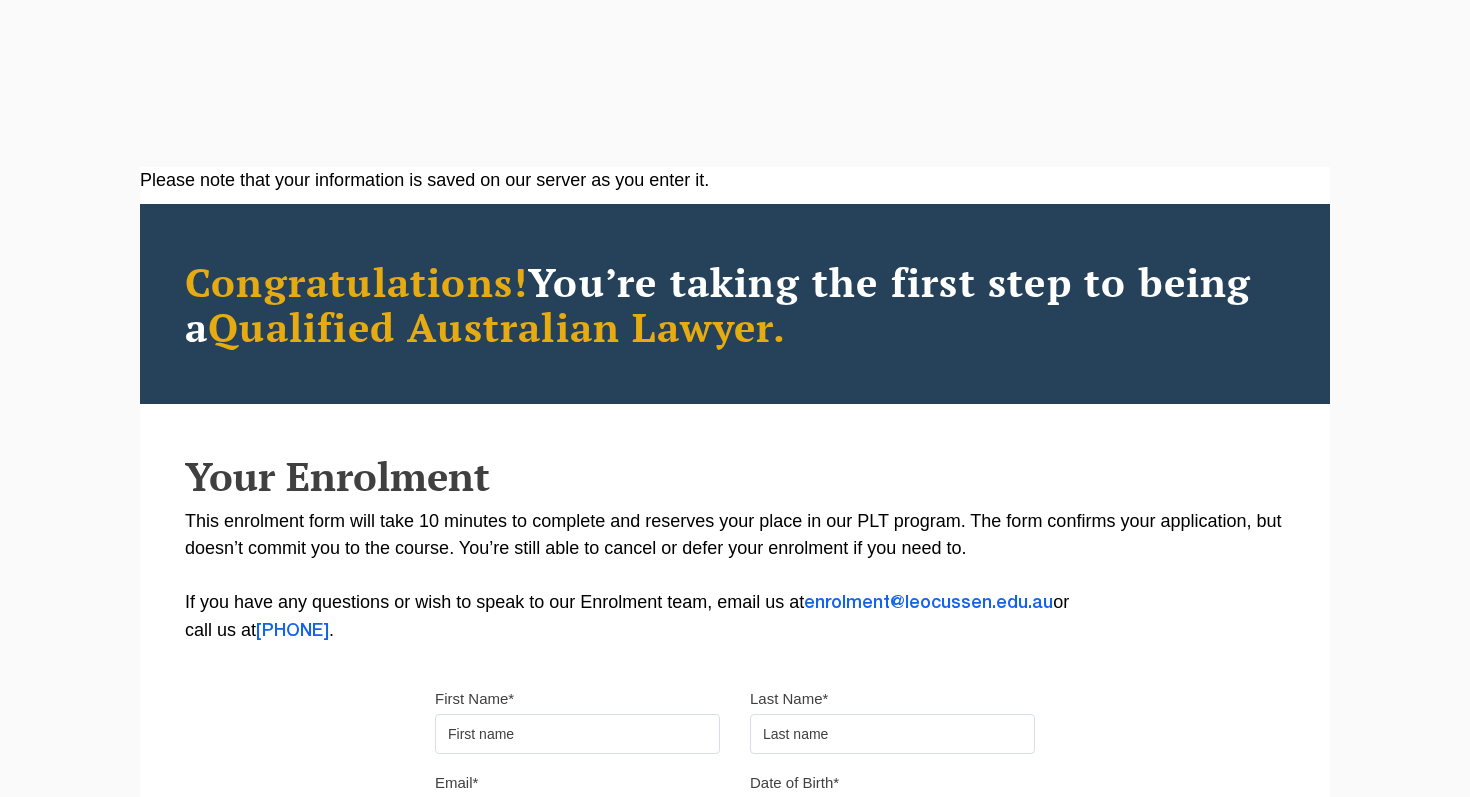 scroll, scrollTop: 0, scrollLeft: 0, axis: both 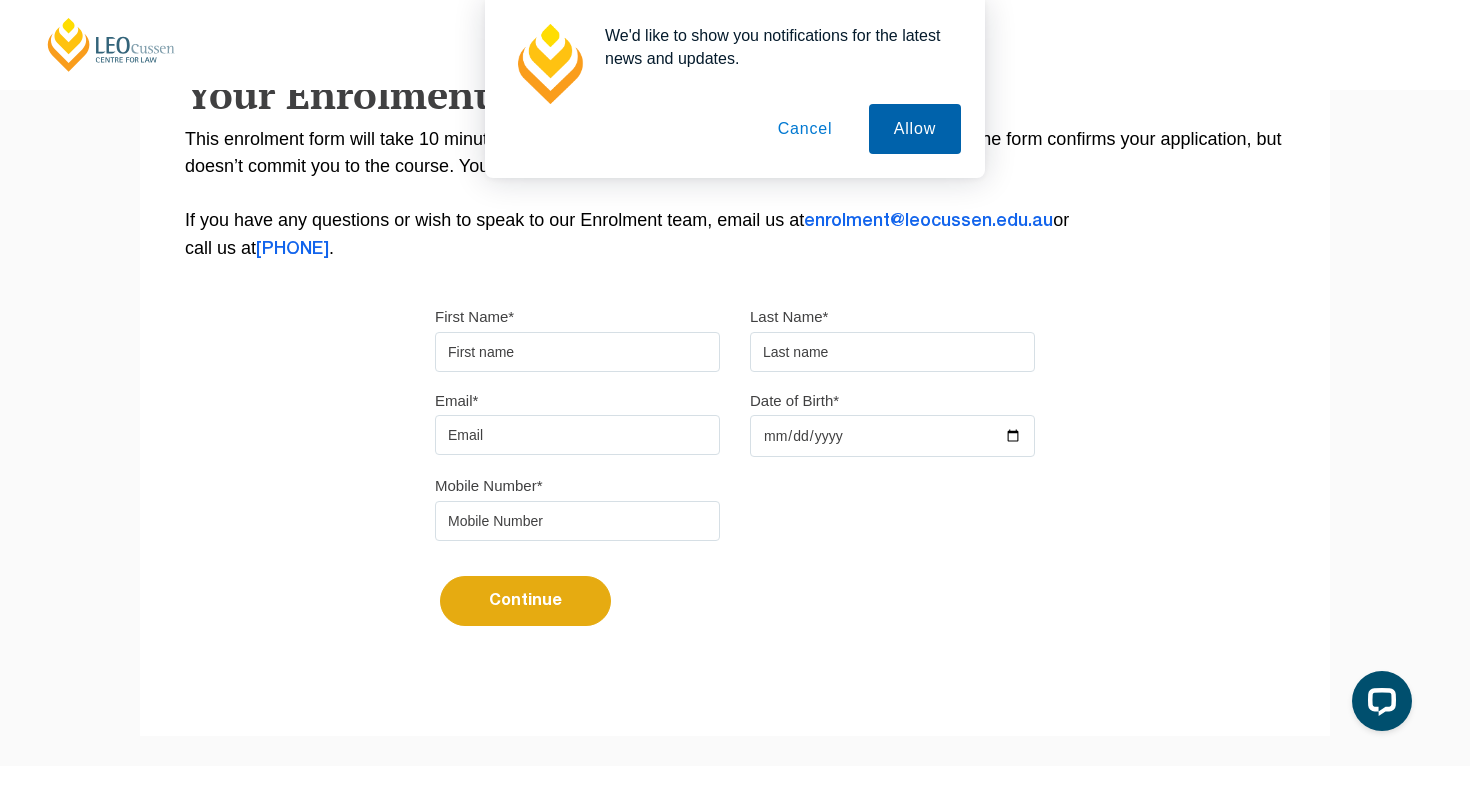 click on "Allow" at bounding box center [915, 129] 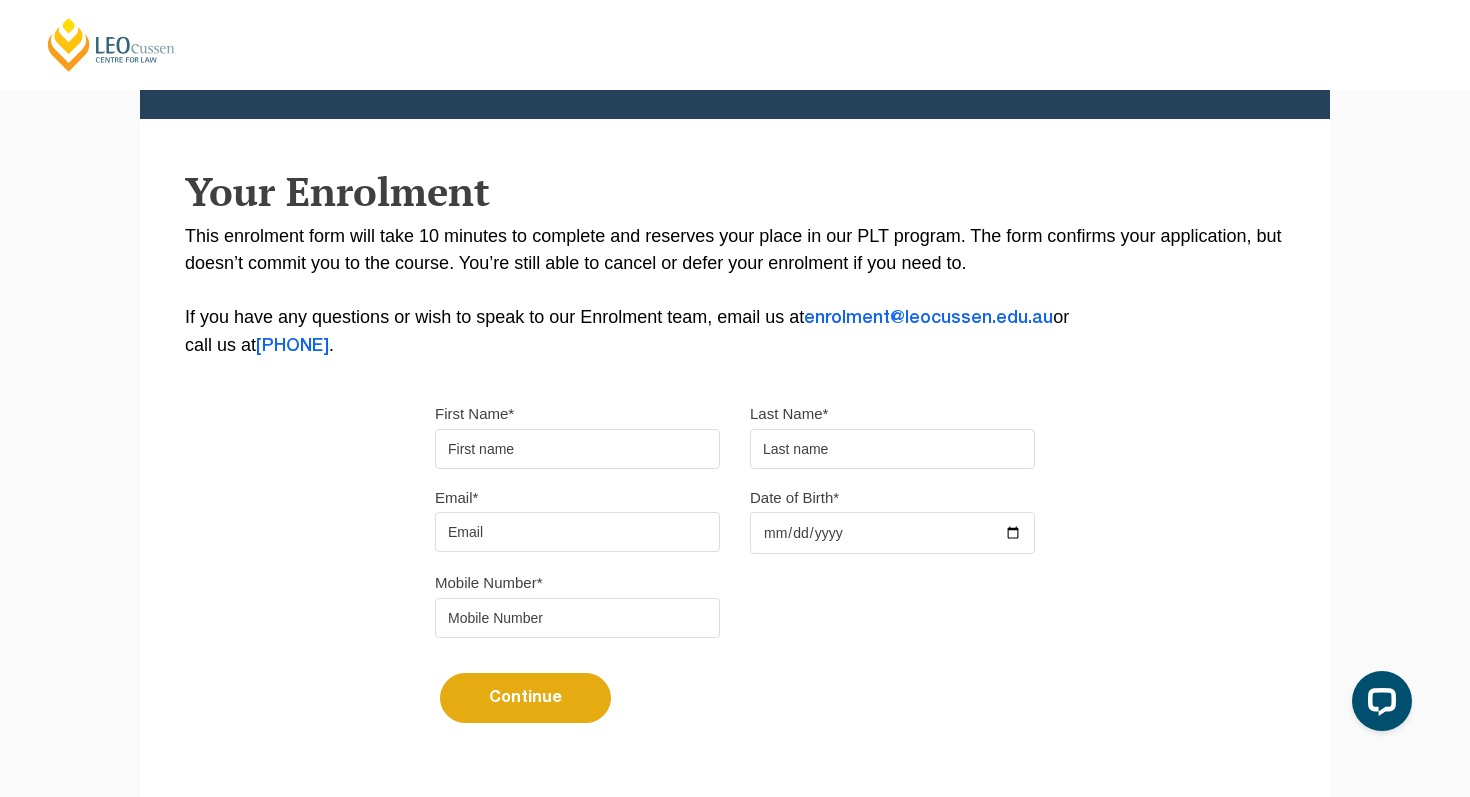 scroll, scrollTop: 284, scrollLeft: 0, axis: vertical 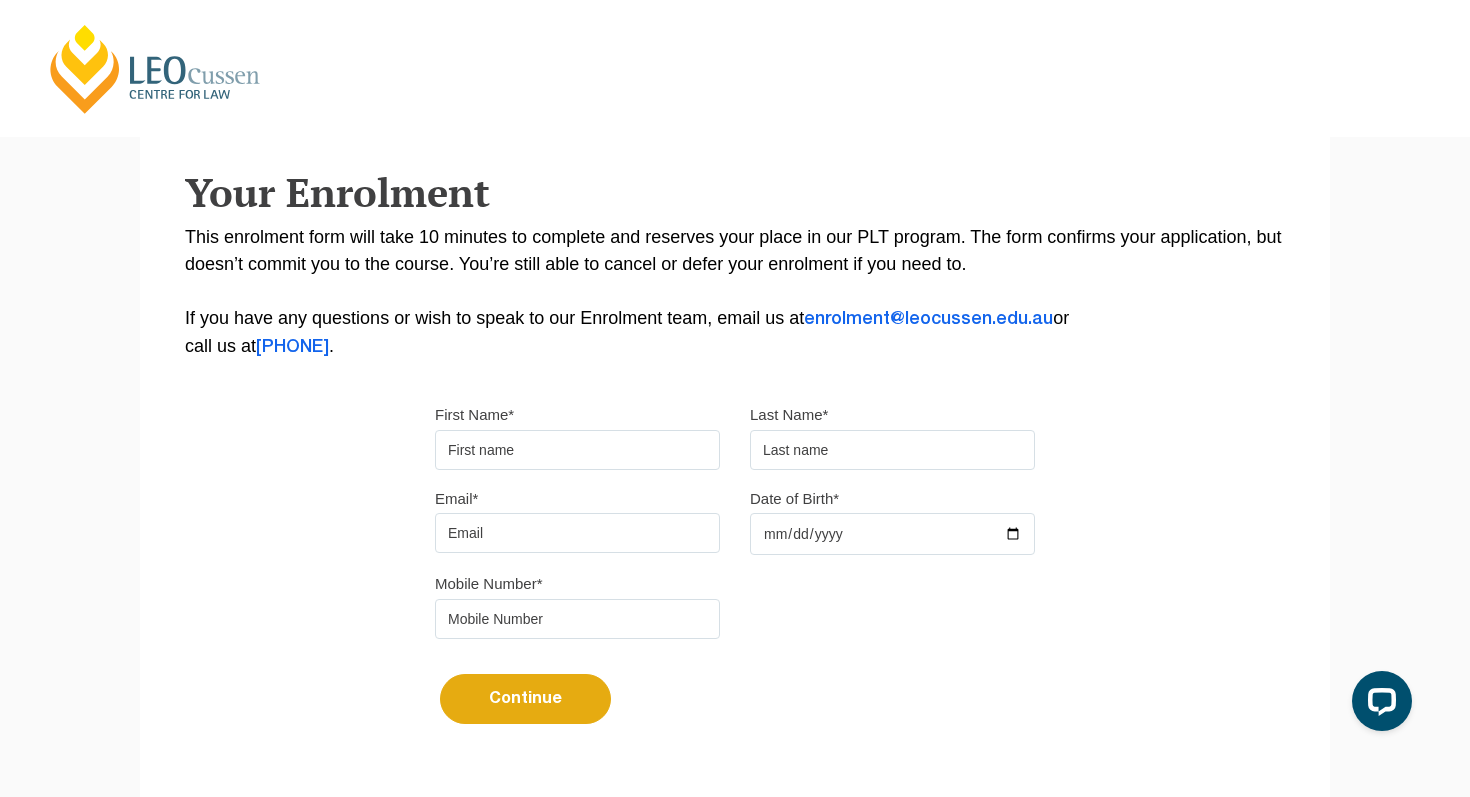 click on "First Name*" at bounding box center (577, 450) 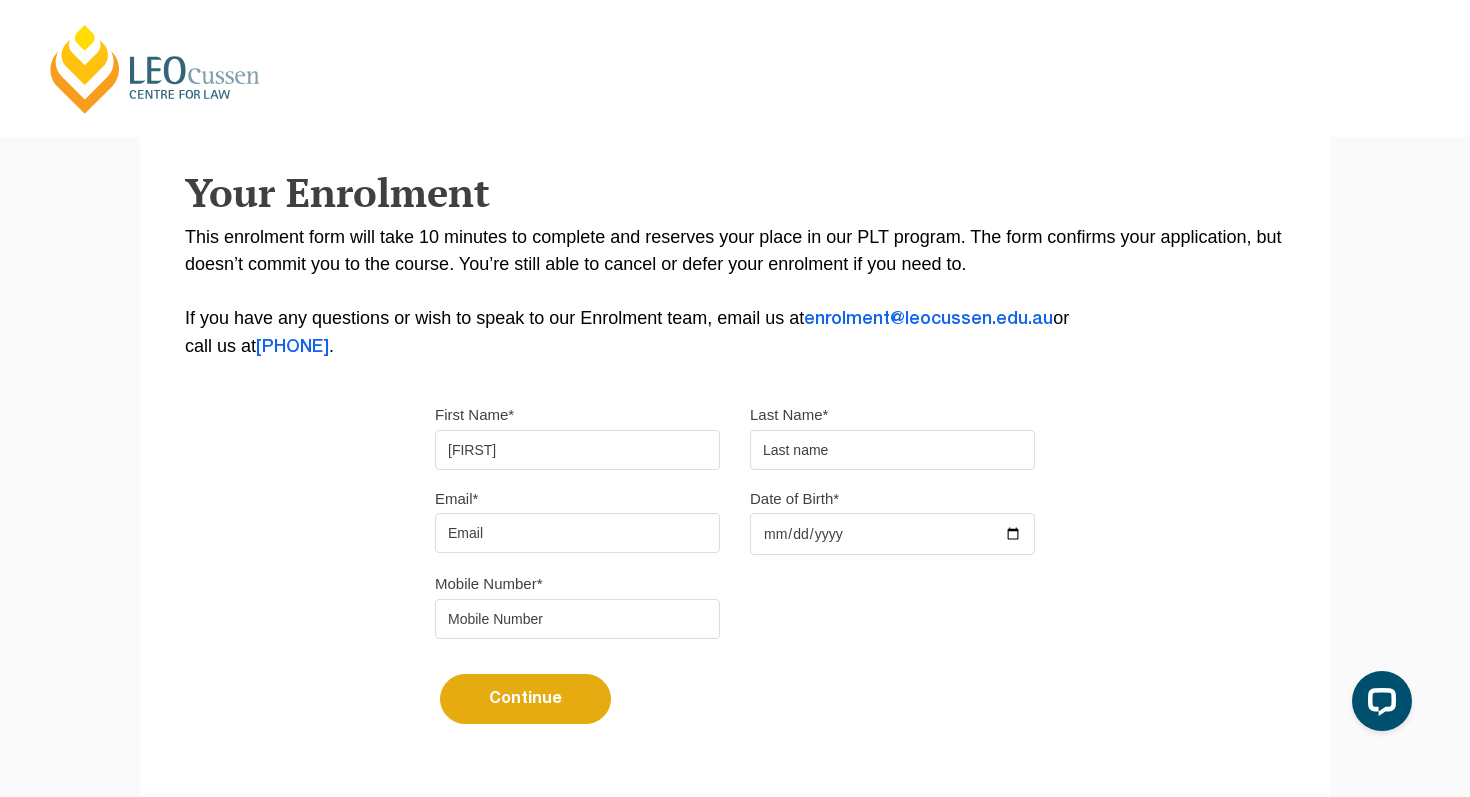 type on "[FIRST]" 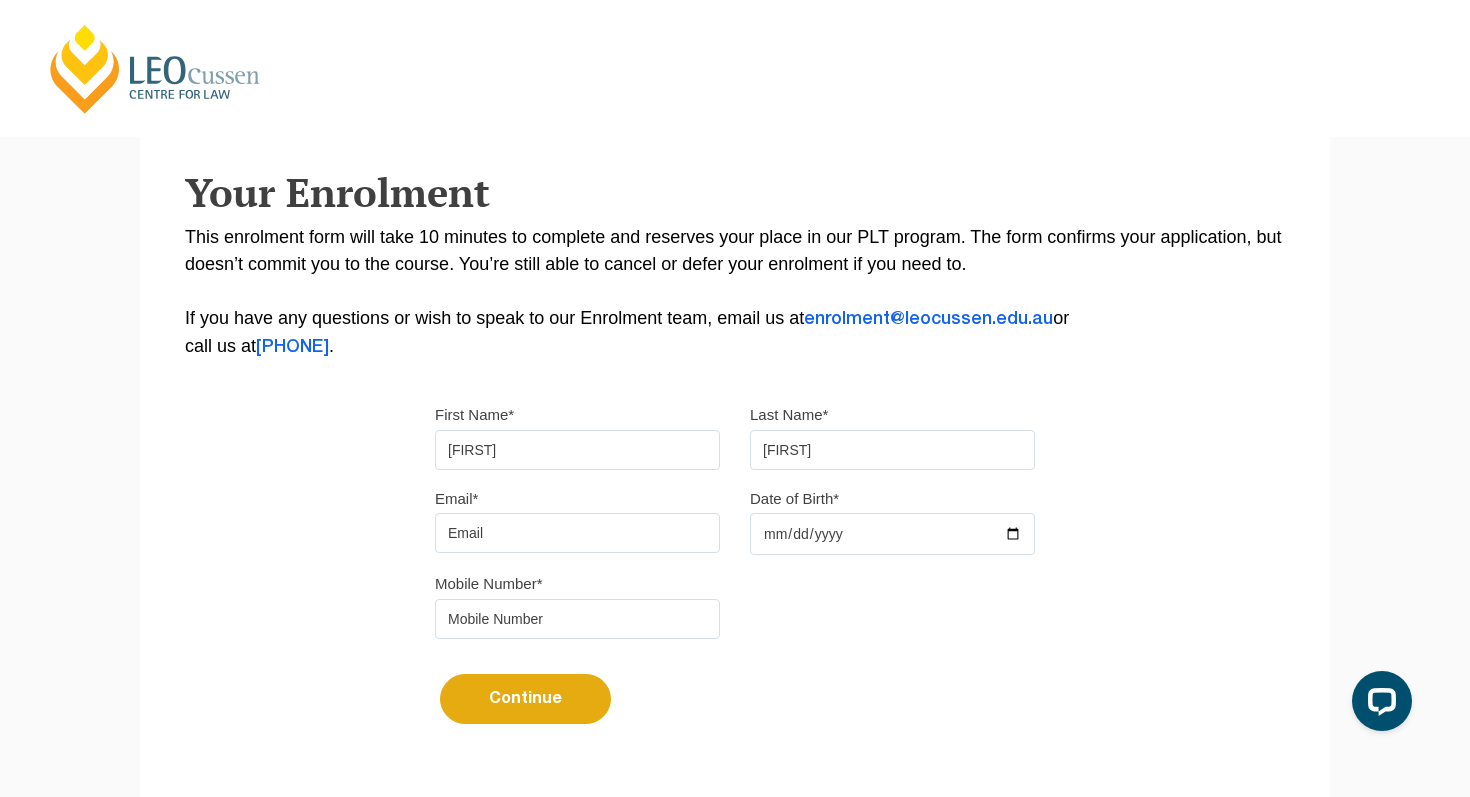 type on "[EMAIL]" 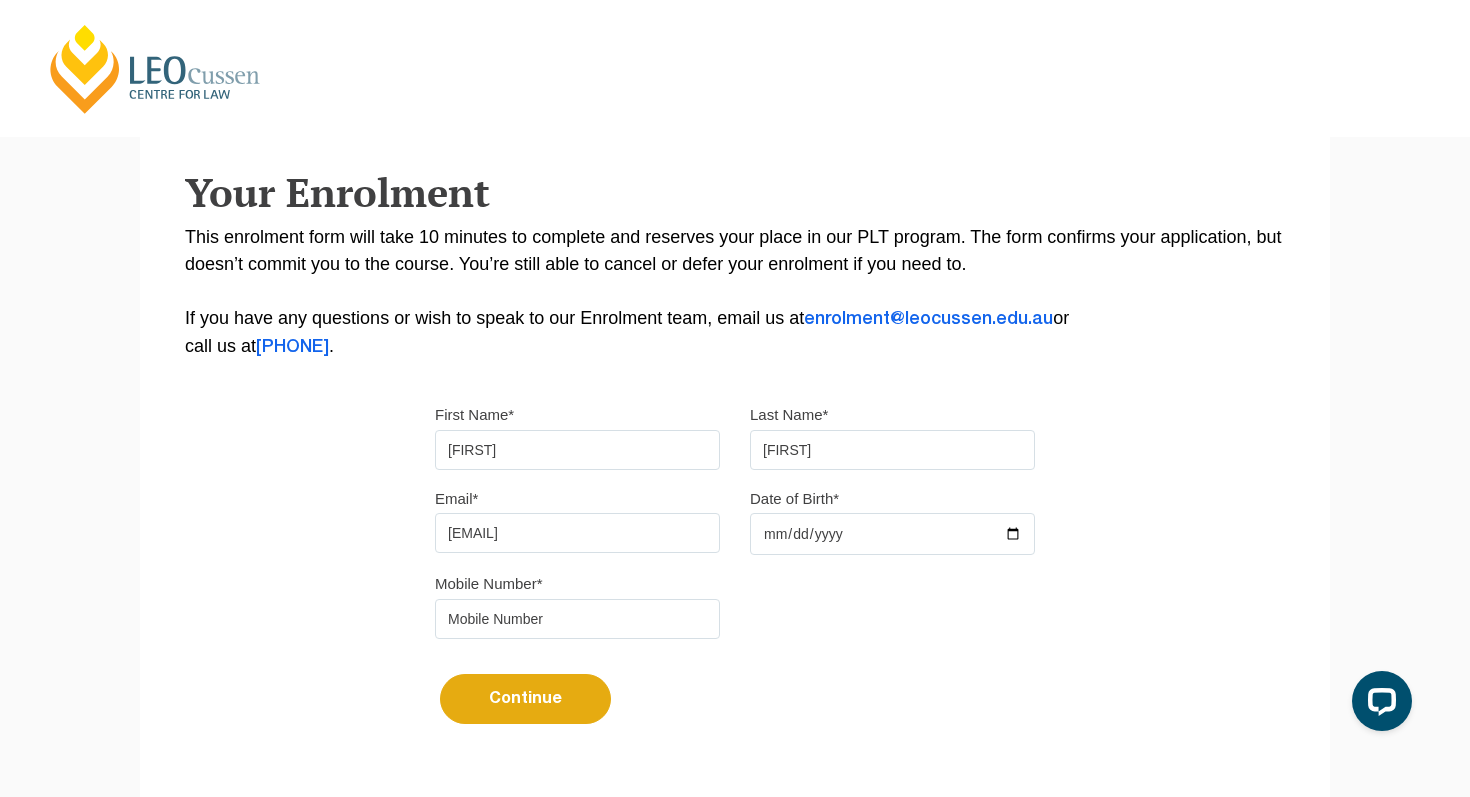 type on "[PHONE]" 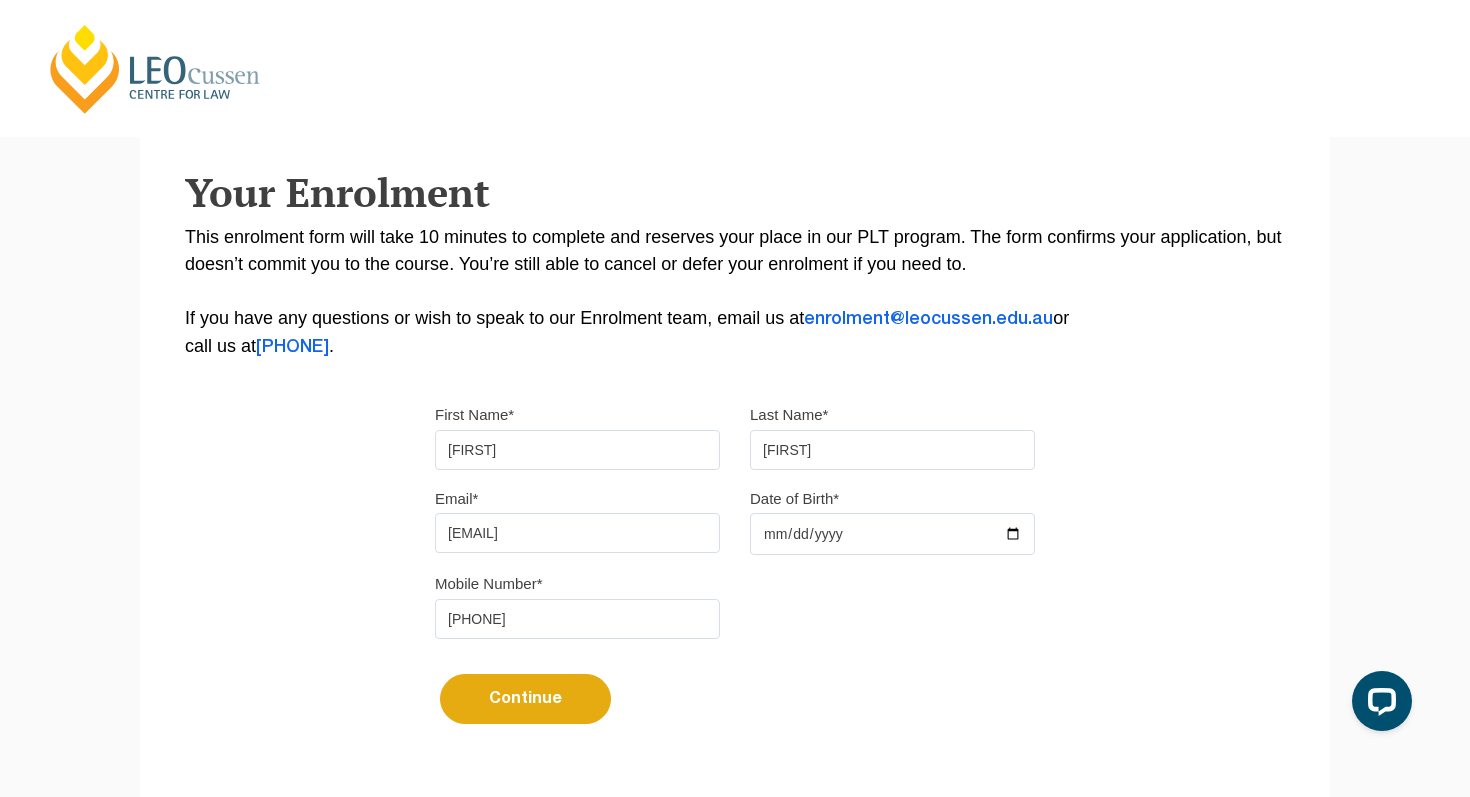 click on "Date of Birth*" at bounding box center [892, 534] 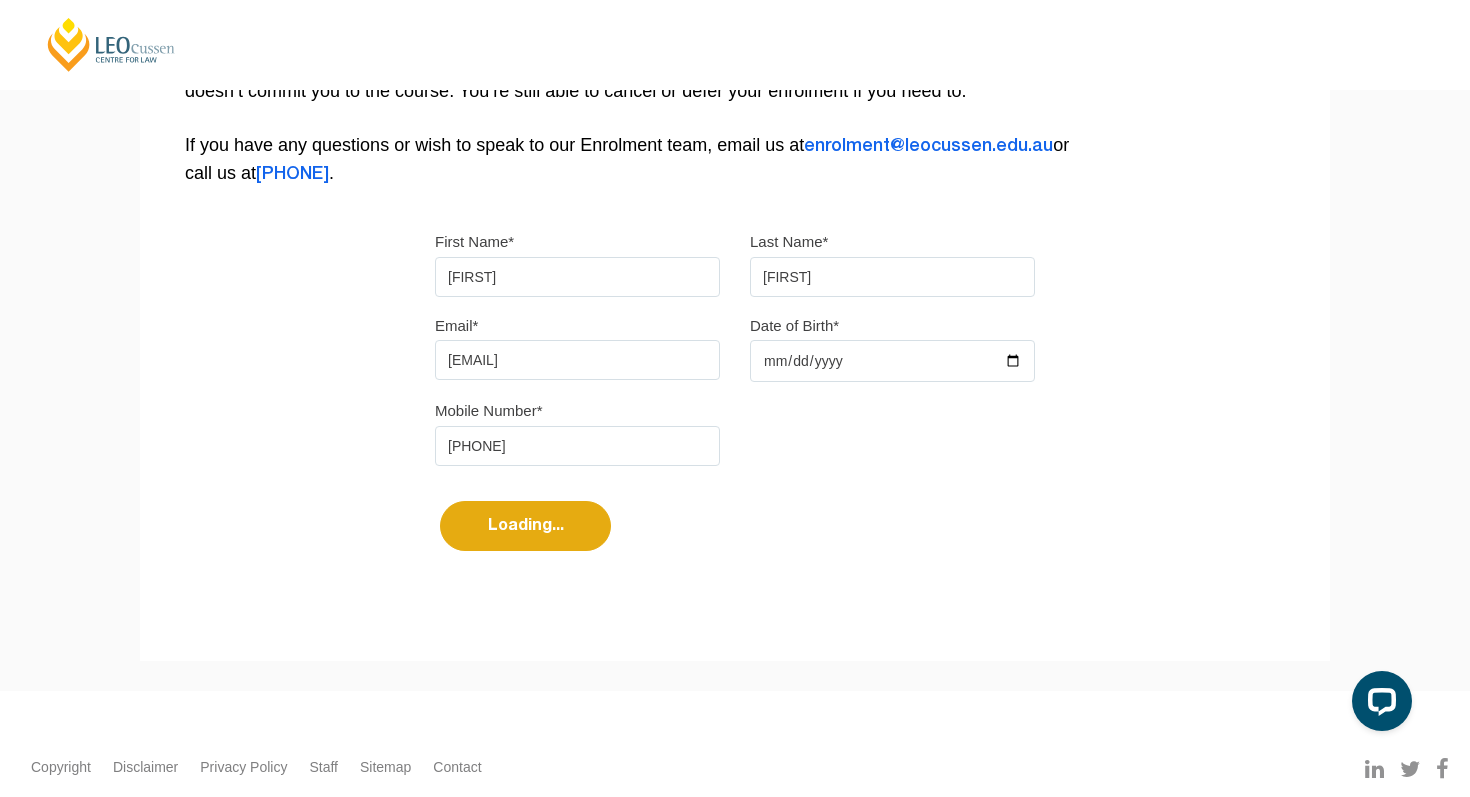 select 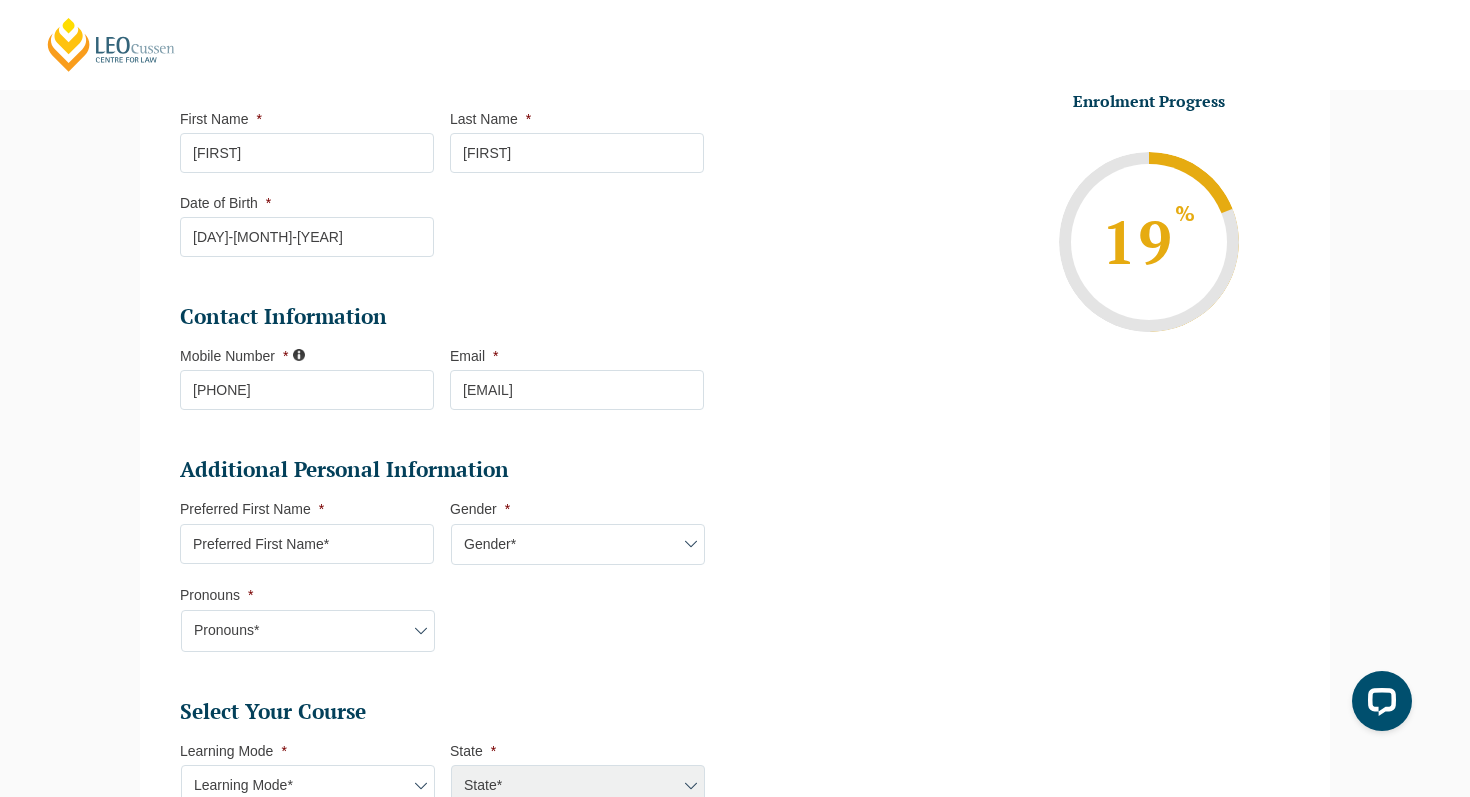 scroll, scrollTop: 343, scrollLeft: 0, axis: vertical 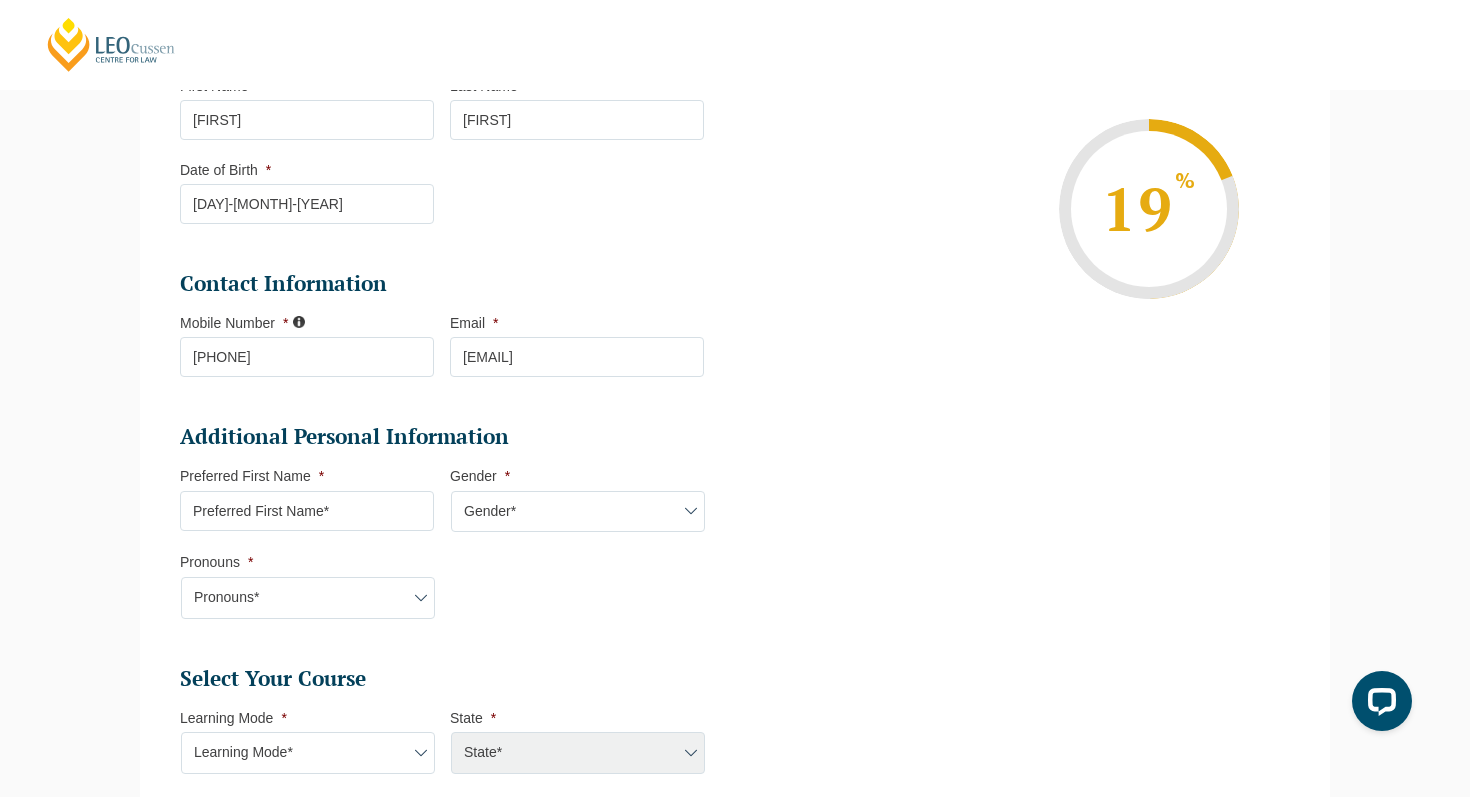 click on "Preferred First Name *" at bounding box center [307, 511] 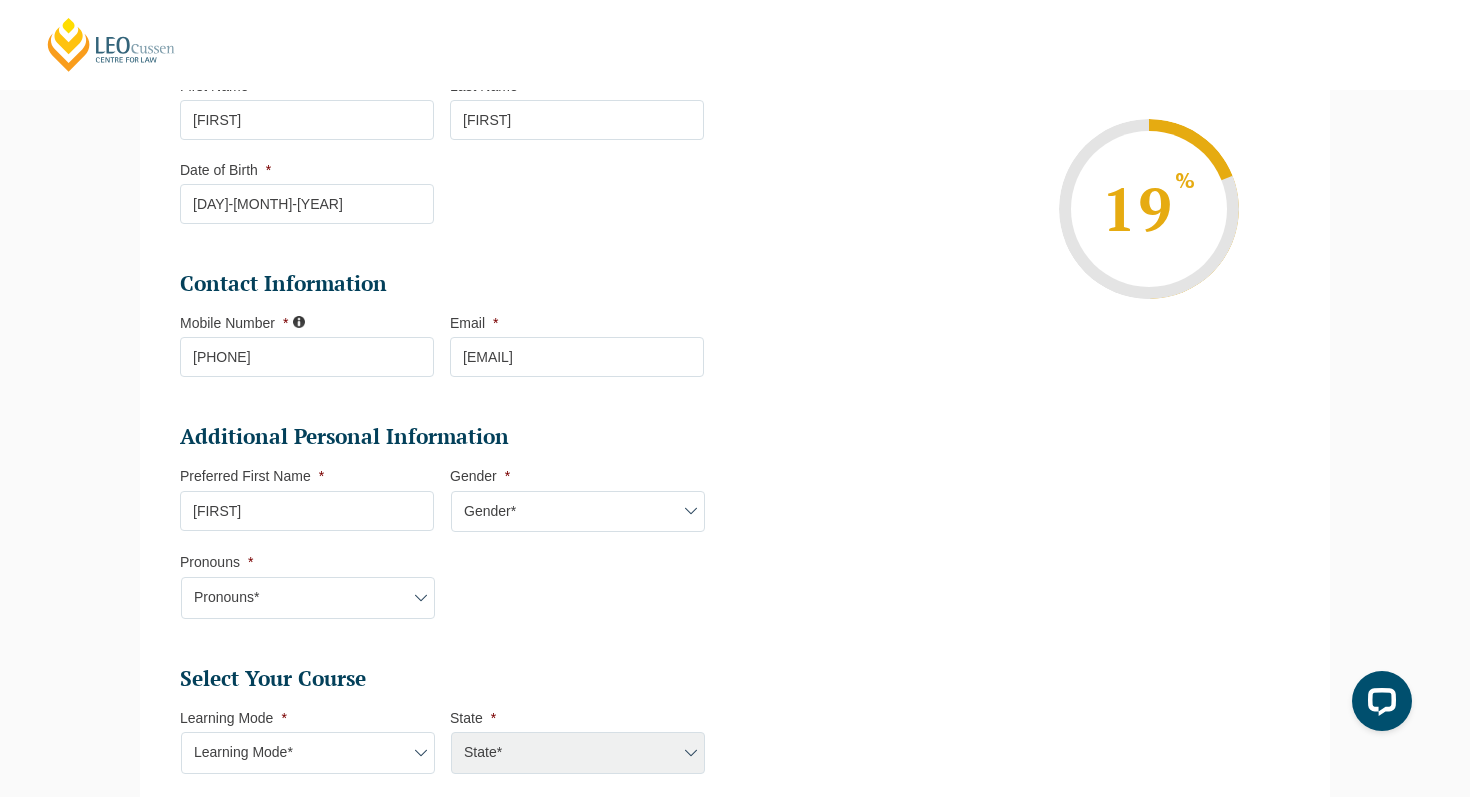 select on "VIC" 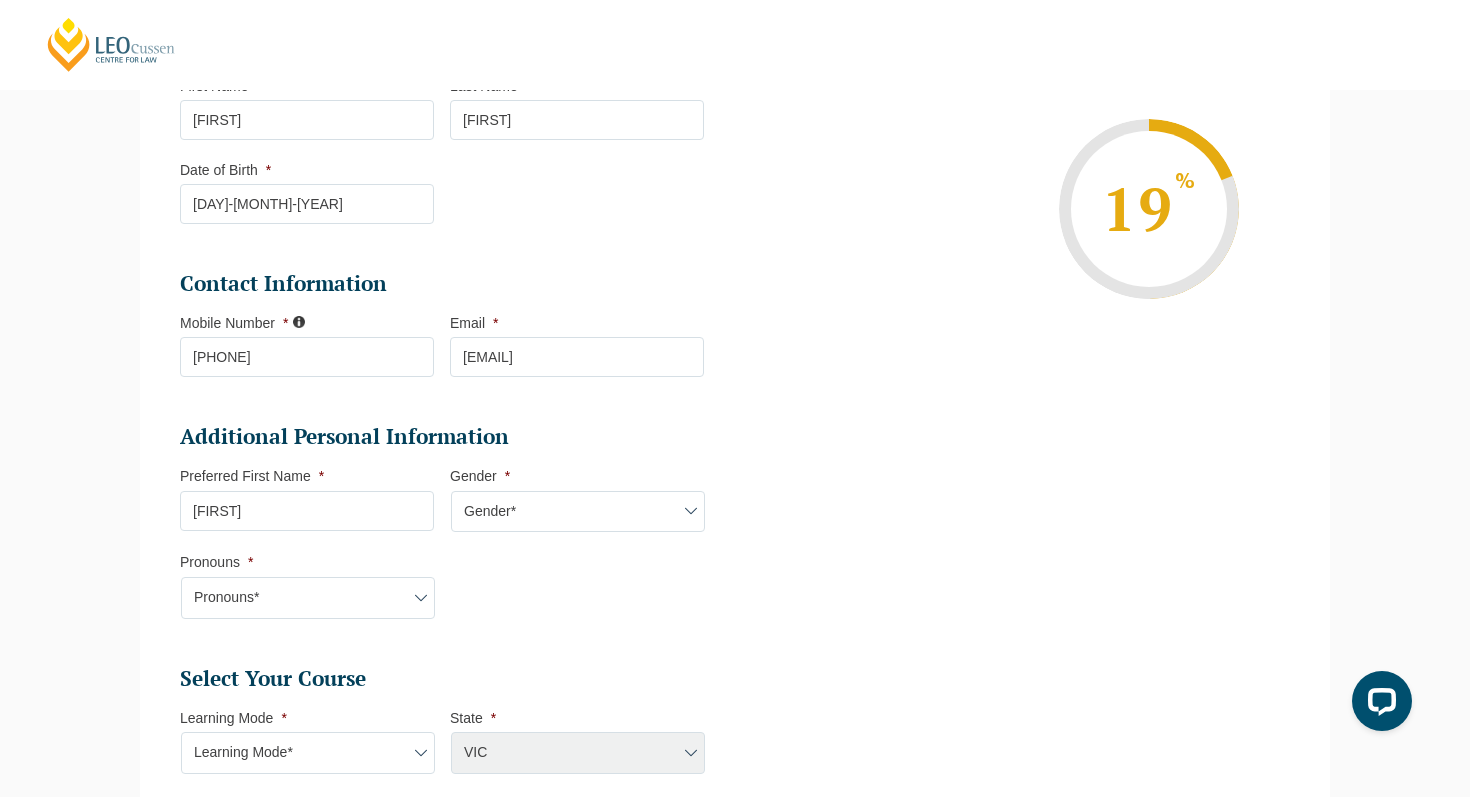 select 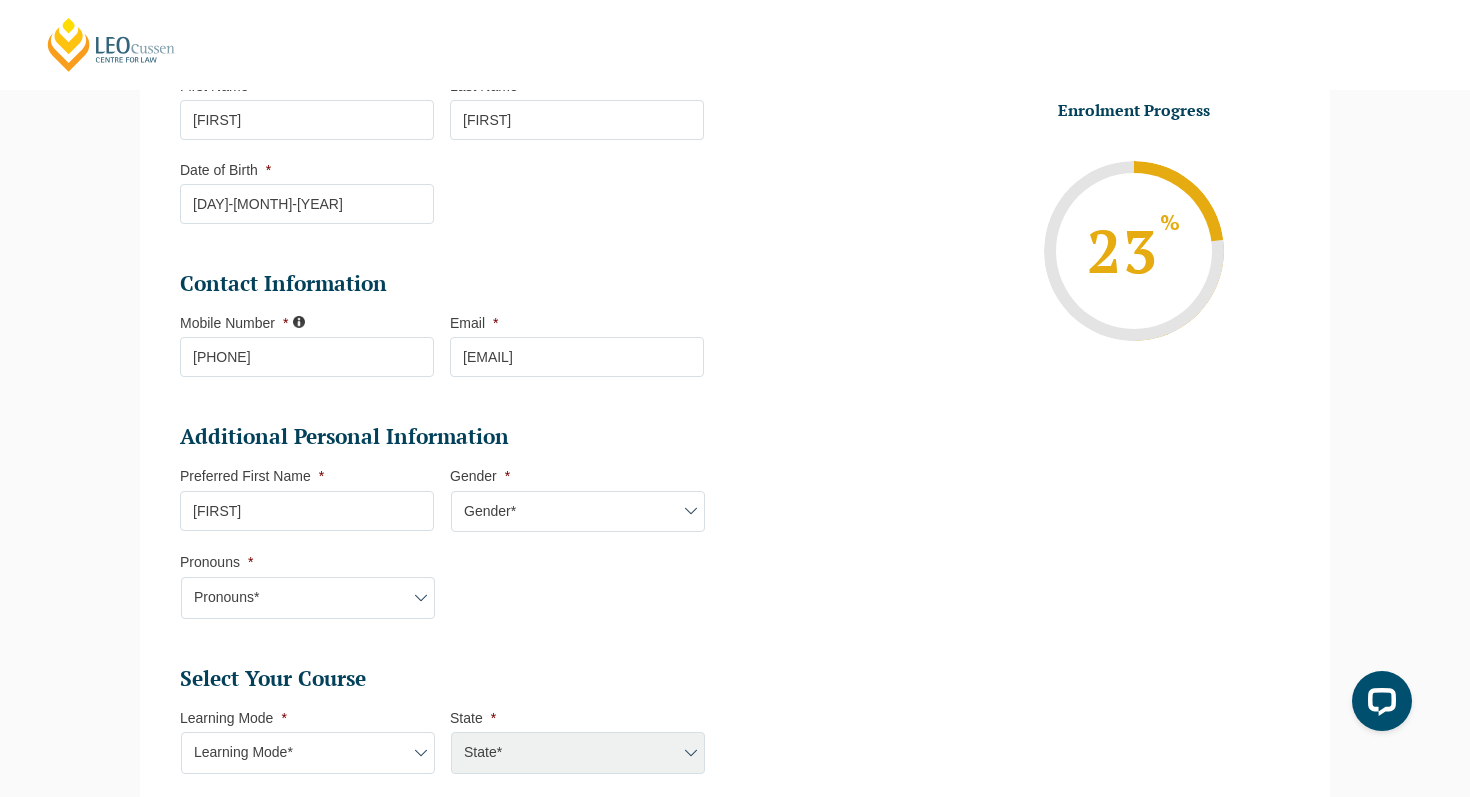 click on "Gender* Male Female Nonbinary Intersex Prefer not to disclose Other" at bounding box center (578, 512) 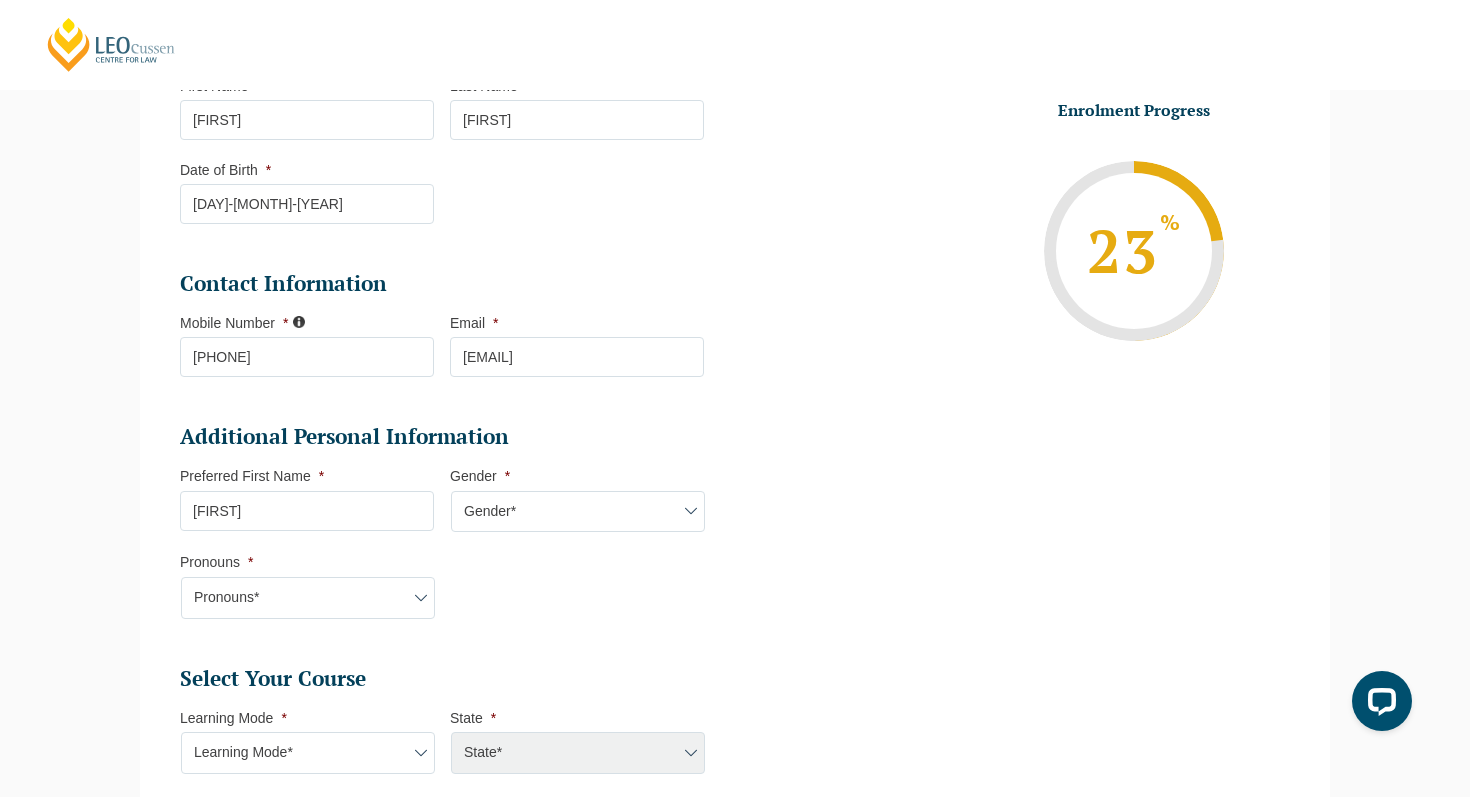 select on "Female" 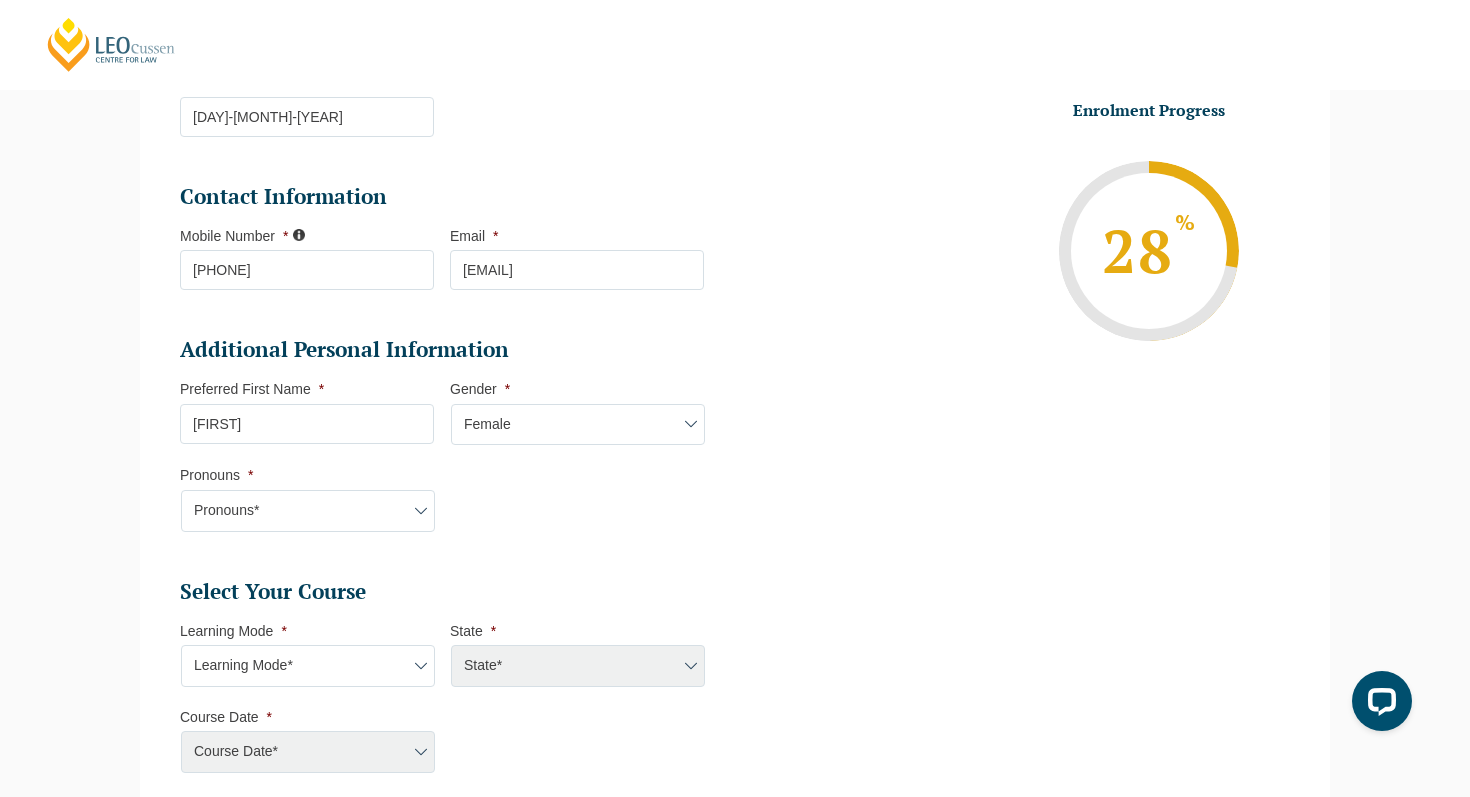 scroll, scrollTop: 431, scrollLeft: 0, axis: vertical 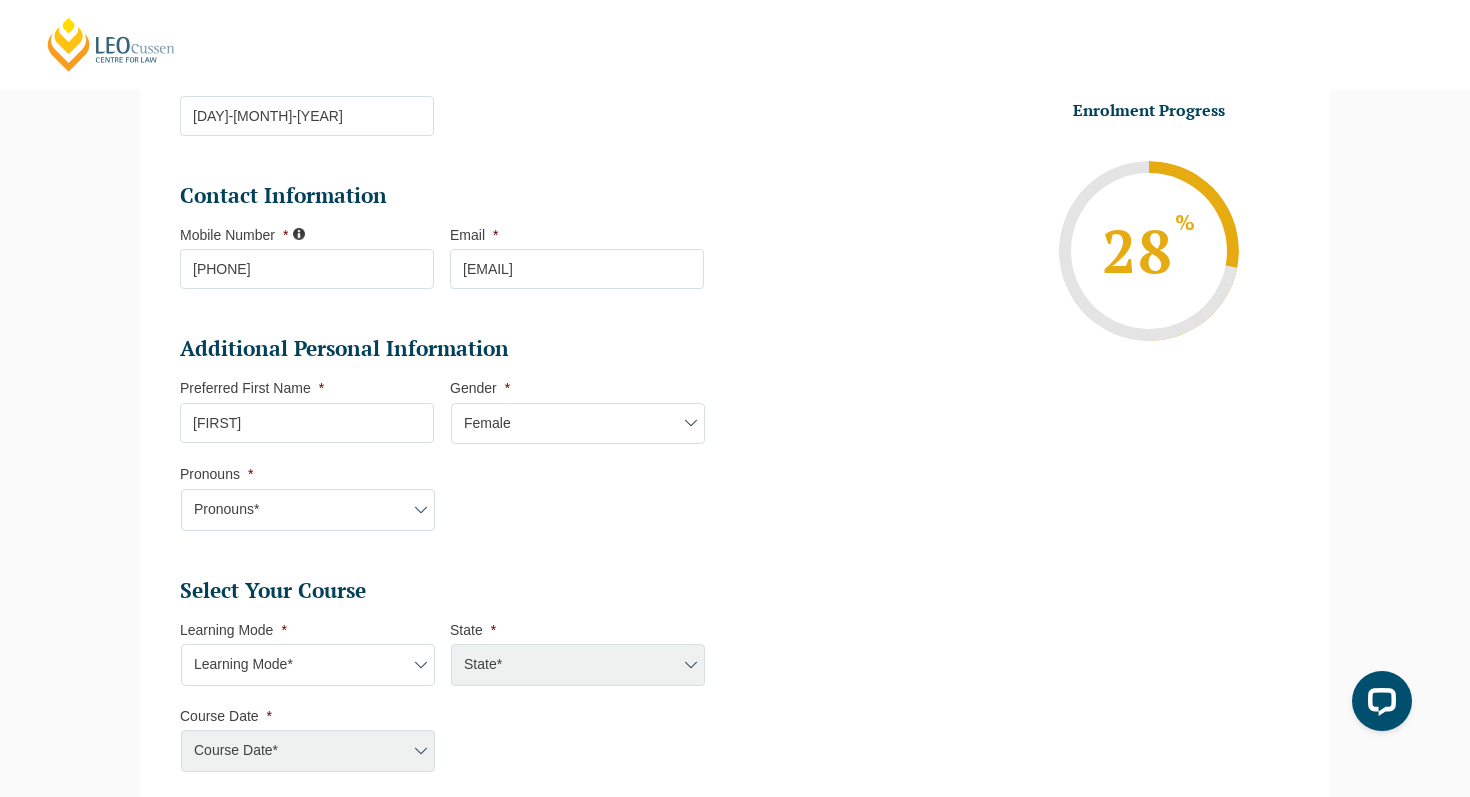 click on "Pronouns* She/Her/Hers He/Him/His They/Them/Theirs Other Prefer not to disclose" at bounding box center [308, 510] 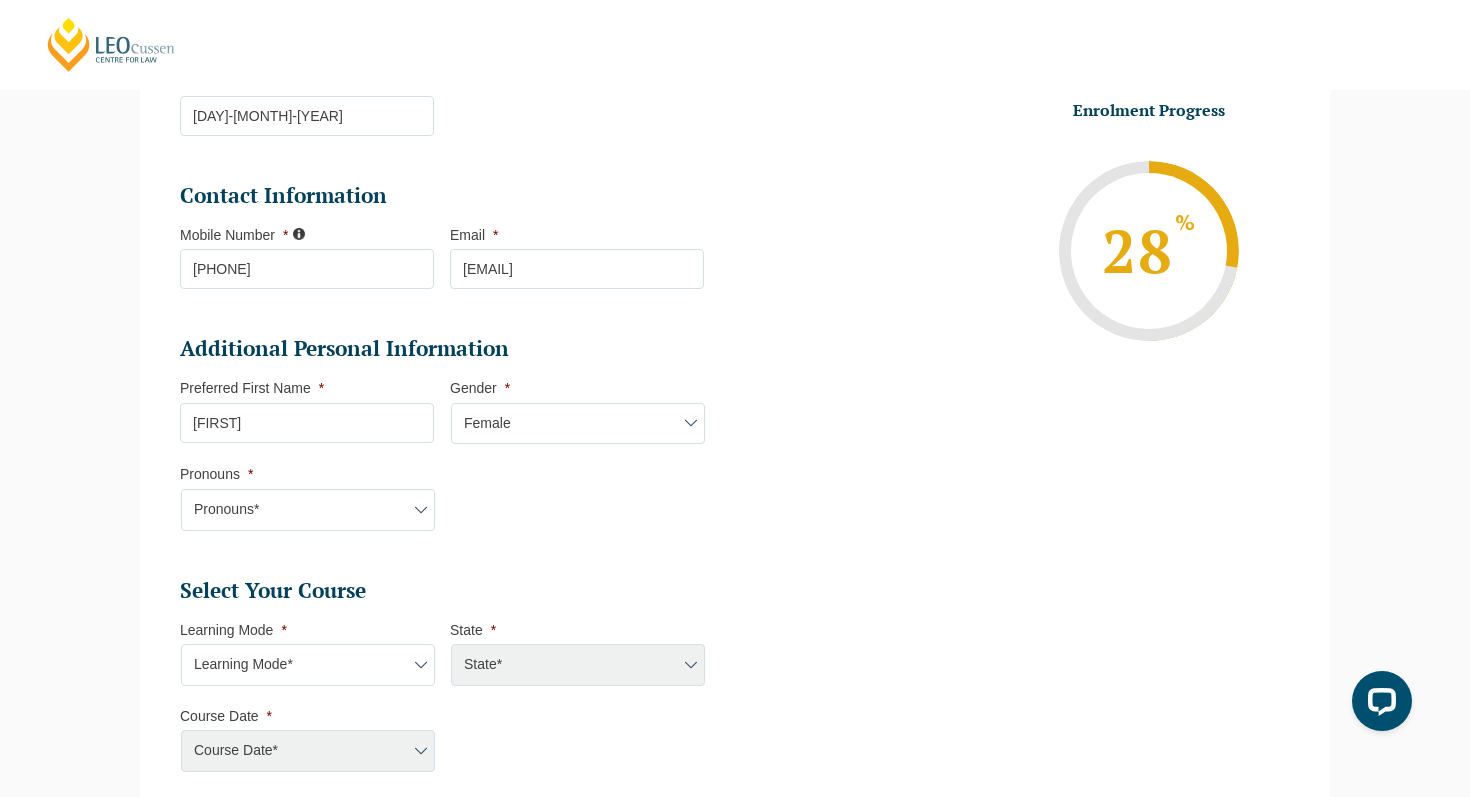 select on "She/Her/Hers" 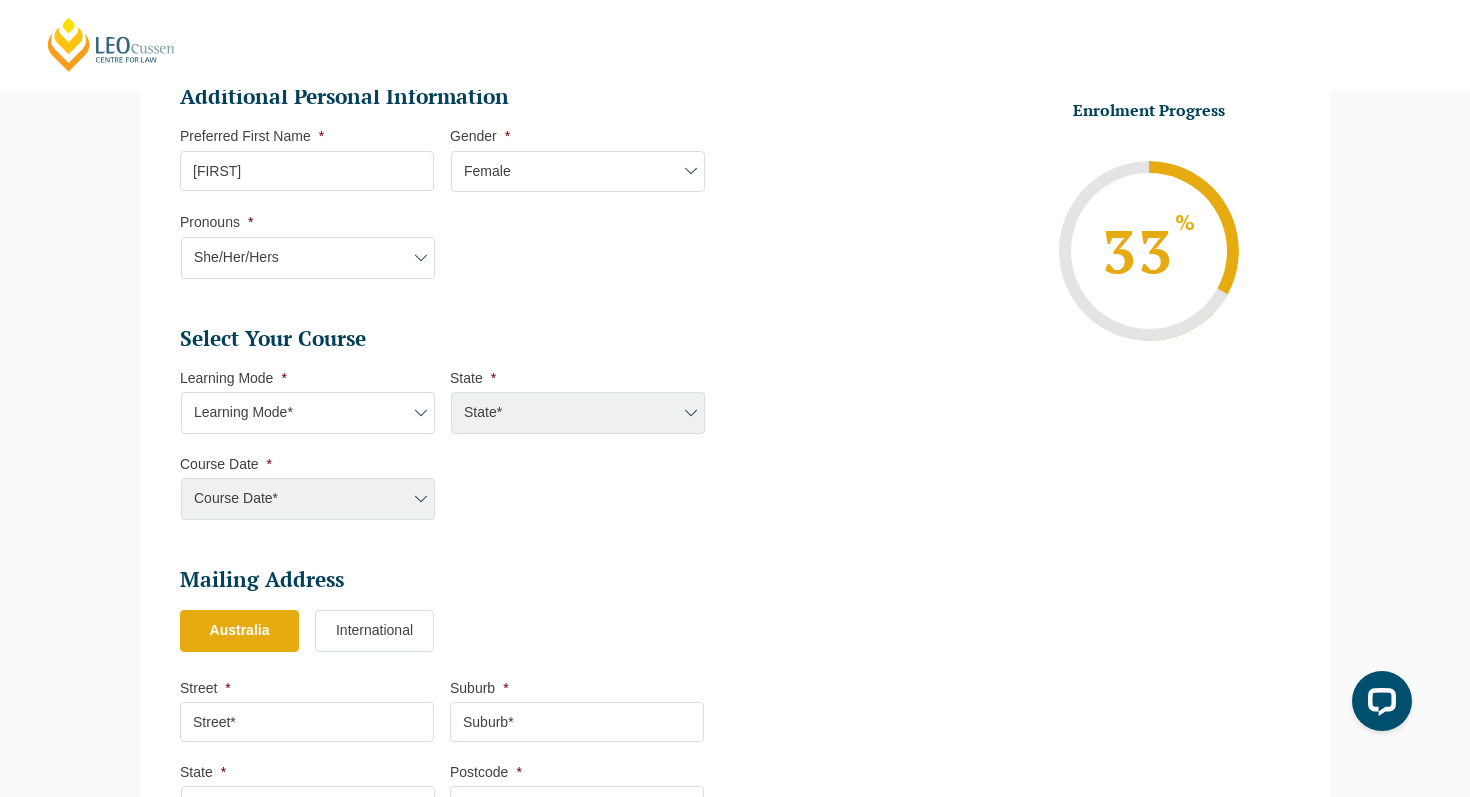 scroll, scrollTop: 684, scrollLeft: 0, axis: vertical 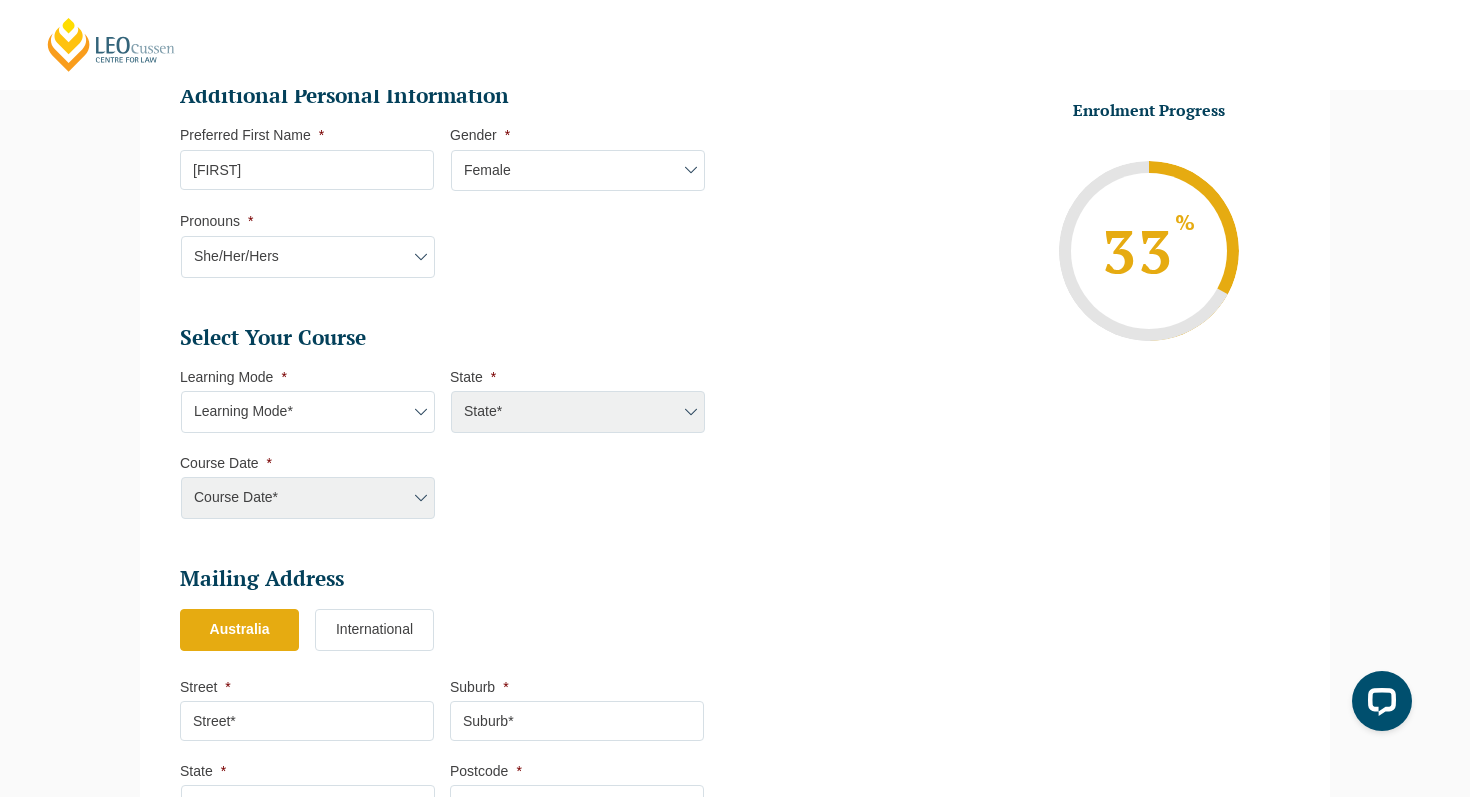 click on "Learning Mode* Online Full Time Learning Online Part Time Learning Blended Full Time Learning Blended Part Time Learning Onsite Full Time Learning" at bounding box center (308, 412) 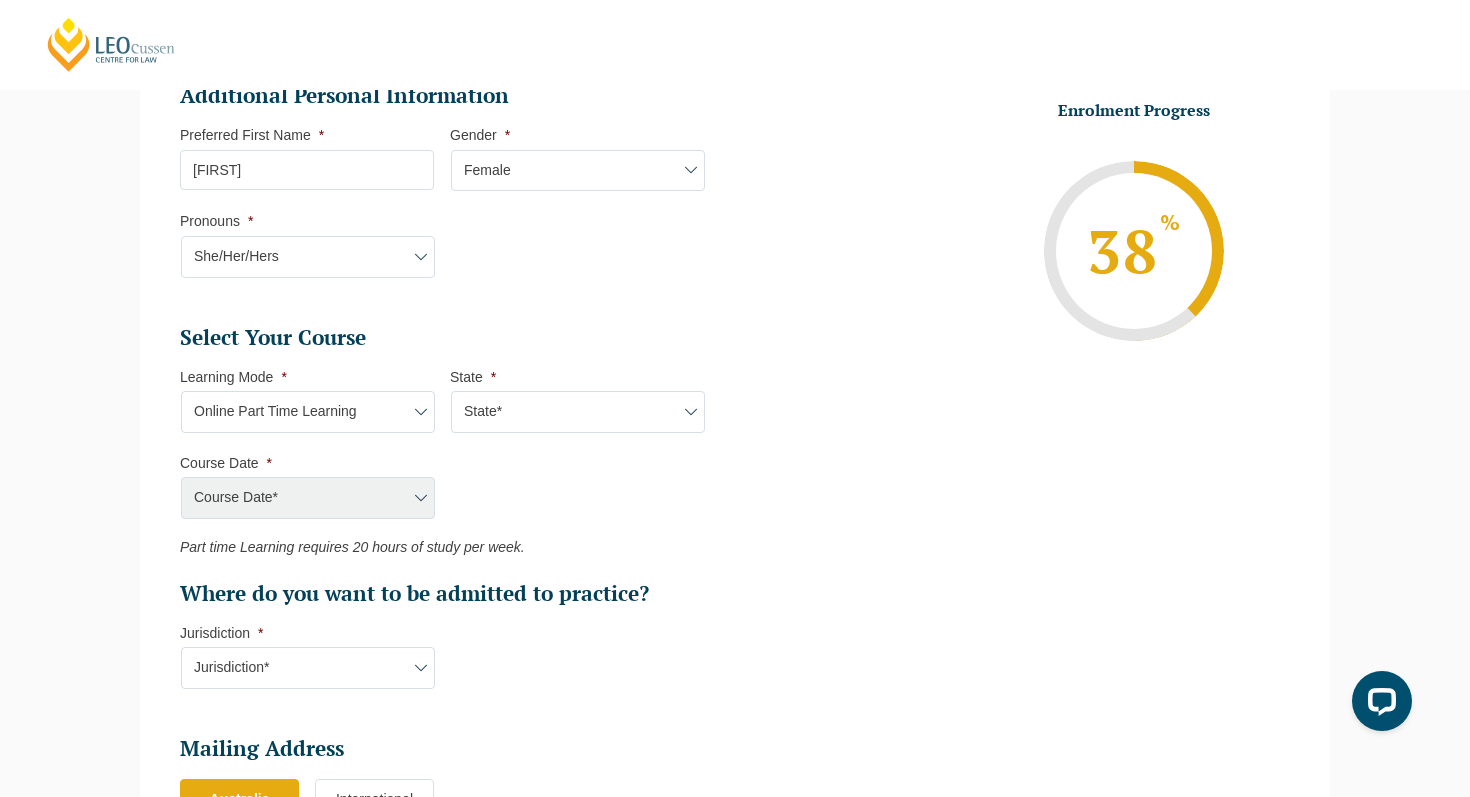 click on "State* National (ACT/NSW, VIC, QLD, SA, WA)" at bounding box center (578, 412) 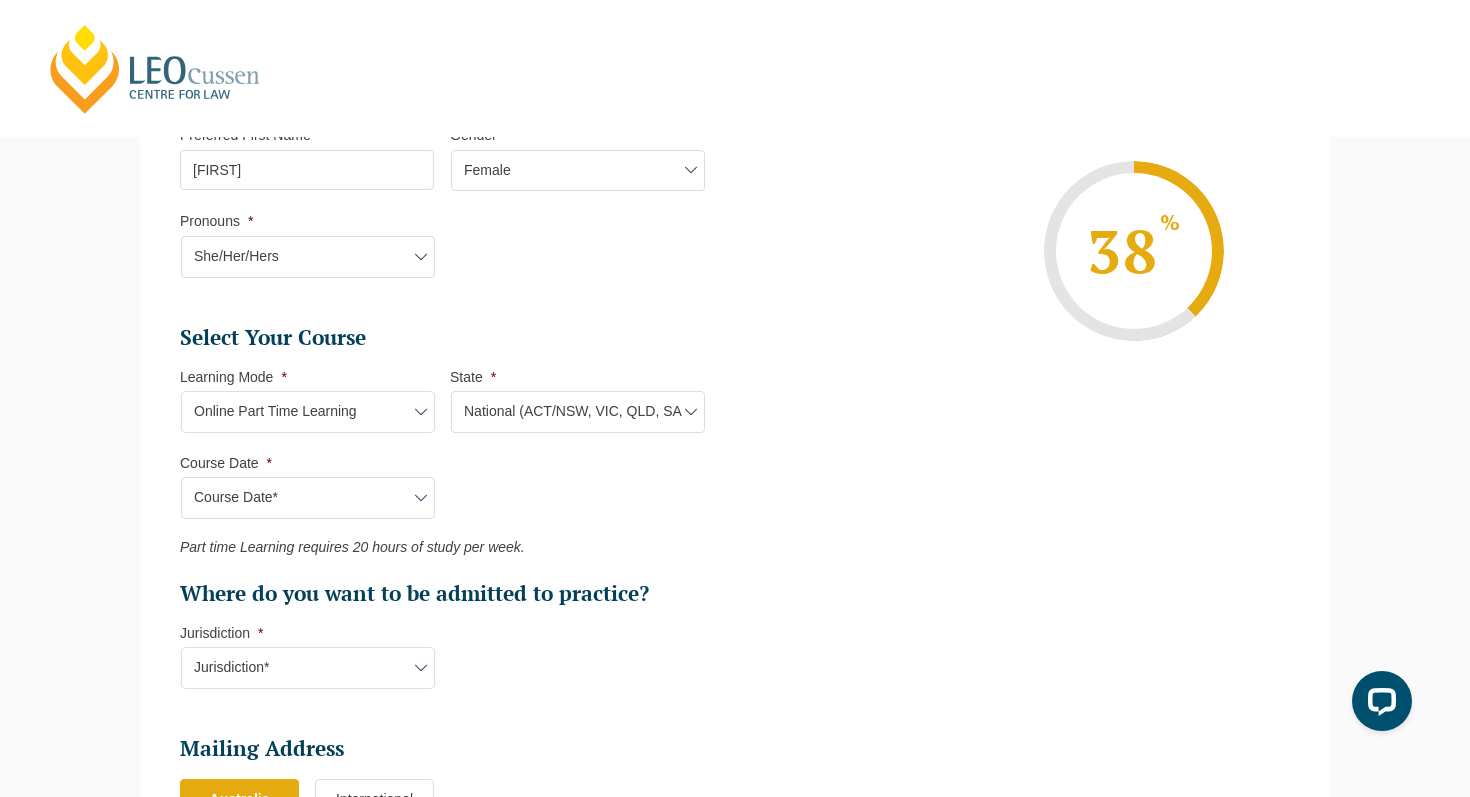 click on "Learning Mode* Online Full Time Learning Online Part Time Learning Blended Full Time Learning Blended Part Time Learning Onsite Full Time Learning" at bounding box center (308, 412) 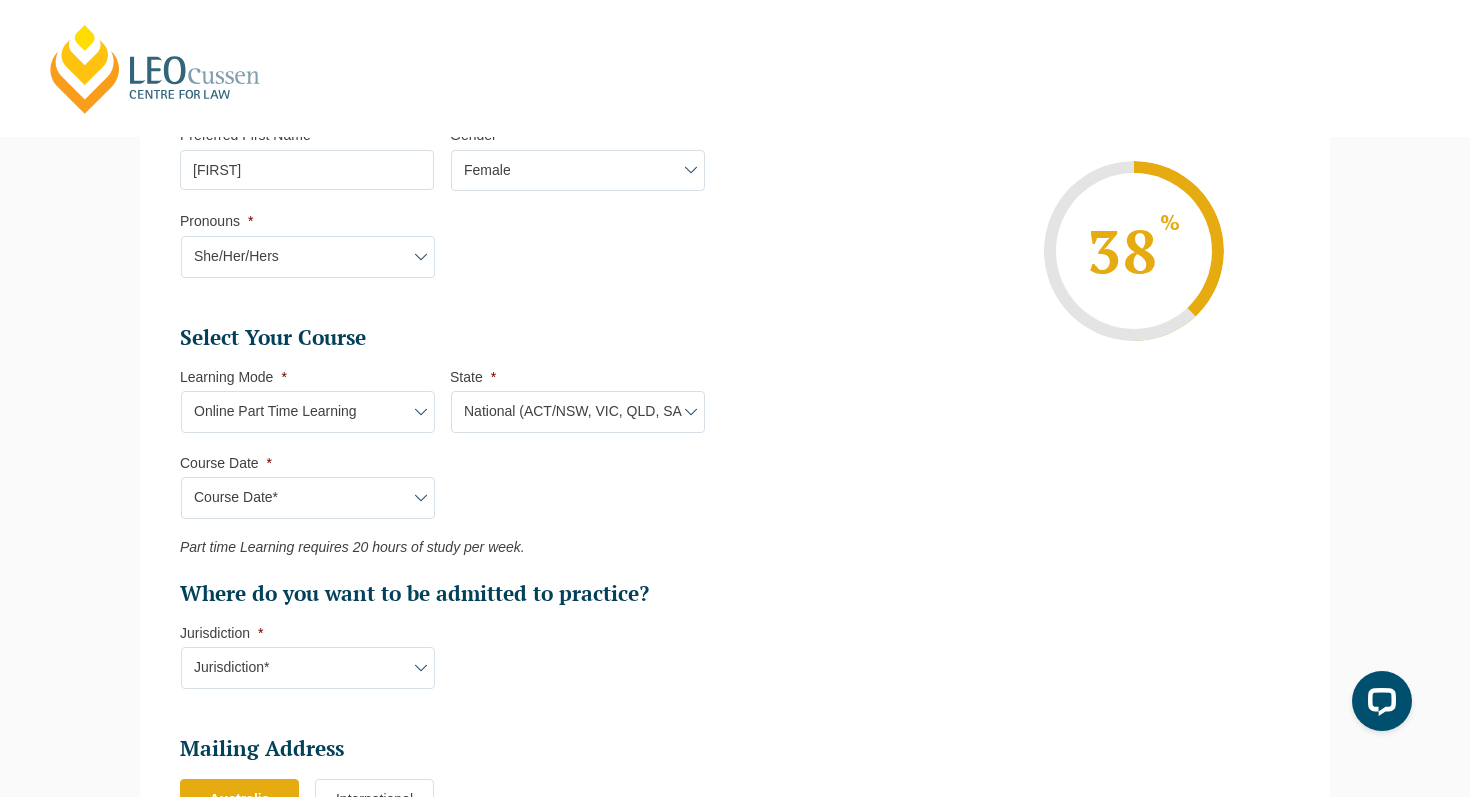 select on "Online Full Time Learning" 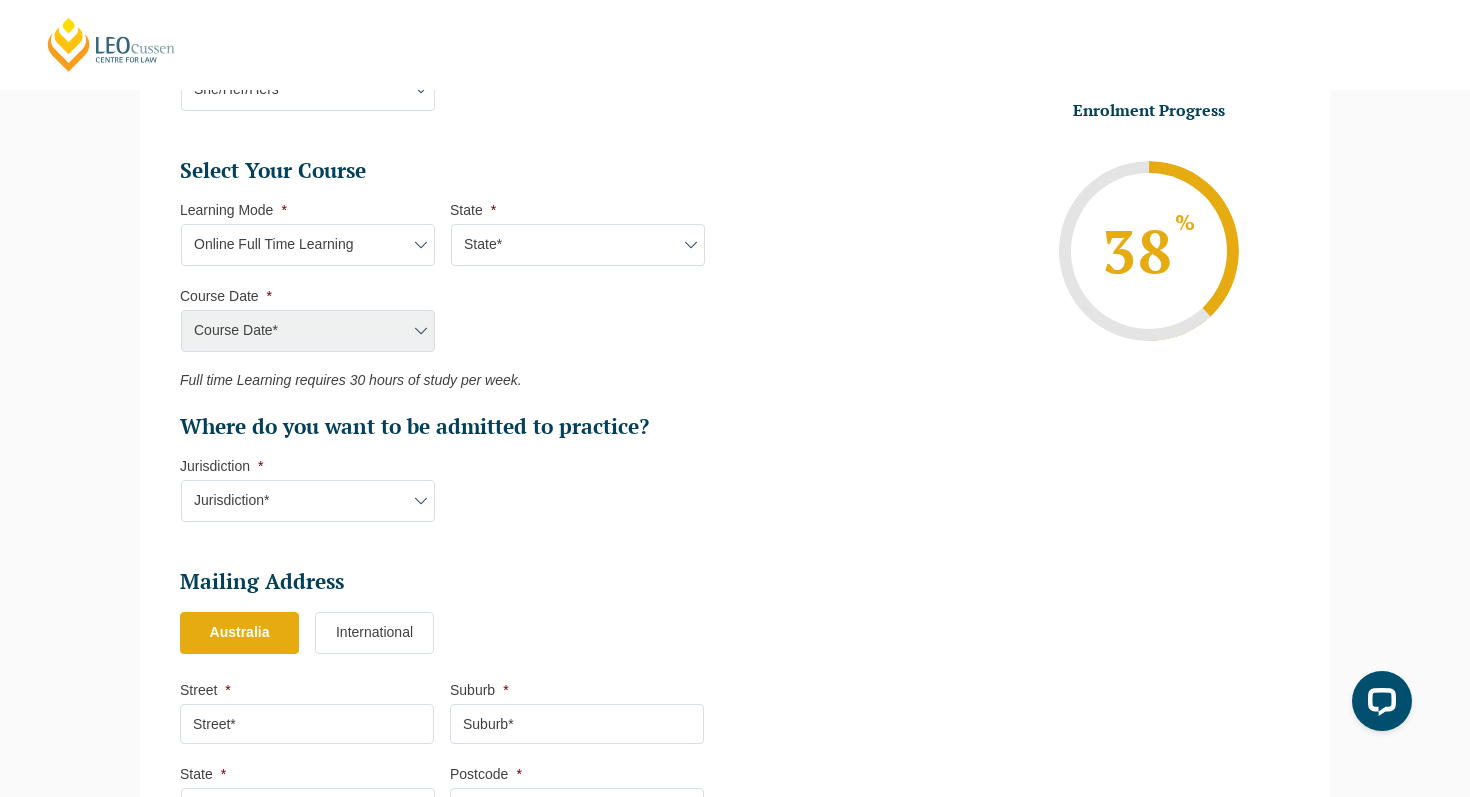 scroll, scrollTop: 882, scrollLeft: 0, axis: vertical 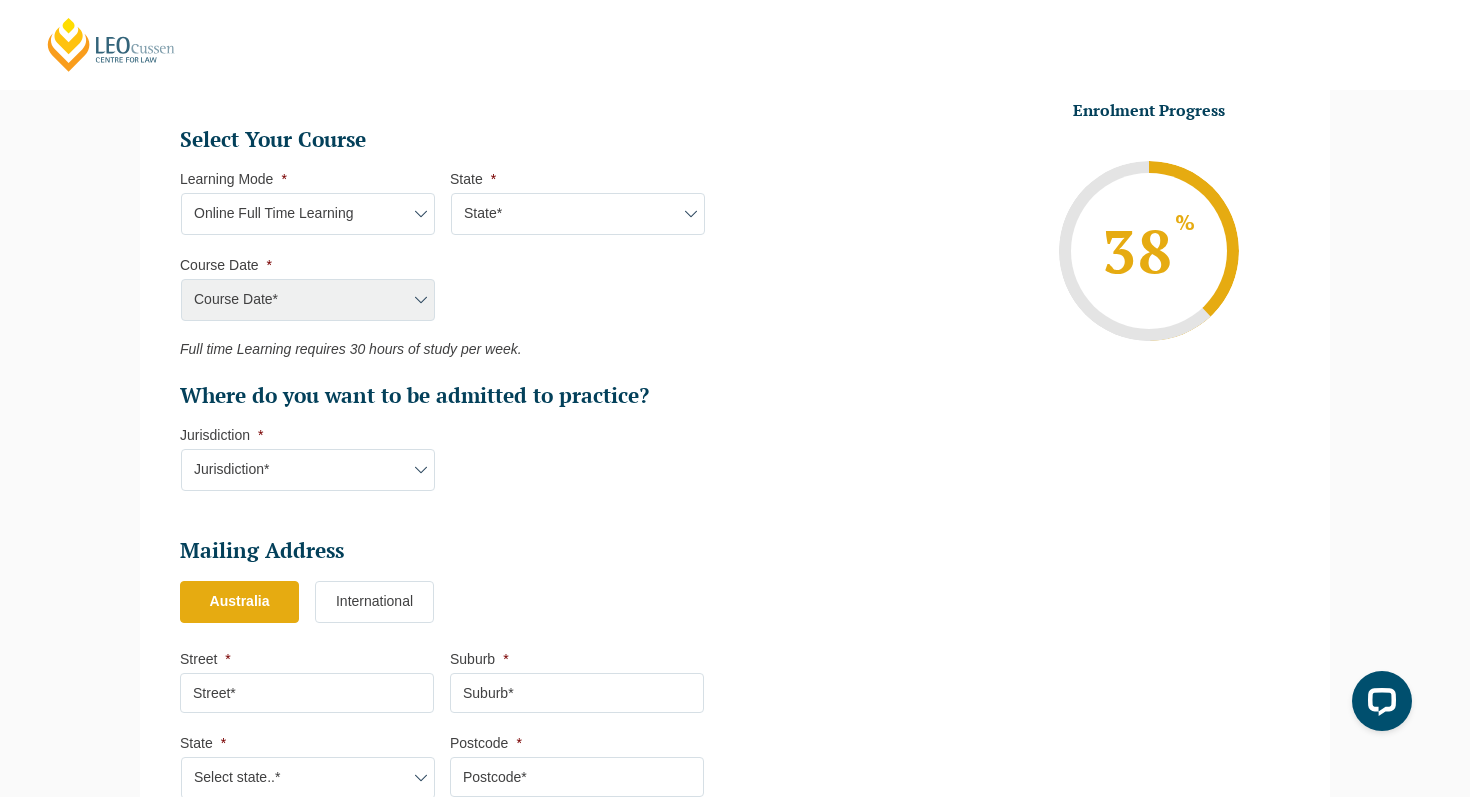 click on "Course Date* September 2025 (08-Sep-2025 to 17-Apr-2026) January 2026 (27-Jan-2026 to 21-Aug-2026) March 2026 (30-Mar-2026 to 23-Oct-2026) May 2026 (11-May-2026 to 04-Dec-2026) September 2026 (07-Sep-2026 to 16-Apr-2027)" at bounding box center (307, 300) 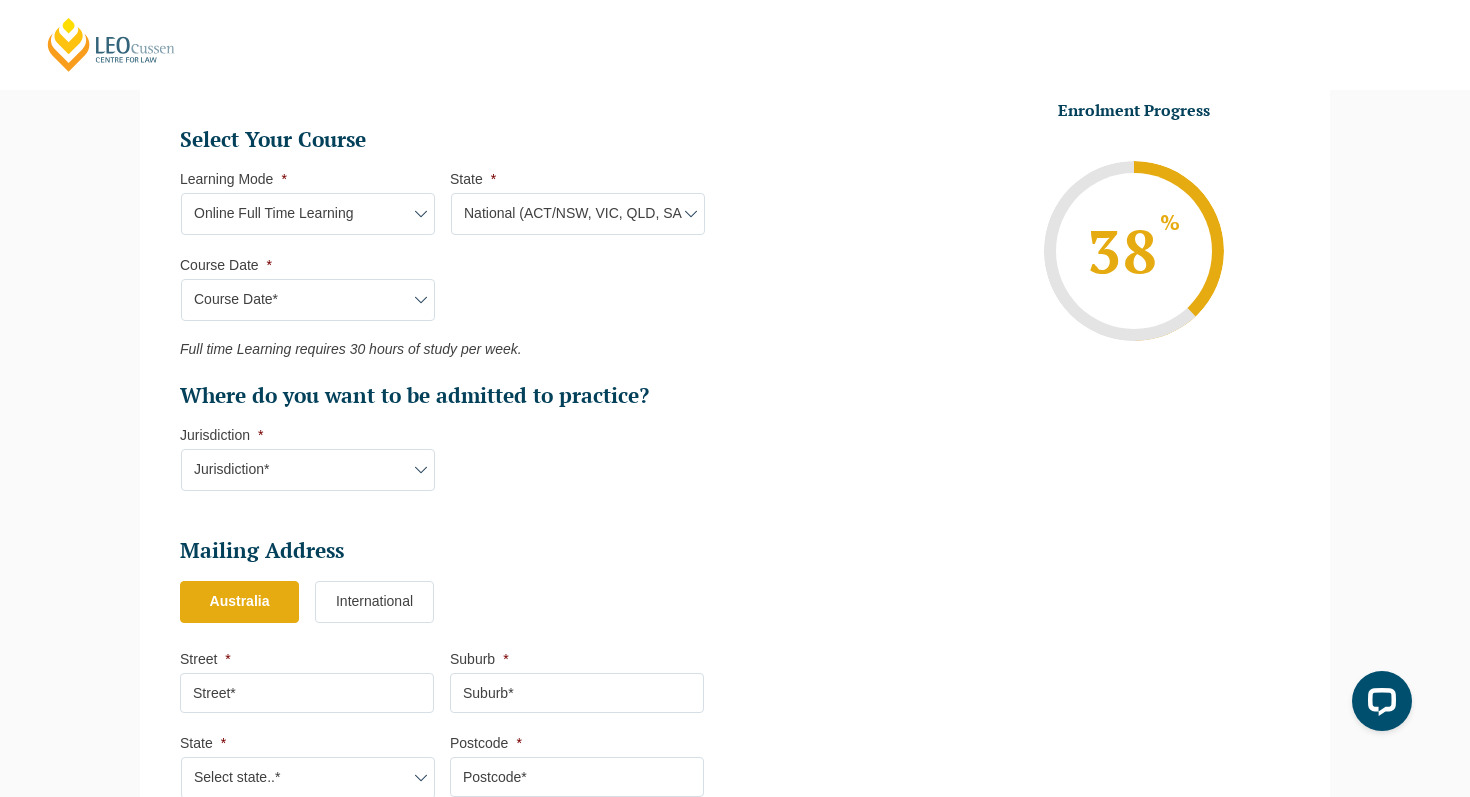 click on "Course Date* September 2025 (22-Sep-2025 to 20-Feb-2026) December 2025 (08-Dec-2025 to 16-May-2026) January 2026 (27-Jan-2026 to 12-Jun-2026) February 2026 (16-Feb-2026 to 03-Jul-2026) March 2026 (23-Mar-2026 to 07-Aug-2026) June 2026 (22-Jun-2026 to 06-Nov-2026) August 2026 (03-Aug-2026 to 18-Dec-2026) September 2026 (21-Sep-2026 to 19-Feb-2027) December 2026 (07-Dec-2026 to 07-May-2027)" at bounding box center [308, 300] 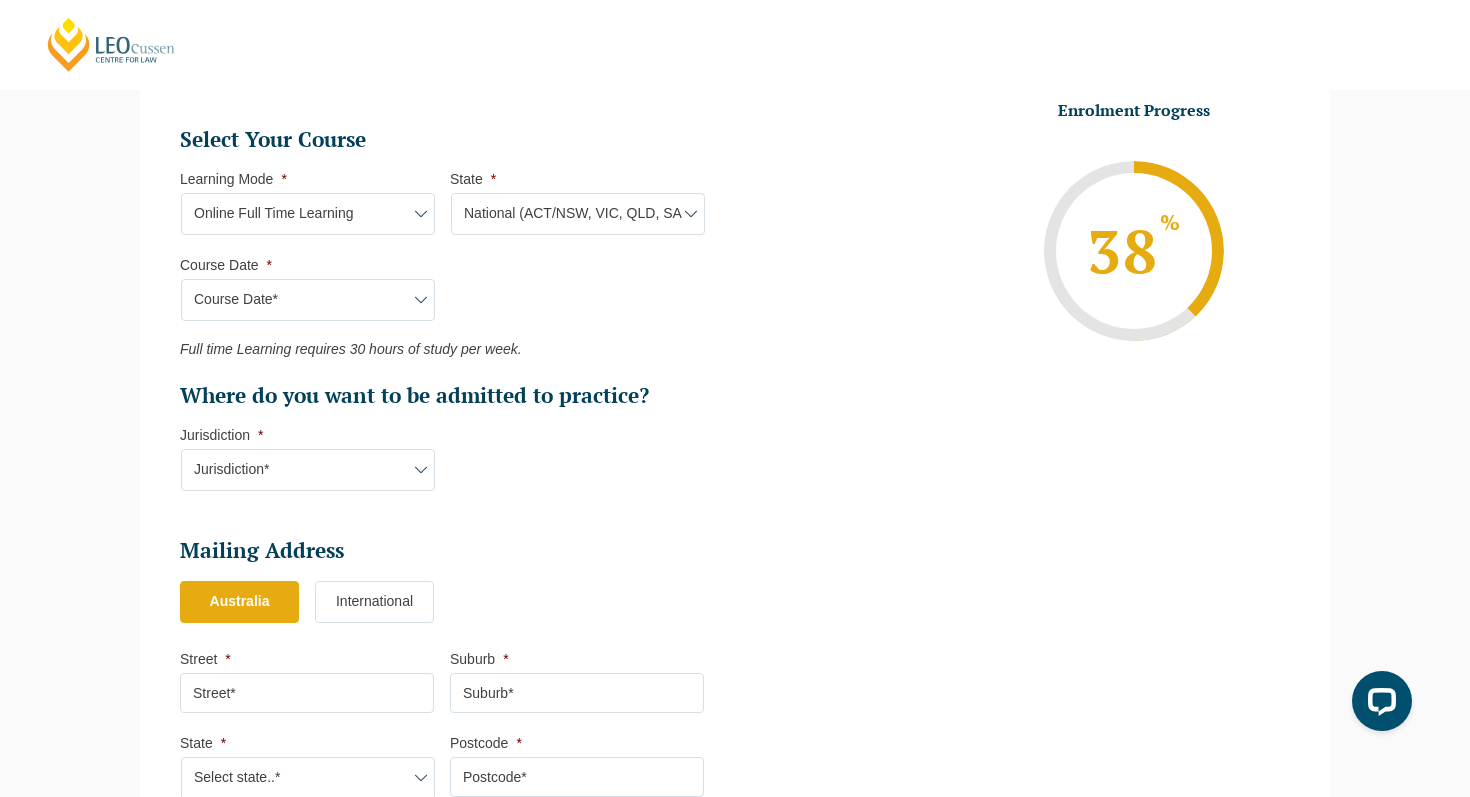 click on "Learning Mode* Online Full Time Learning Online Part Time Learning Blended Full Time Learning Blended Part Time Learning Onsite Full Time Learning" at bounding box center (308, 214) 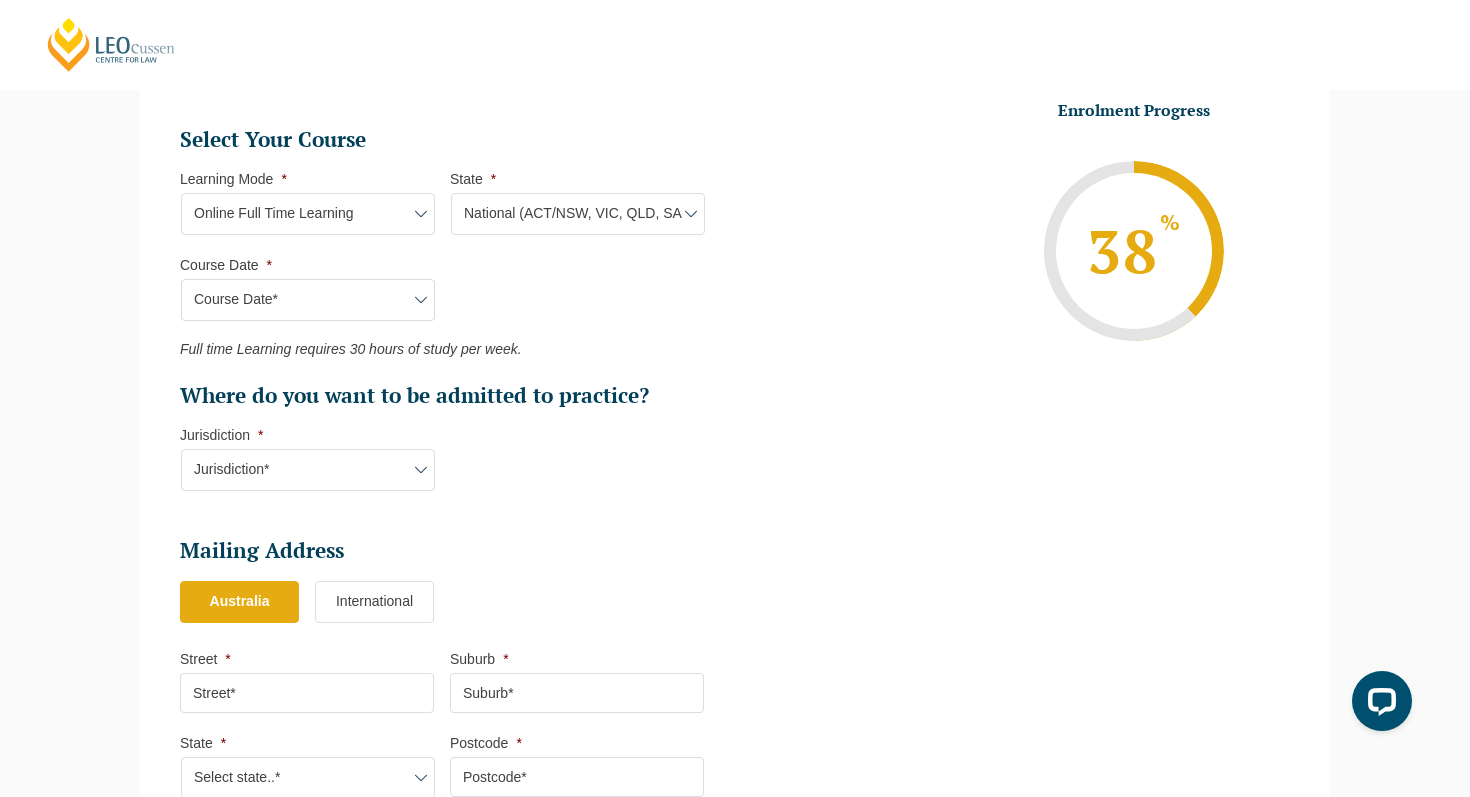 select on "Online Part Time Learning" 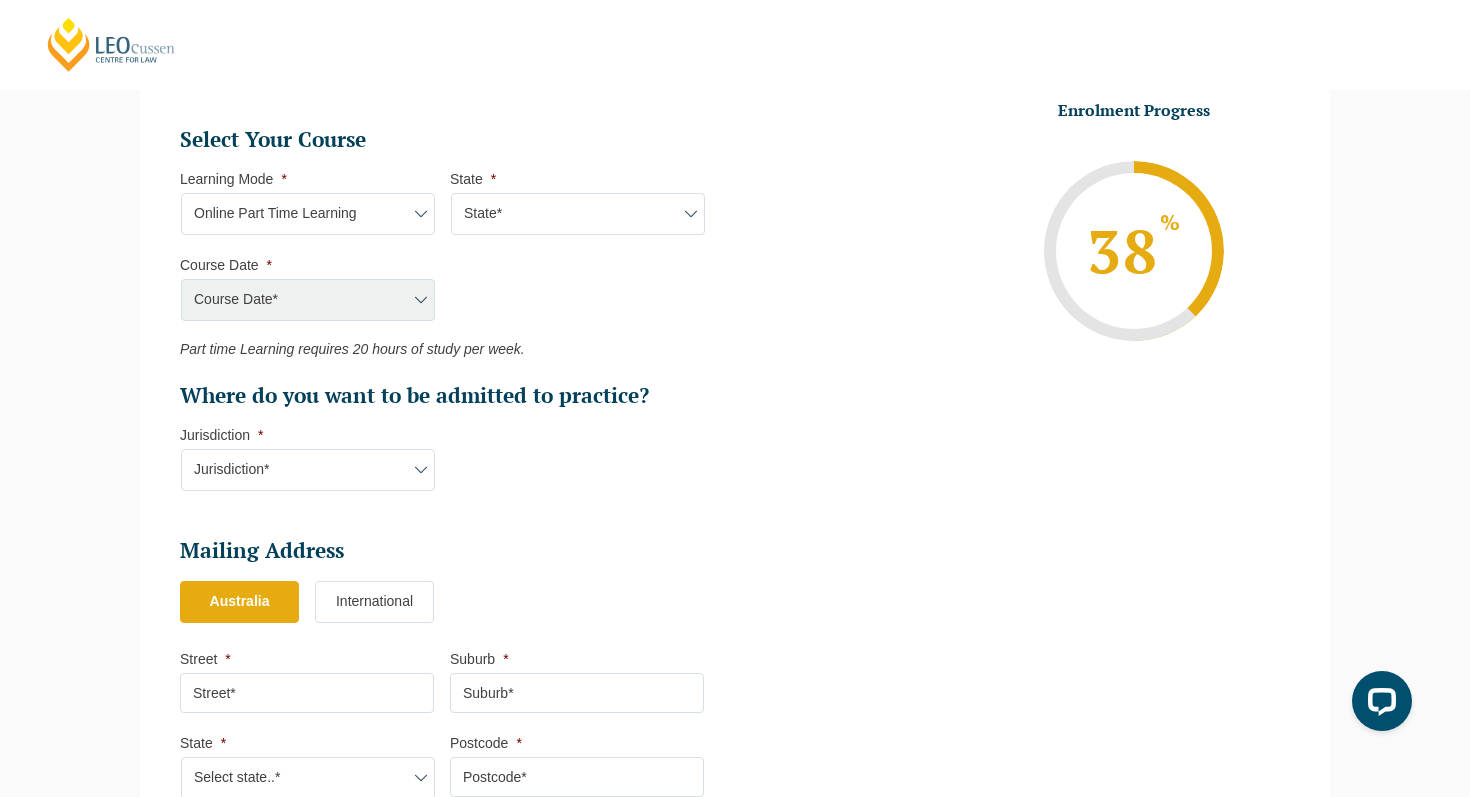 click on "State* National (ACT/NSW, VIC, QLD, SA, WA)" at bounding box center (578, 214) 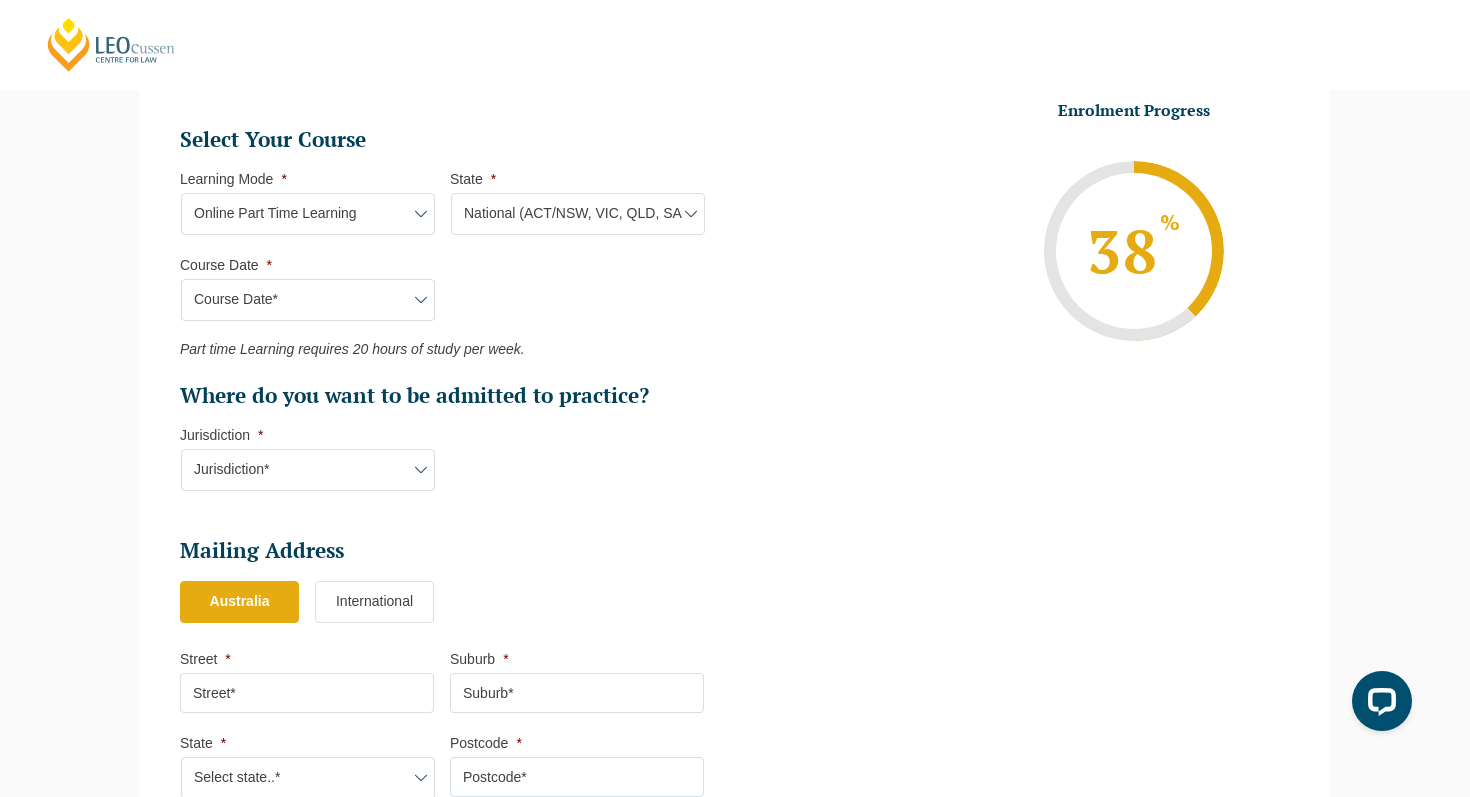 click on "Course Date* September 2025 (08-Sep-2025 to 17-Apr-2026) January 2026 (27-Jan-2026 to 21-Aug-2026) March 2026 (30-Mar-2026 to 23-Oct-2026) May 2026 (11-May-2026 to 04-Dec-2026) September 2026 (07-Sep-2026 to 16-Apr-2027)" at bounding box center (308, 300) 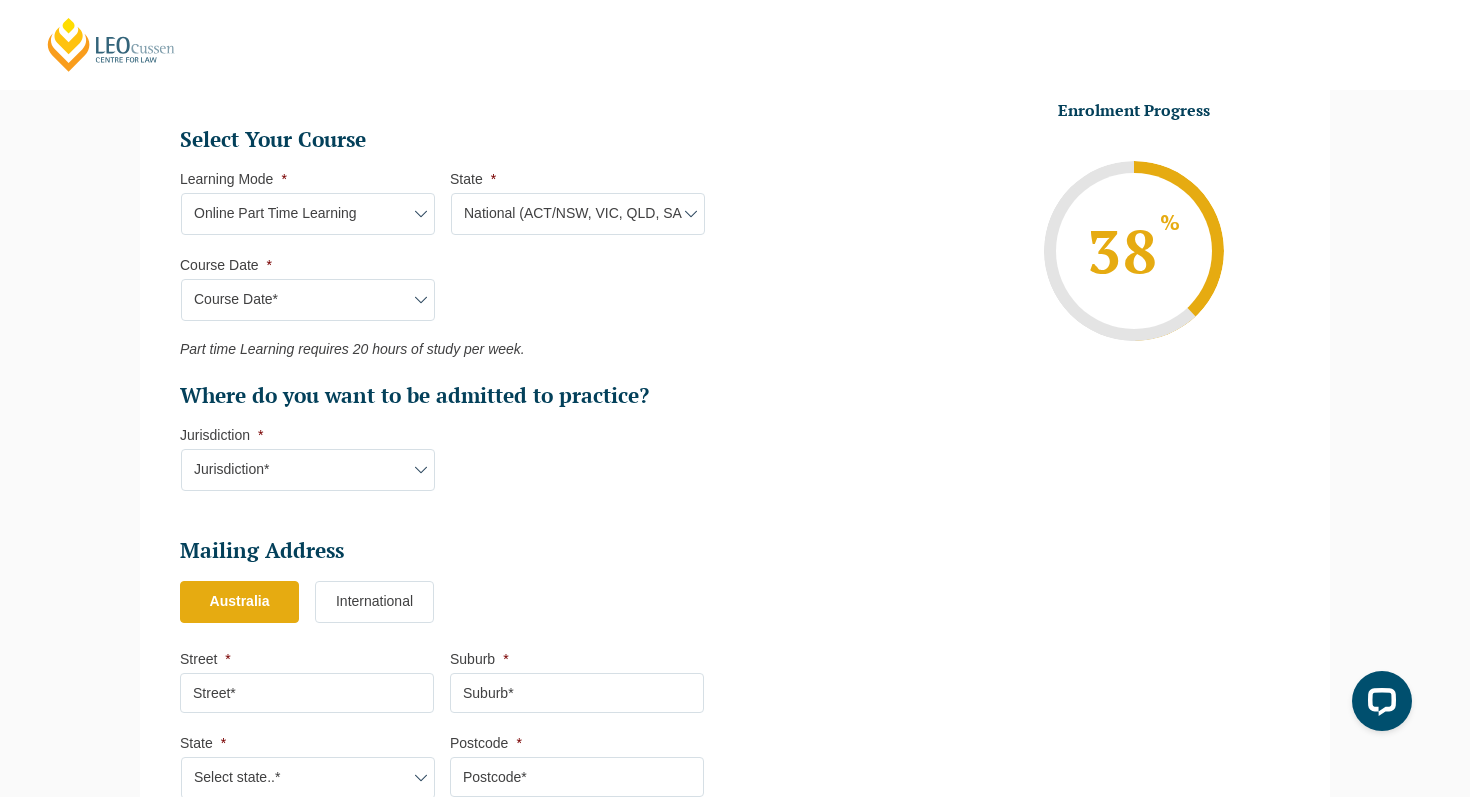 click on "Learning Mode* Online Full Time Learning Online Part Time Learning Blended Full Time Learning Blended Part Time Learning Onsite Full Time Learning" at bounding box center [308, 214] 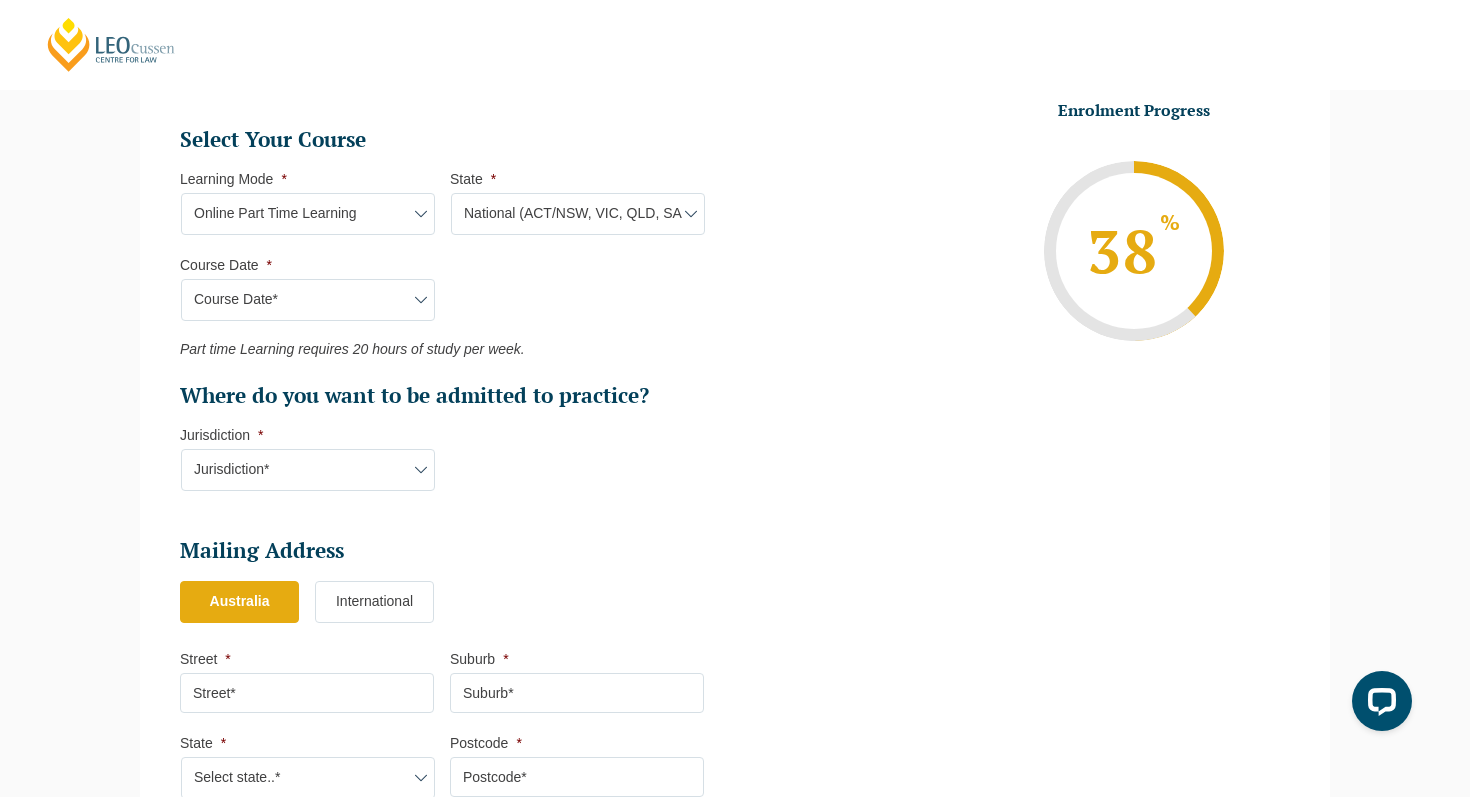 select on "Online Full Time Learning" 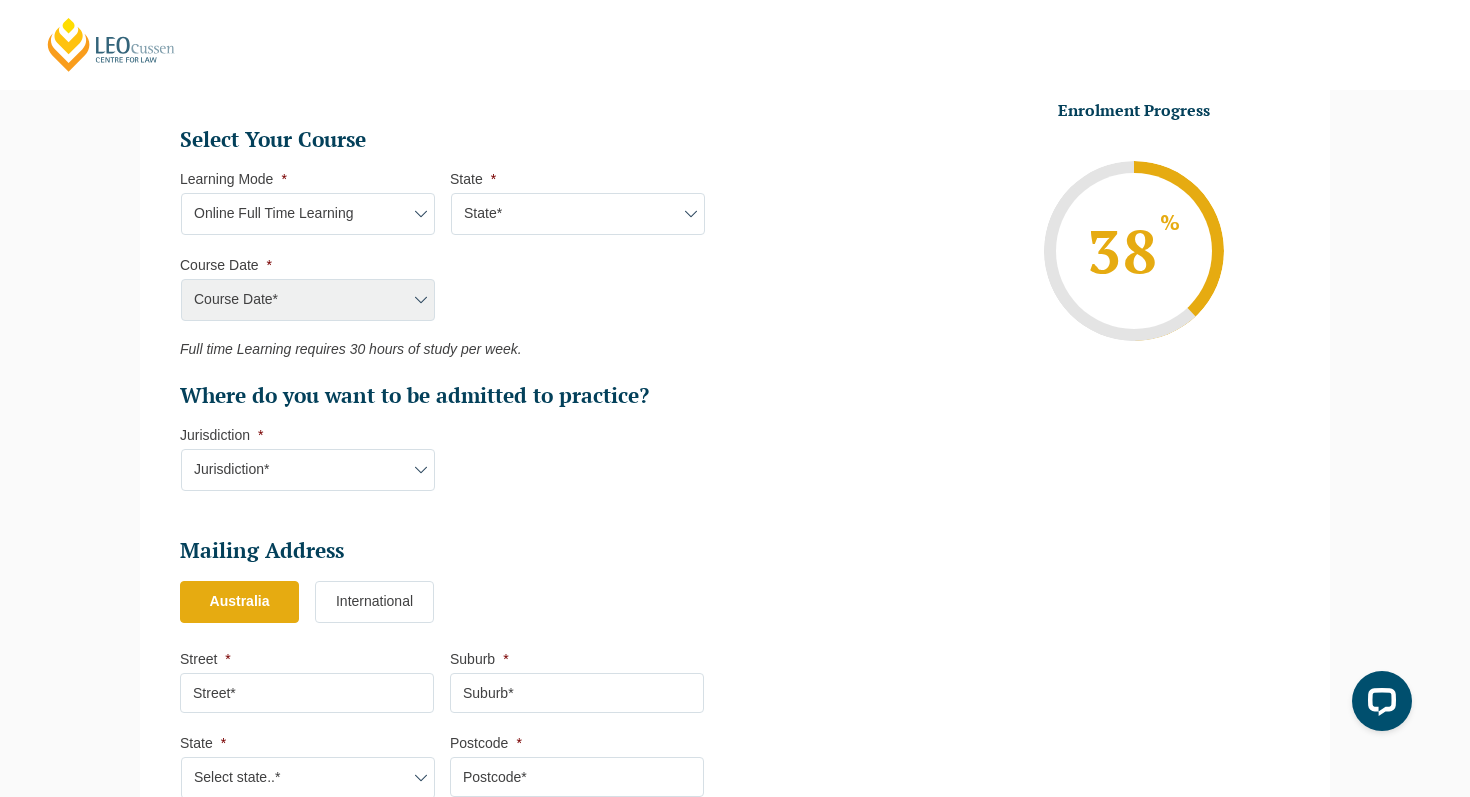 click on "Course Date* September 2025 (08-Sep-2025 to 17-Apr-2026) January 2026 (27-Jan-2026 to 21-Aug-2026) March 2026 (30-Mar-2026 to 23-Oct-2026) May 2026 (11-May-2026 to 04-Dec-2026) September 2026 (07-Sep-2026 to 16-Apr-2027)" at bounding box center (307, 300) 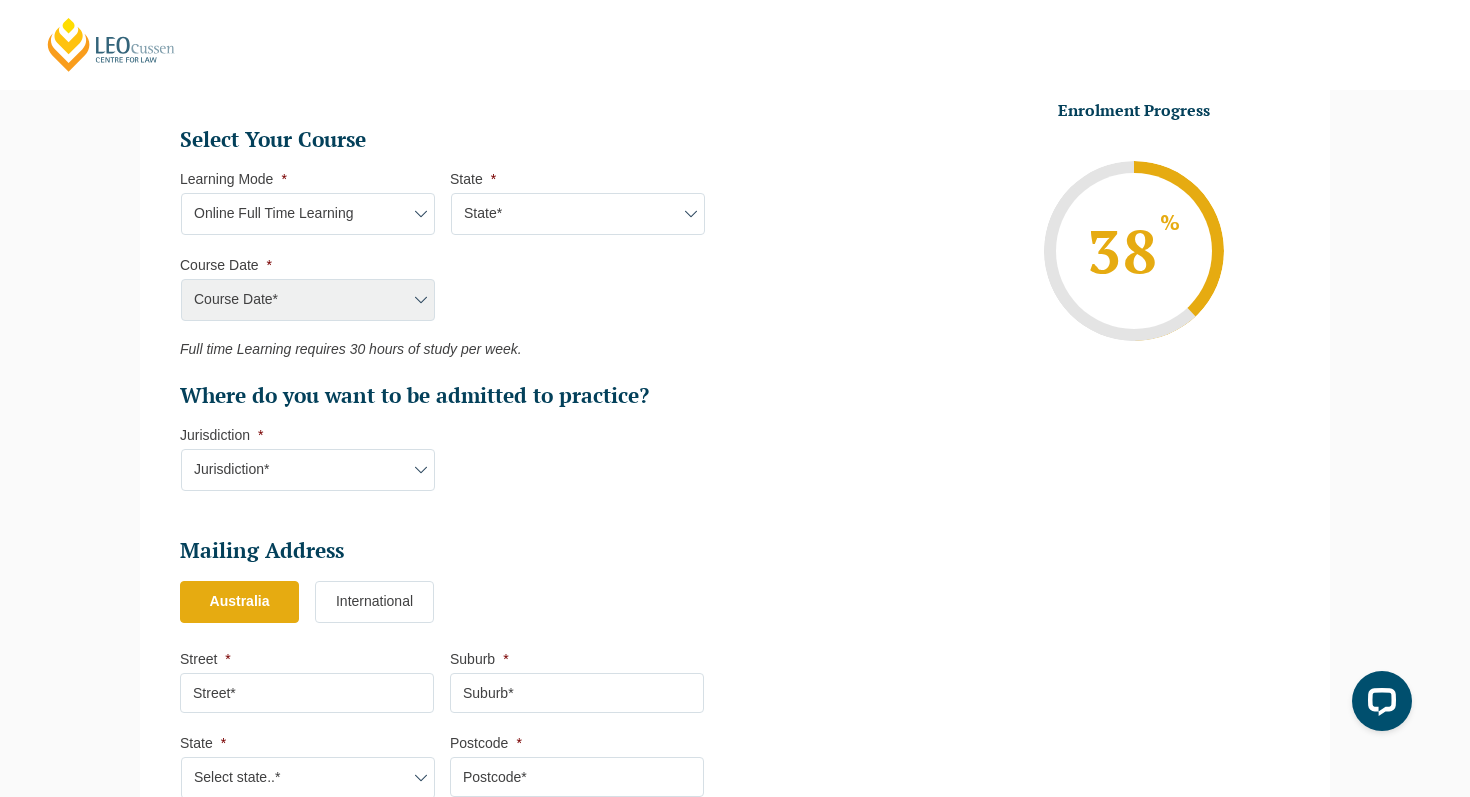 click on "State* National (ACT/NSW, VIC, QLD, SA, WA)" at bounding box center (578, 214) 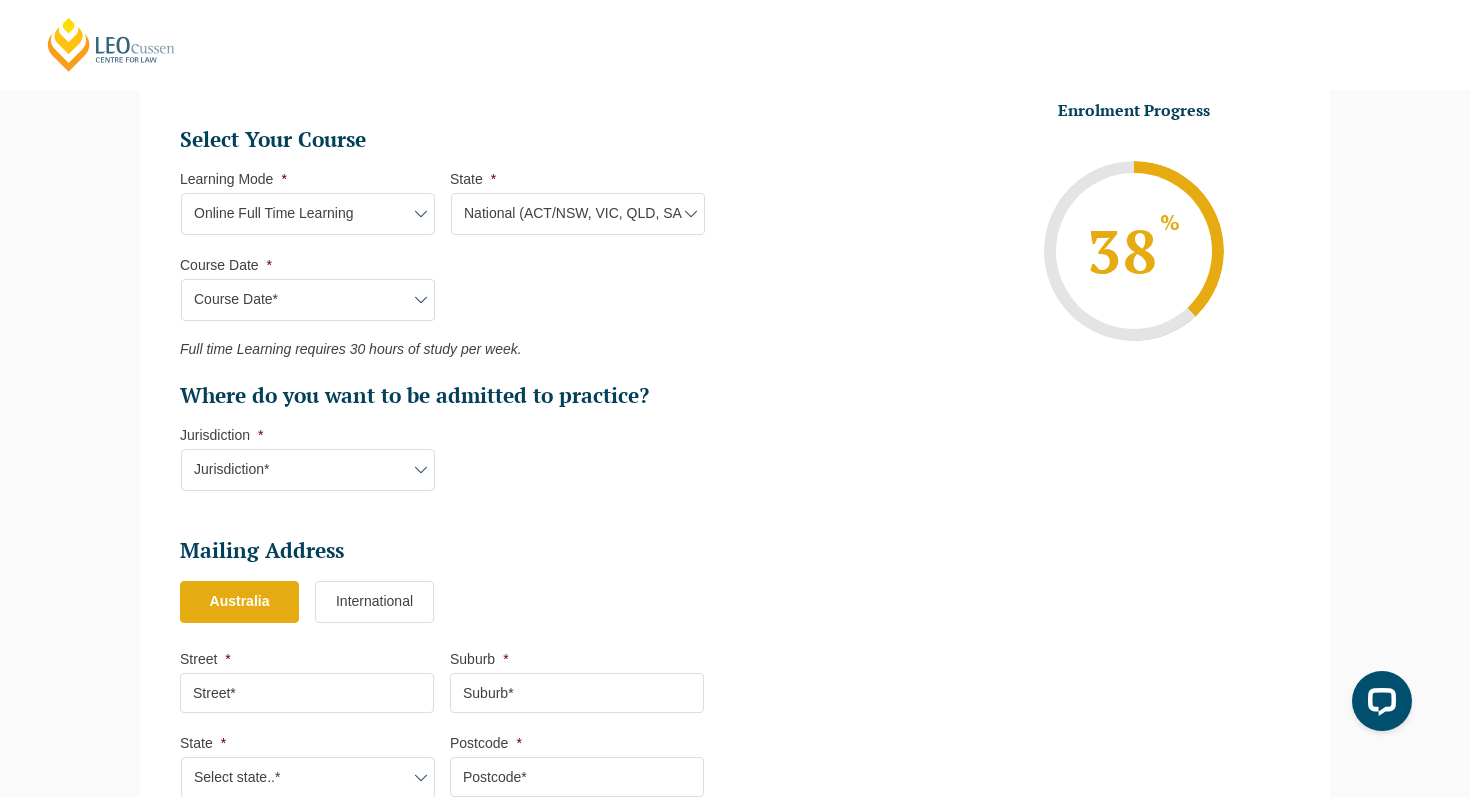 click on "Course Date* September 2025 (22-Sep-2025 to 20-Feb-2026) December 2025 (08-Dec-2025 to 16-May-2026) January 2026 (27-Jan-2026 to 12-Jun-2026) February 2026 (16-Feb-2026 to 03-Jul-2026) March 2026 (23-Mar-2026 to 07-Aug-2026) June 2026 (22-Jun-2026 to 06-Nov-2026) August 2026 (03-Aug-2026 to 18-Dec-2026) September 2026 (21-Sep-2026 to 19-Feb-2027) December 2026 (07-Dec-2026 to 07-May-2027)" at bounding box center (308, 300) 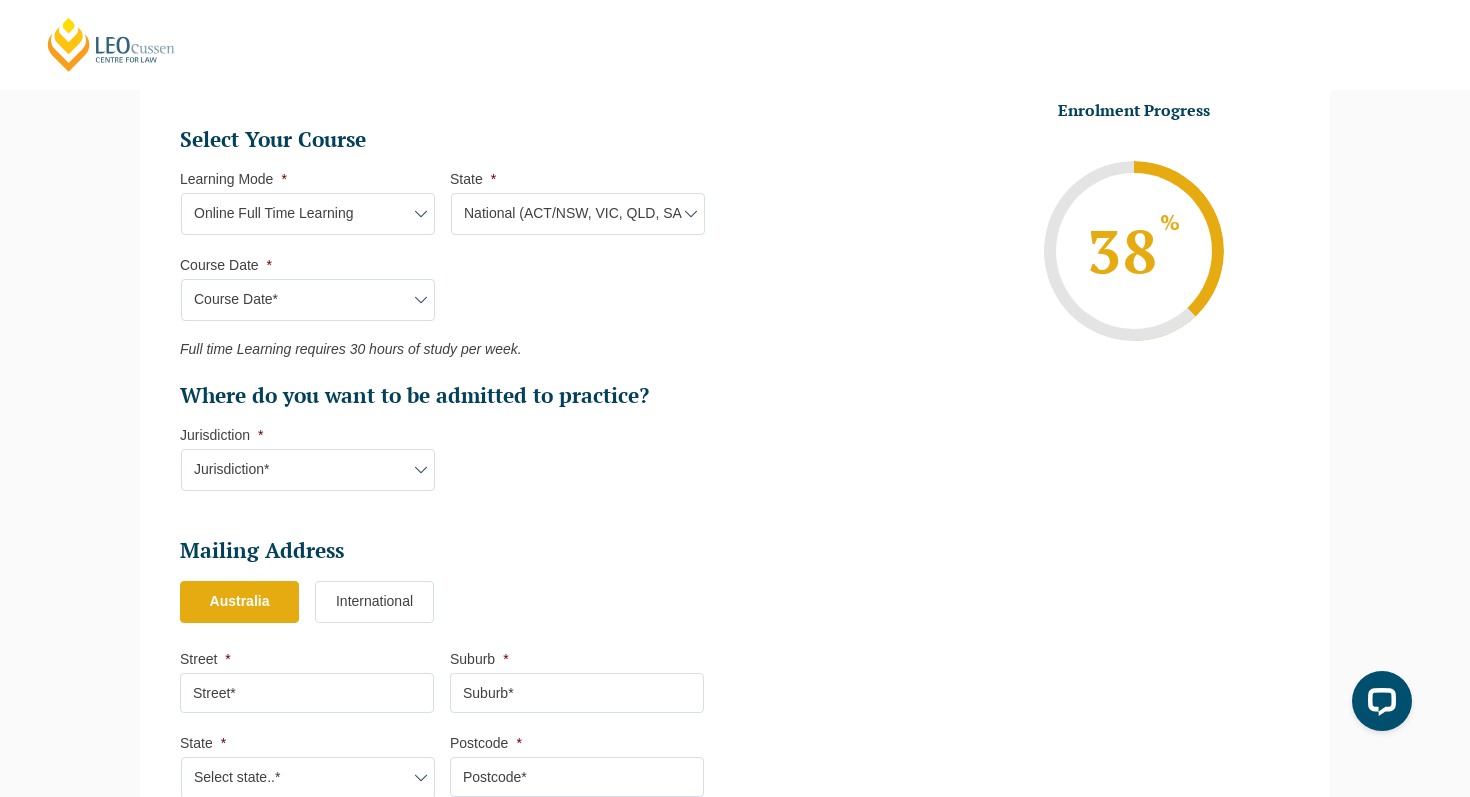 select on "February 2026 (16-Feb-2026 to 03-Jul-2026)" 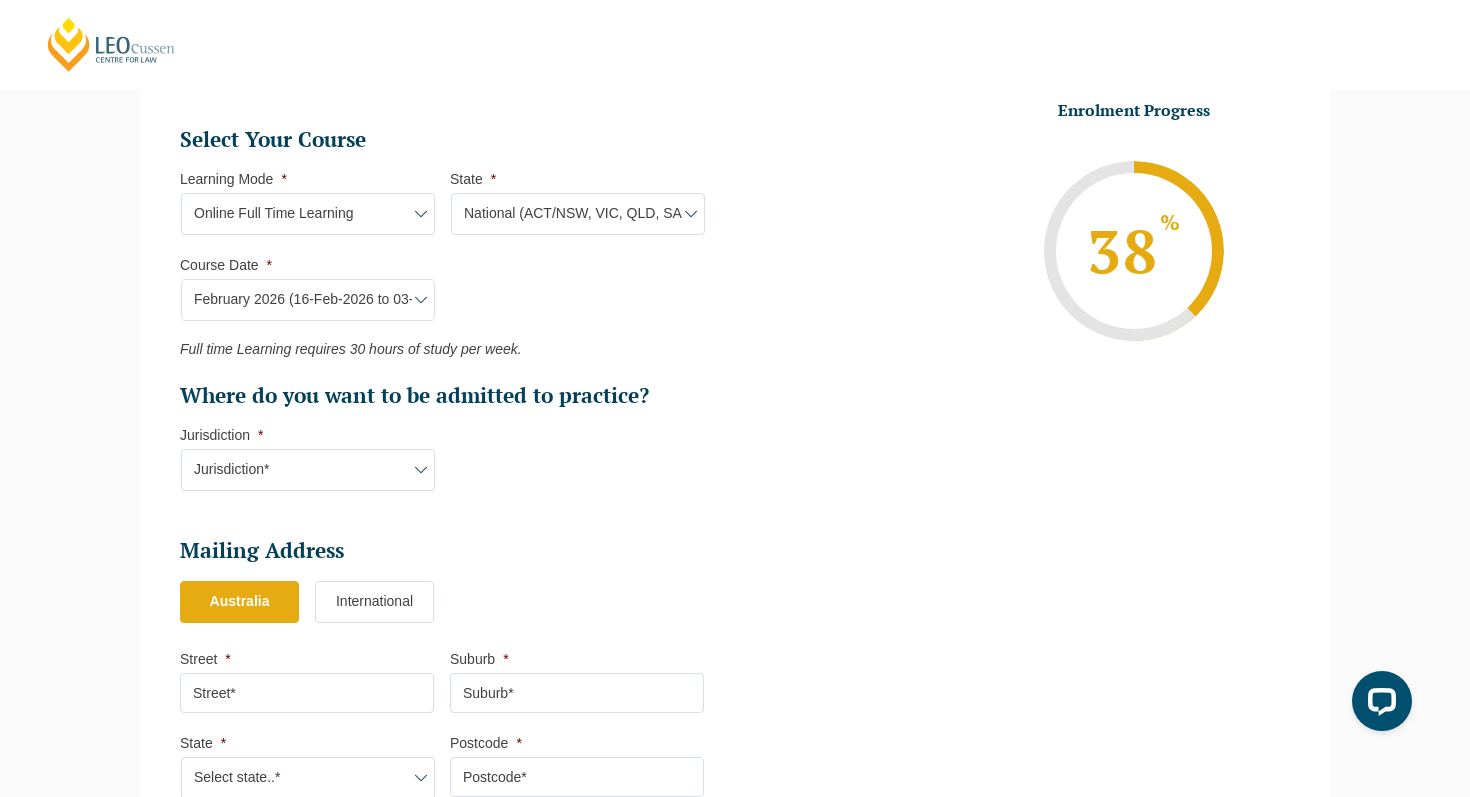 type on "Intake 03 February 2026 FT" 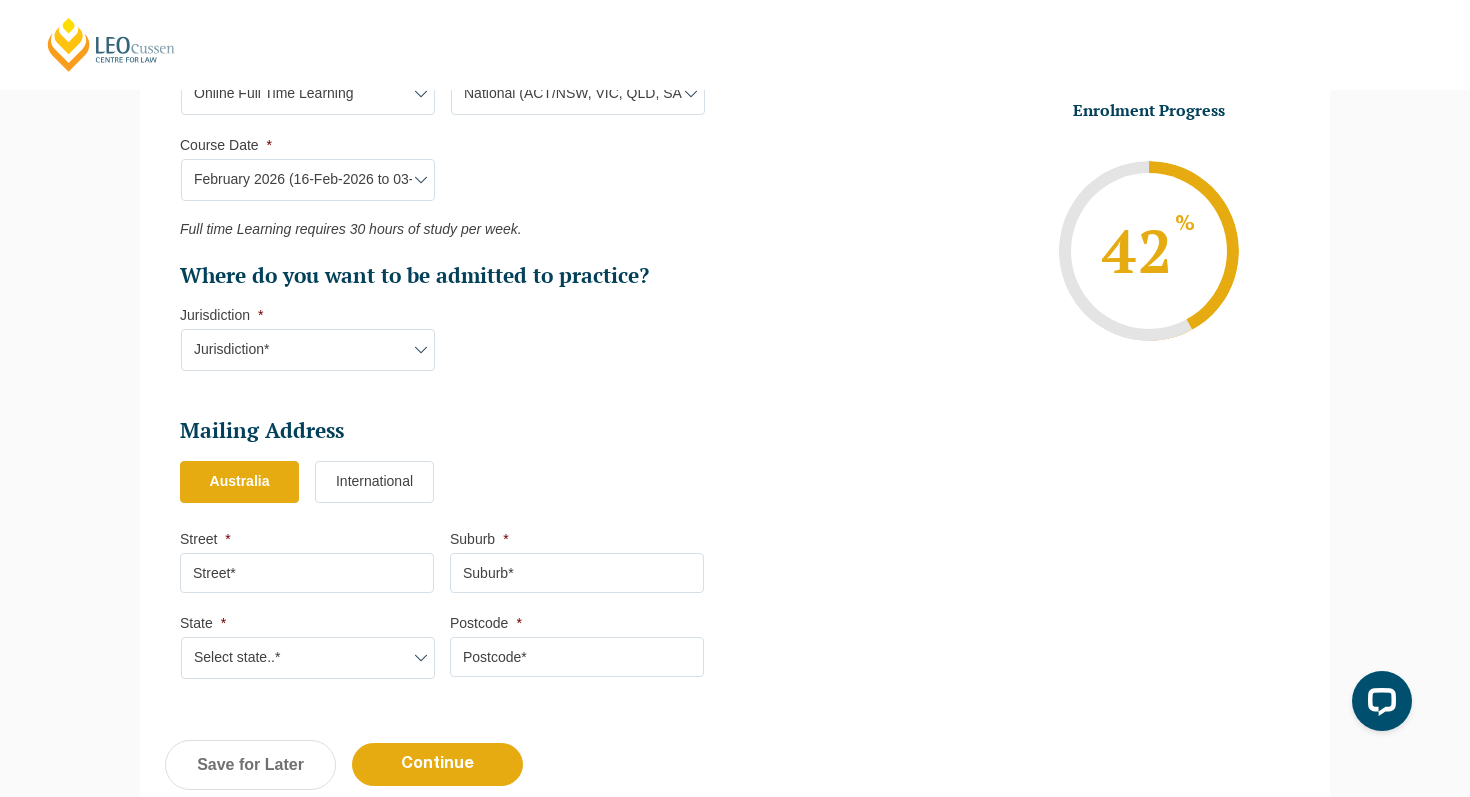 scroll, scrollTop: 1026, scrollLeft: 0, axis: vertical 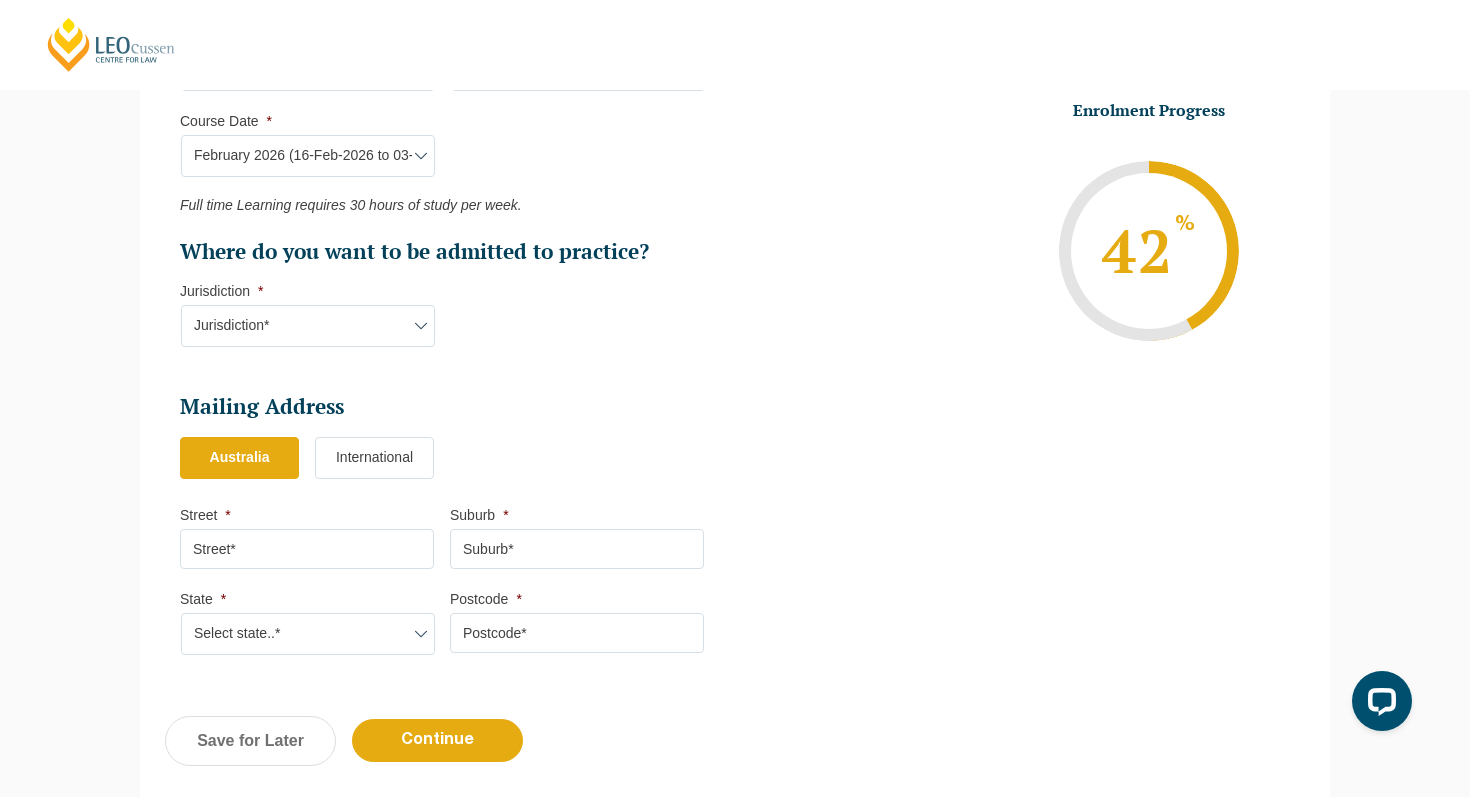 click on "Jurisdiction* VIC ACT/NSW SA WA QLD" at bounding box center (308, 326) 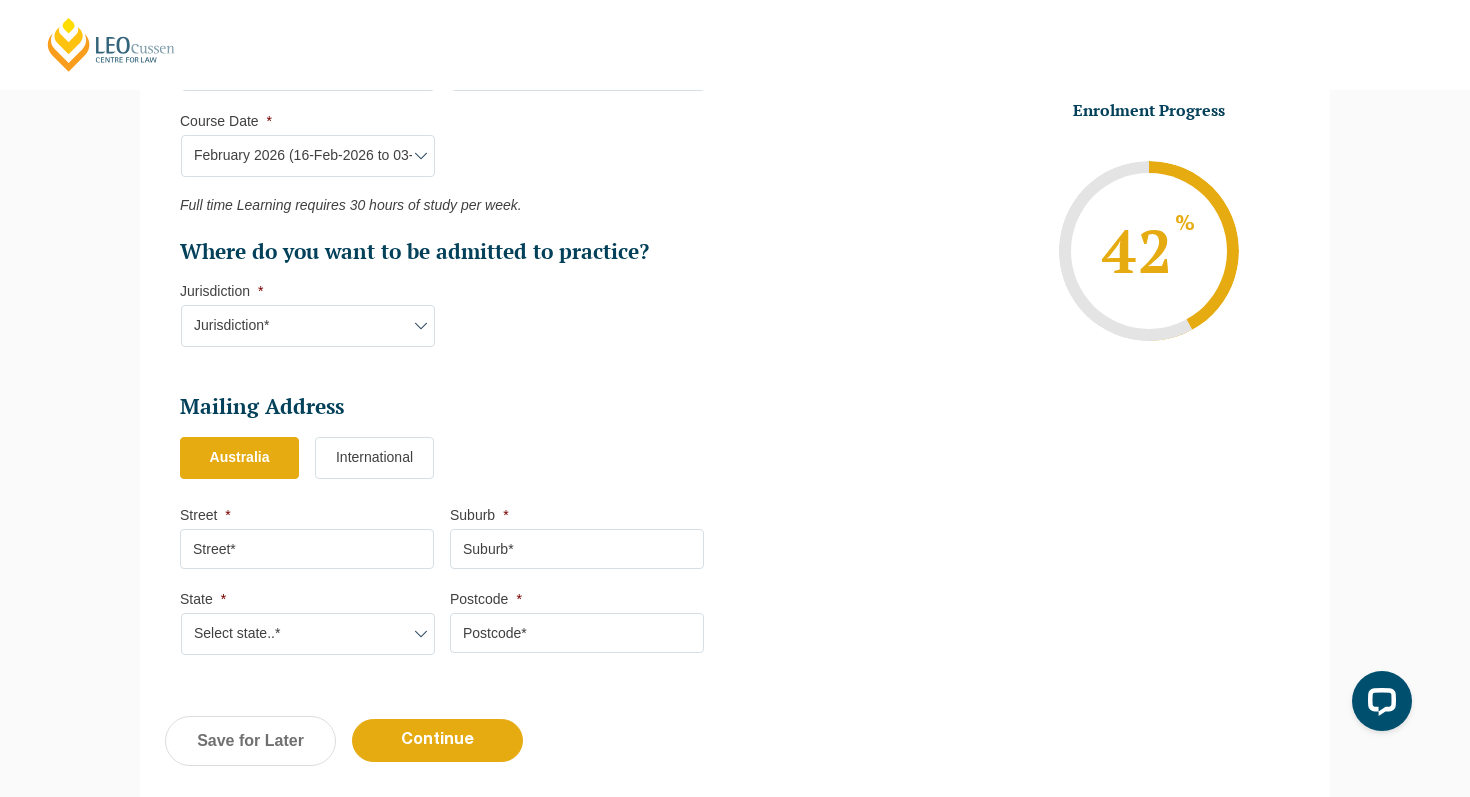 select on "VIC" 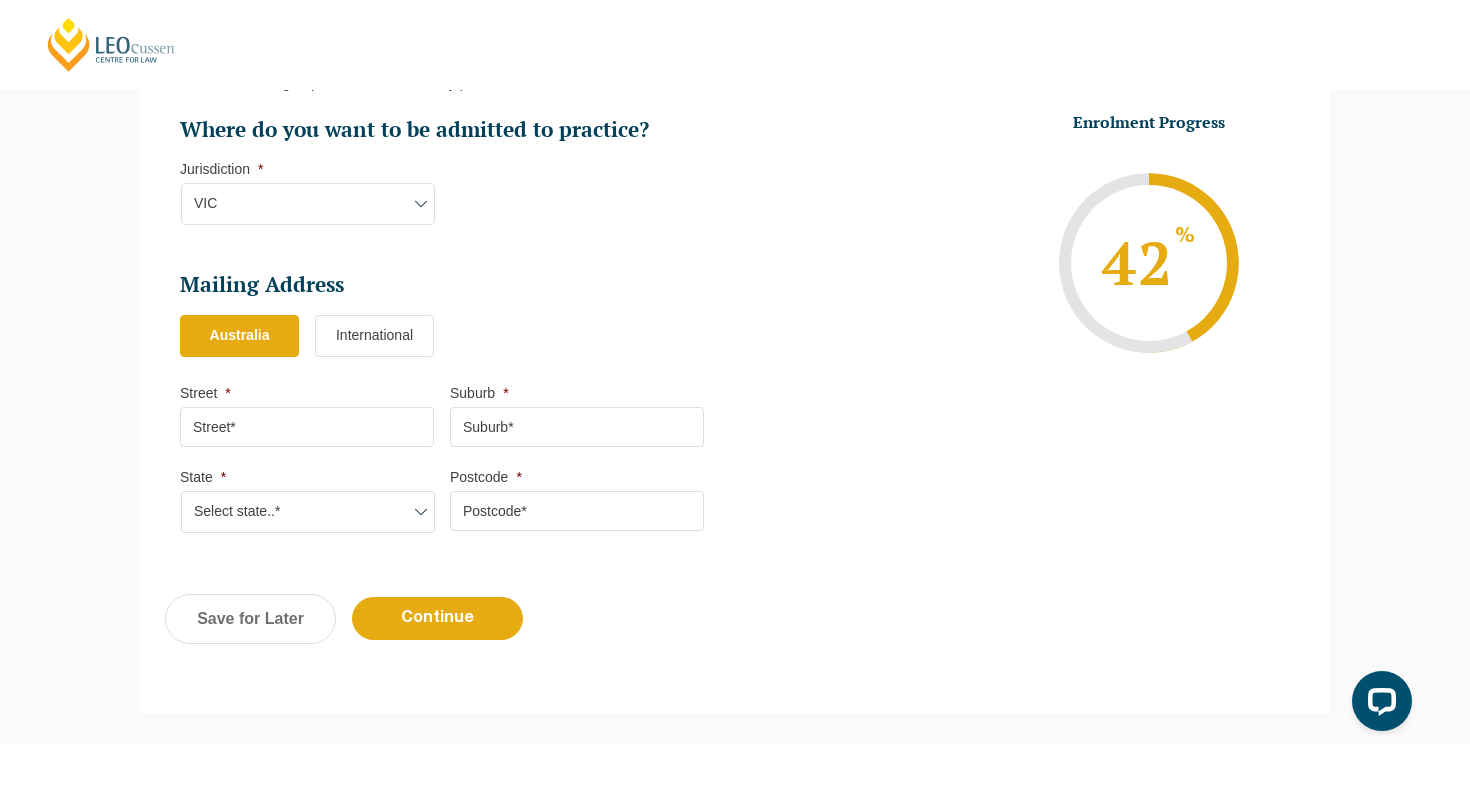 scroll, scrollTop: 1159, scrollLeft: 0, axis: vertical 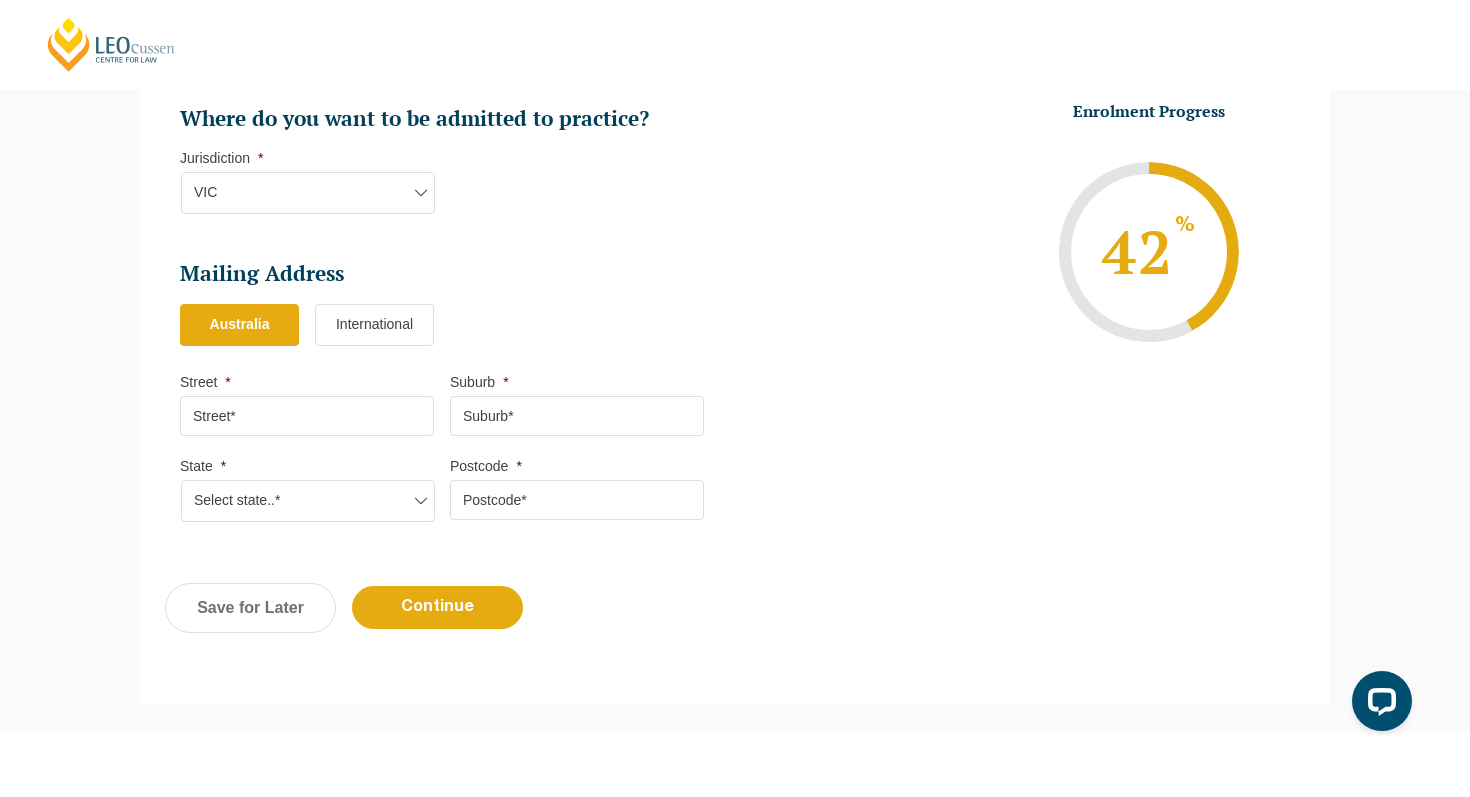 click on "Street *" at bounding box center (307, 416) 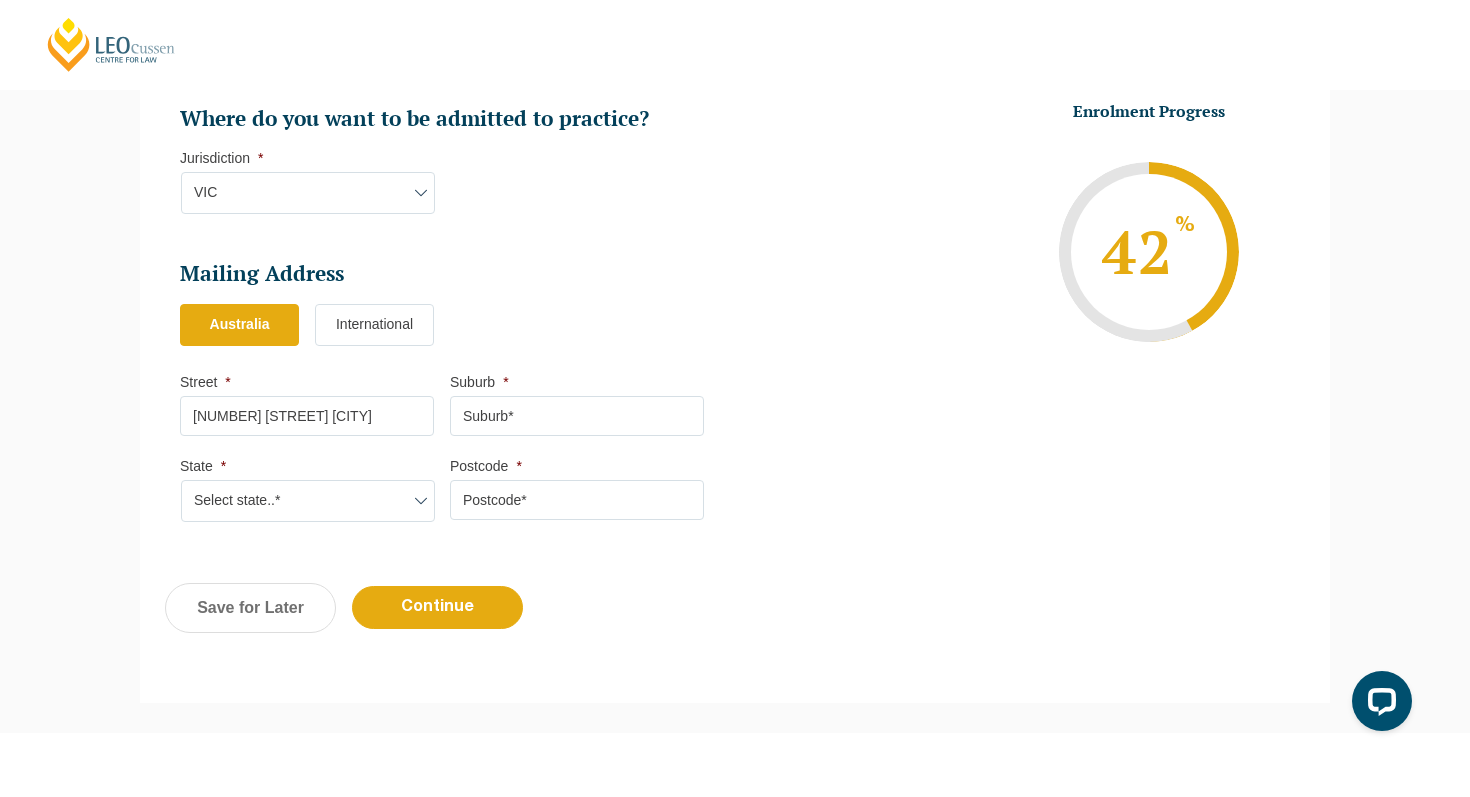type on "[CITY]" 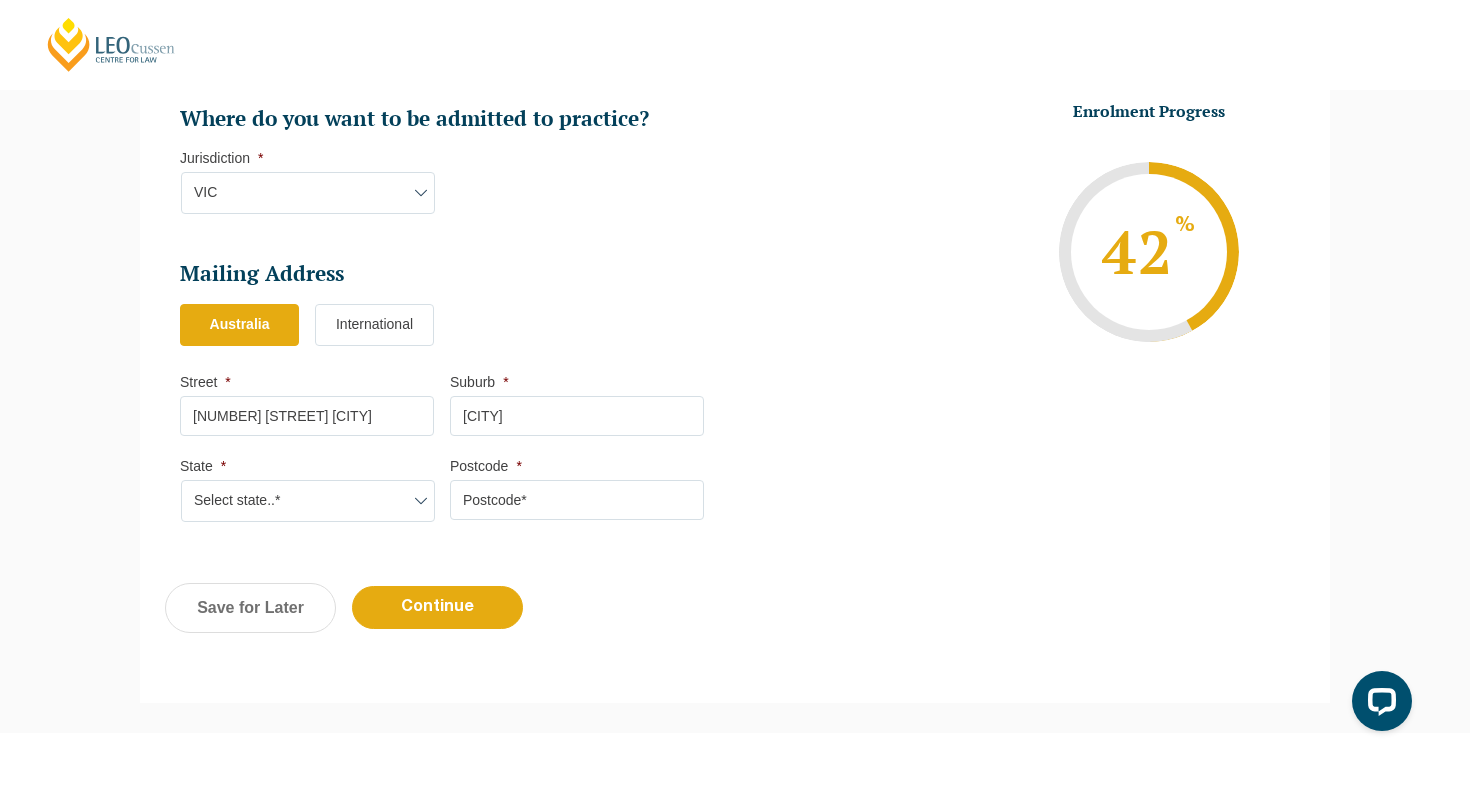 select on "VIC" 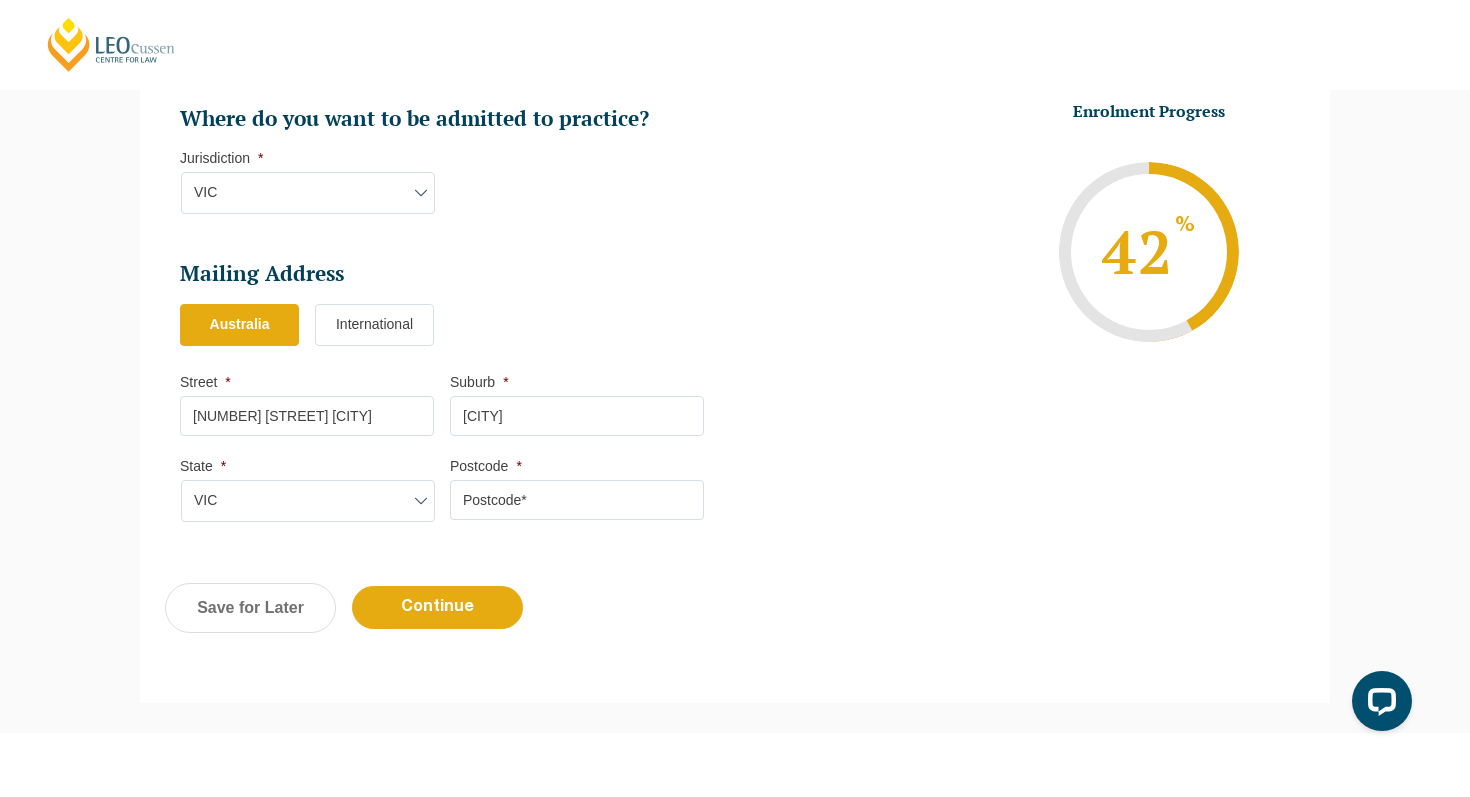 type on "3103" 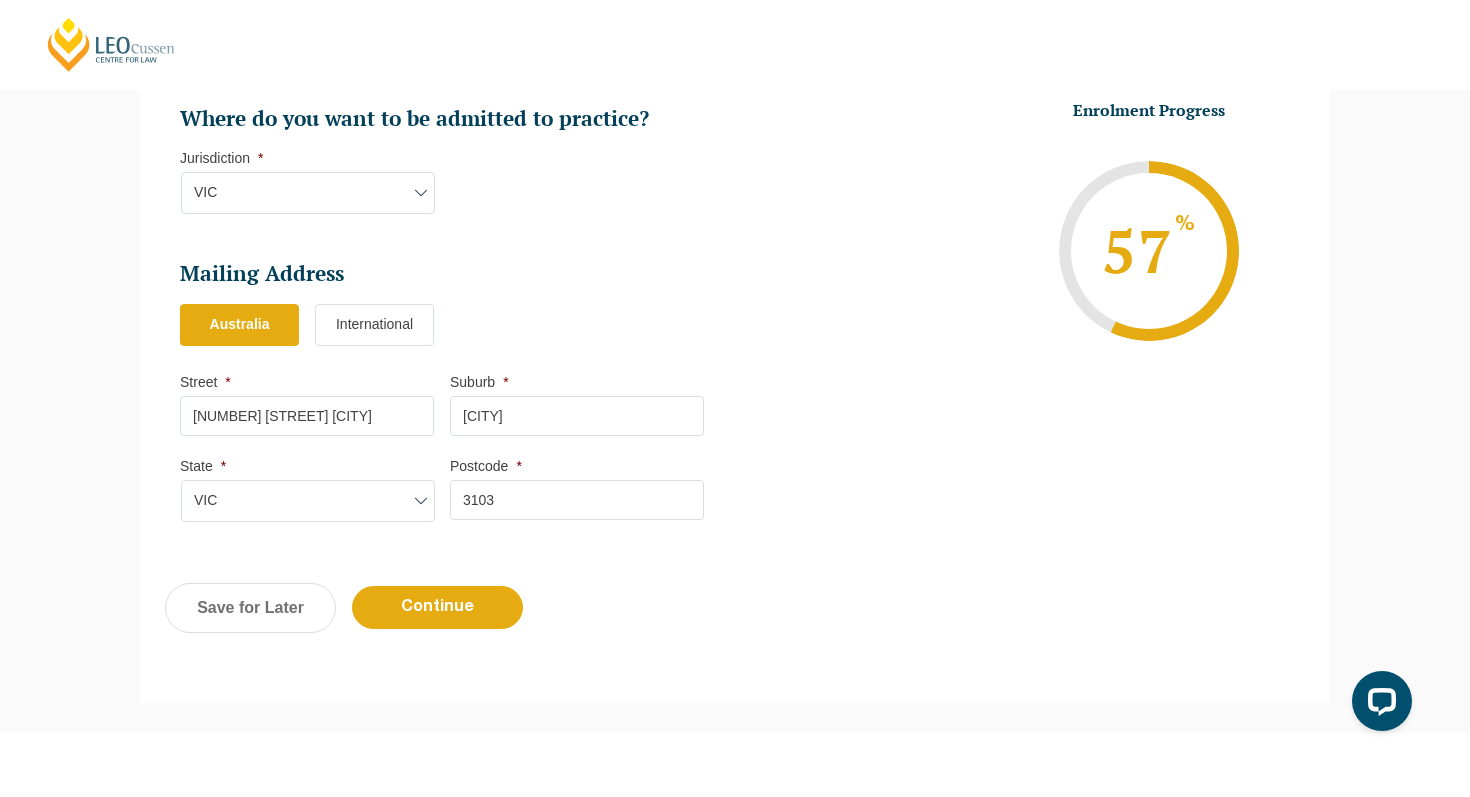 scroll, scrollTop: 1301, scrollLeft: 0, axis: vertical 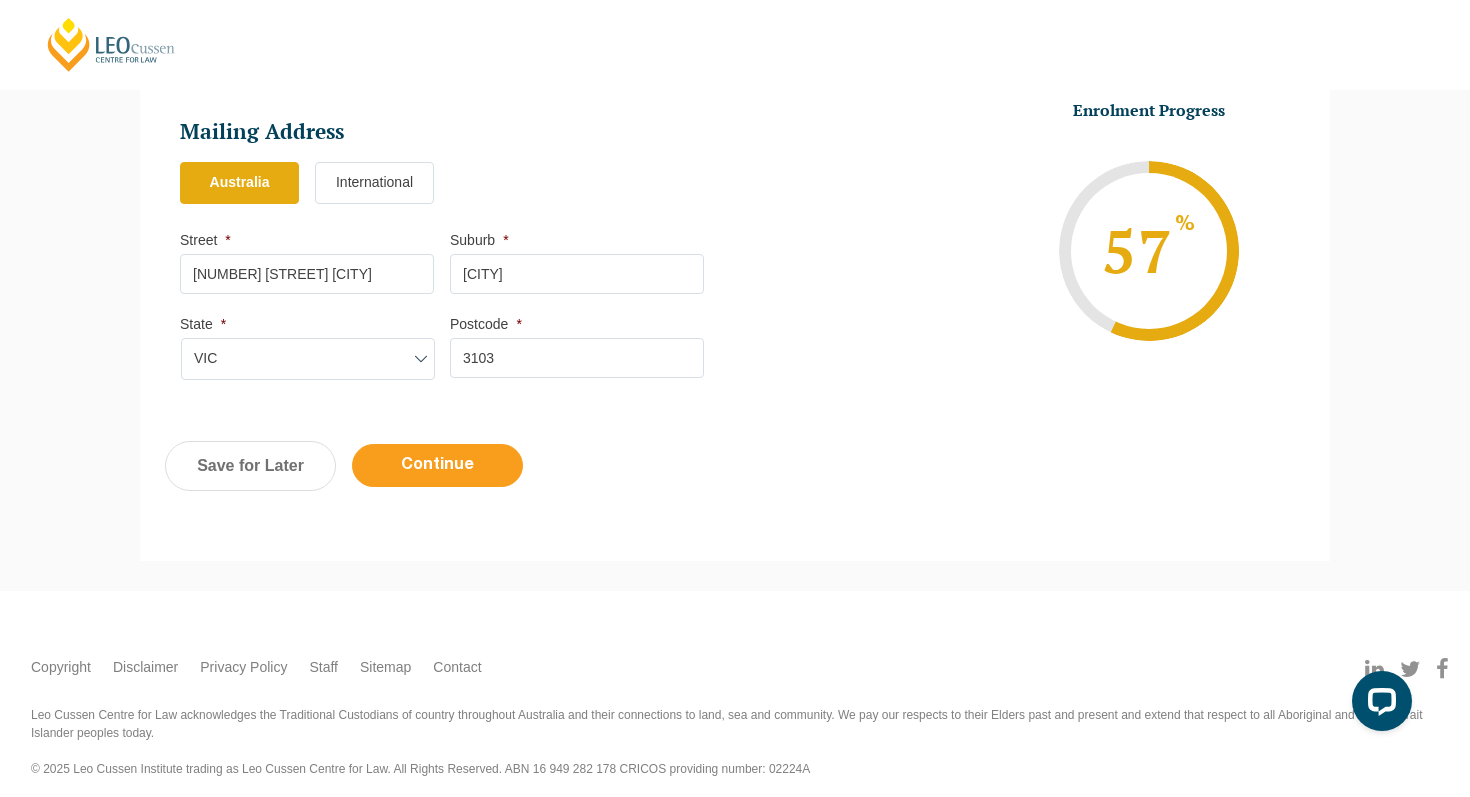 click on "Continue" at bounding box center (437, 465) 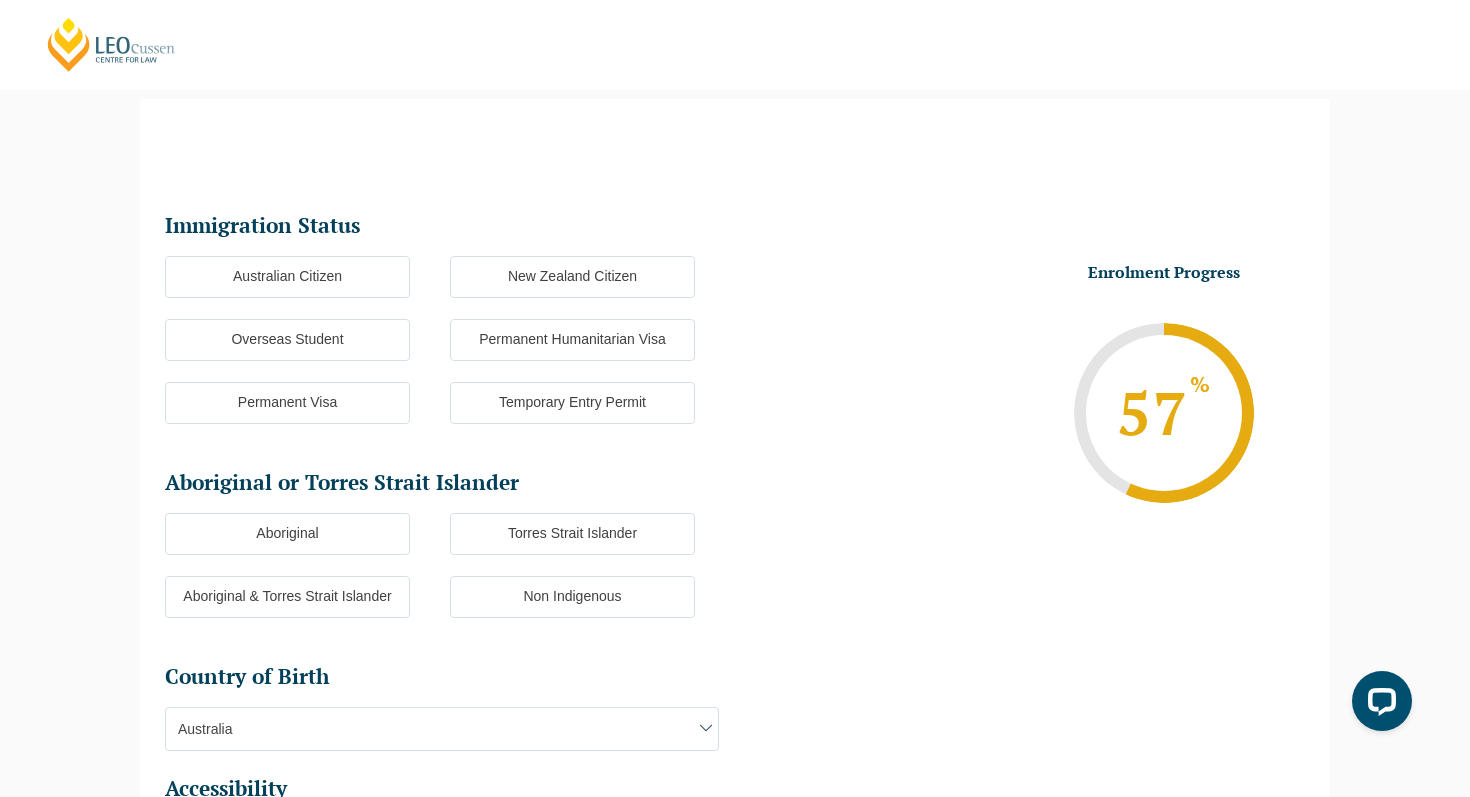 scroll, scrollTop: 173, scrollLeft: 0, axis: vertical 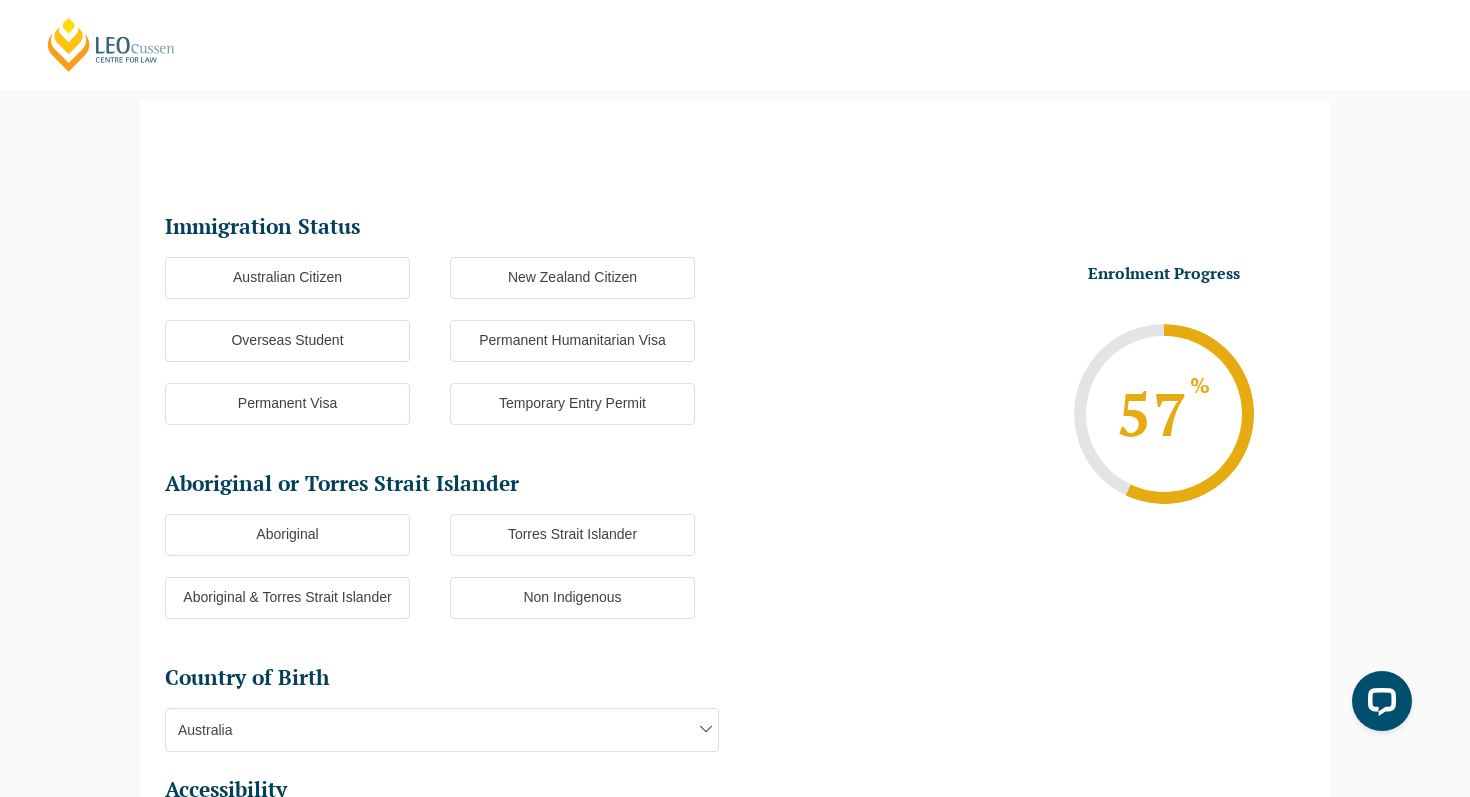 click on "Australian Citizen" at bounding box center [287, 278] 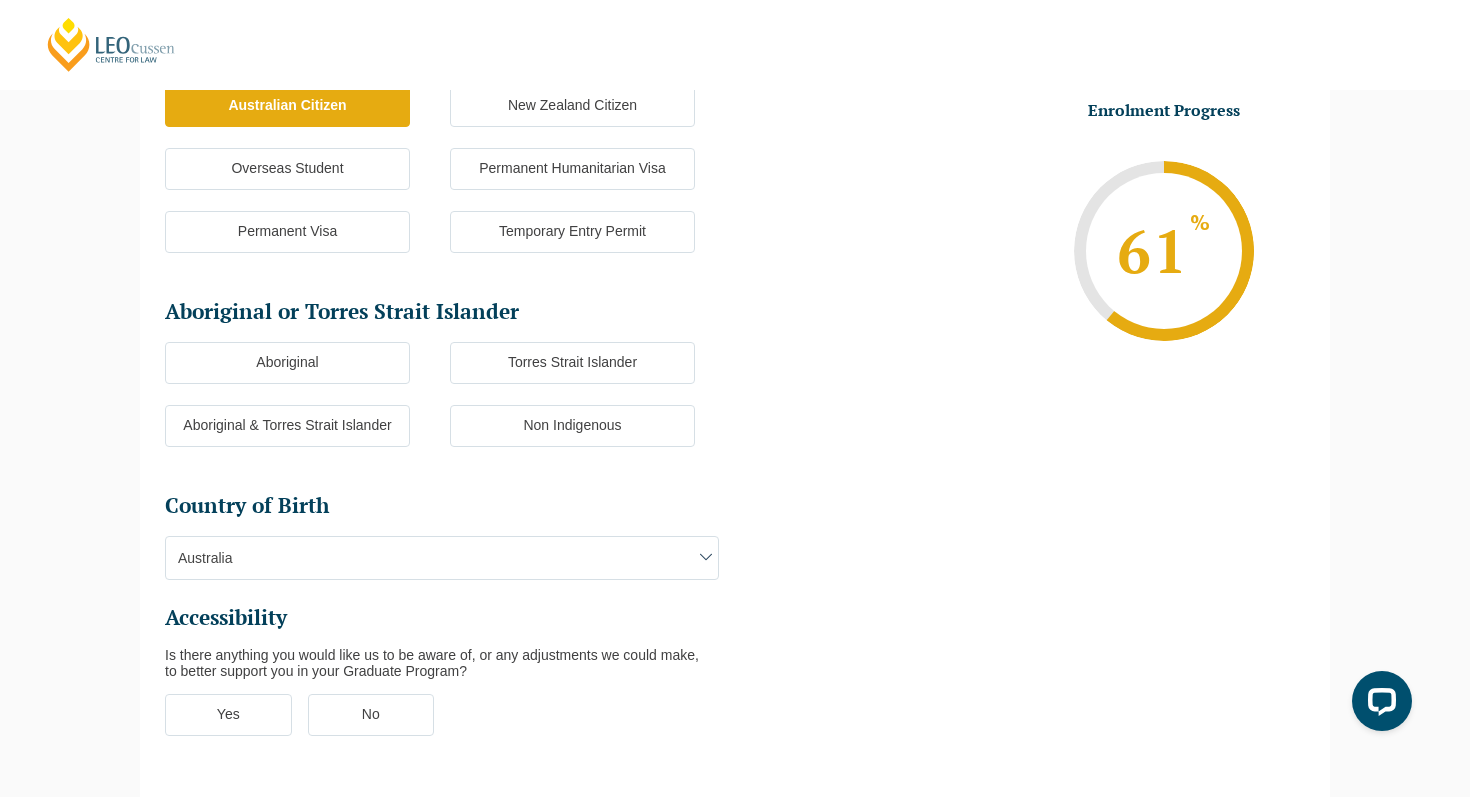 scroll, scrollTop: 347, scrollLeft: 0, axis: vertical 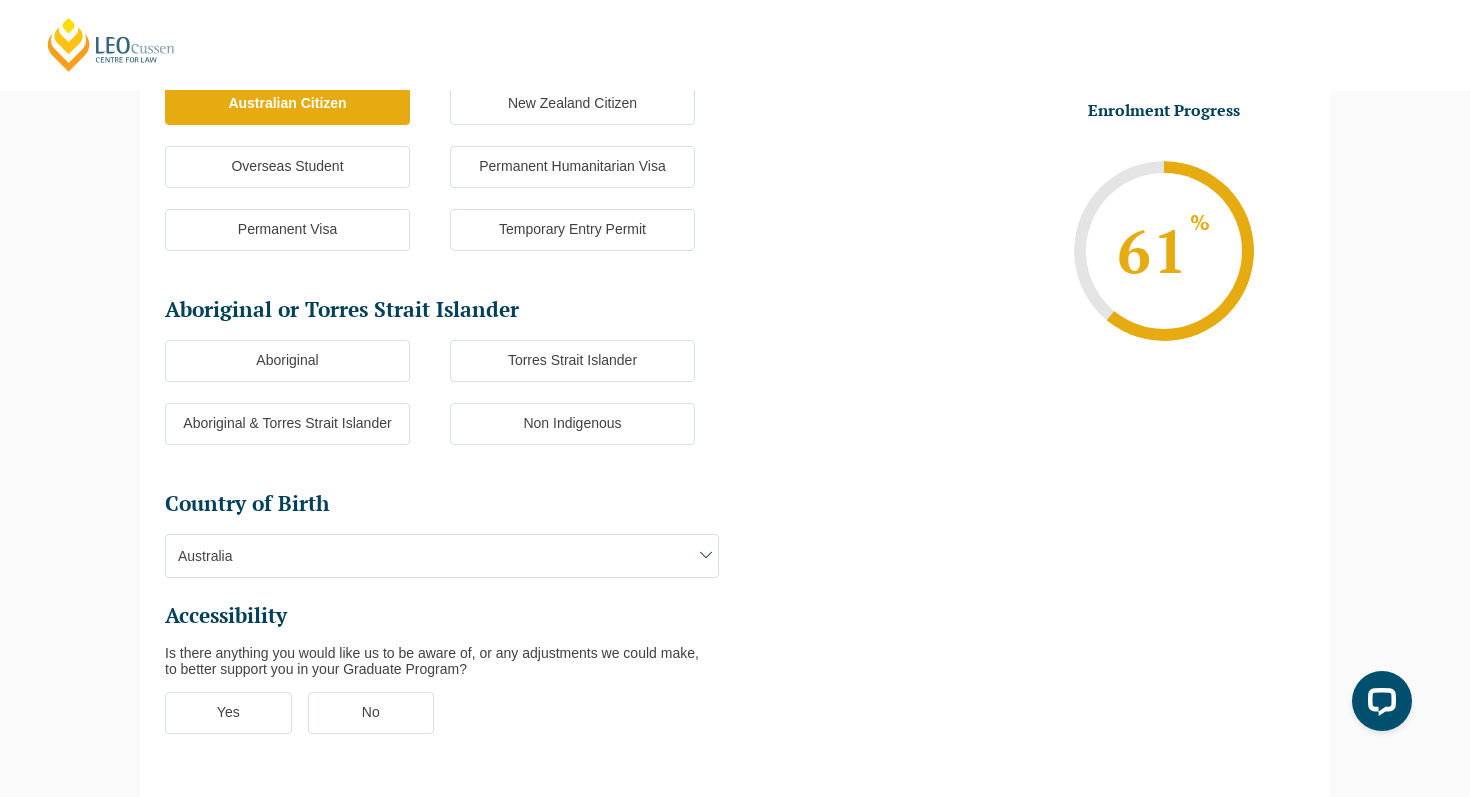 click on "Non Indigenous" at bounding box center [572, 424] 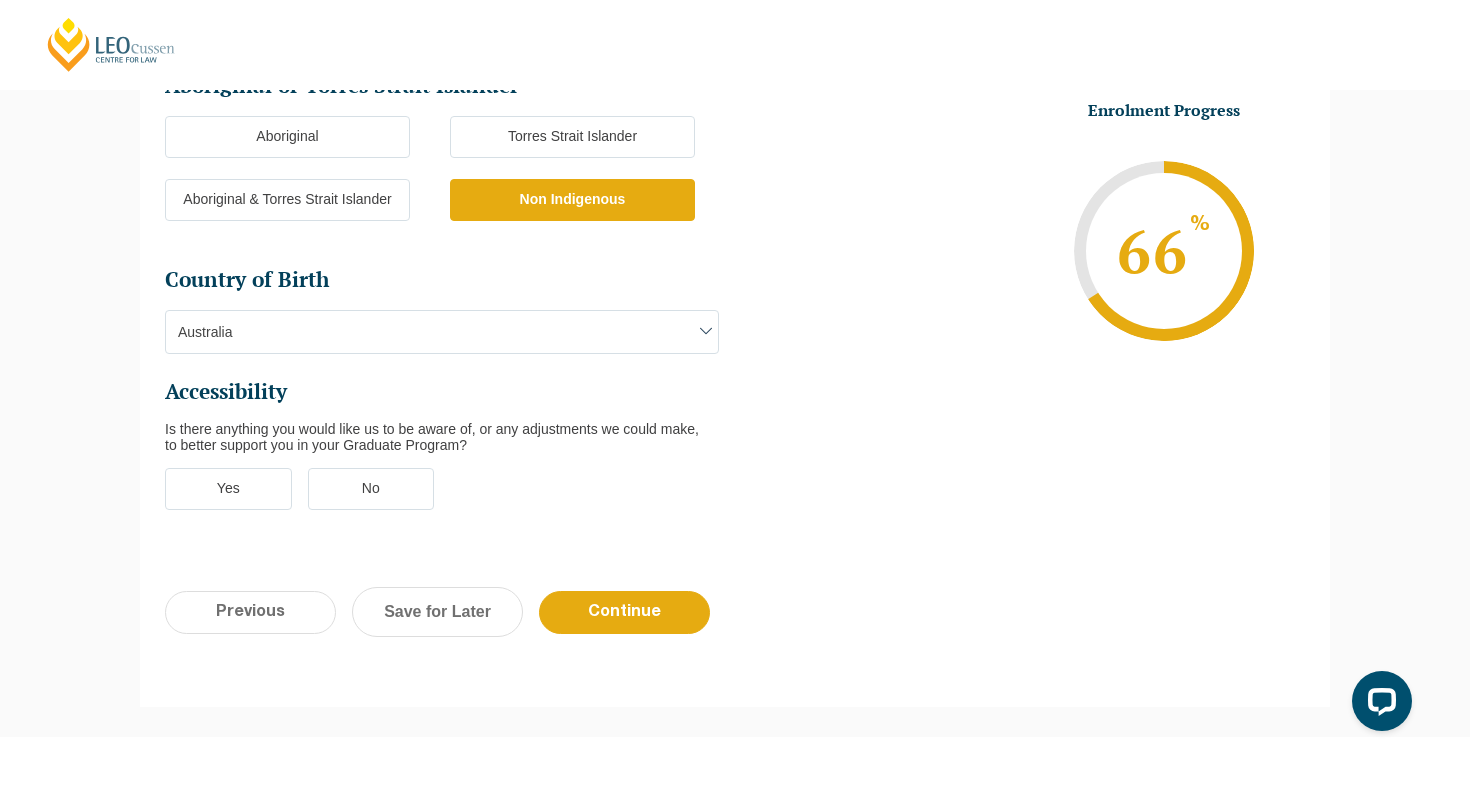scroll, scrollTop: 572, scrollLeft: 0, axis: vertical 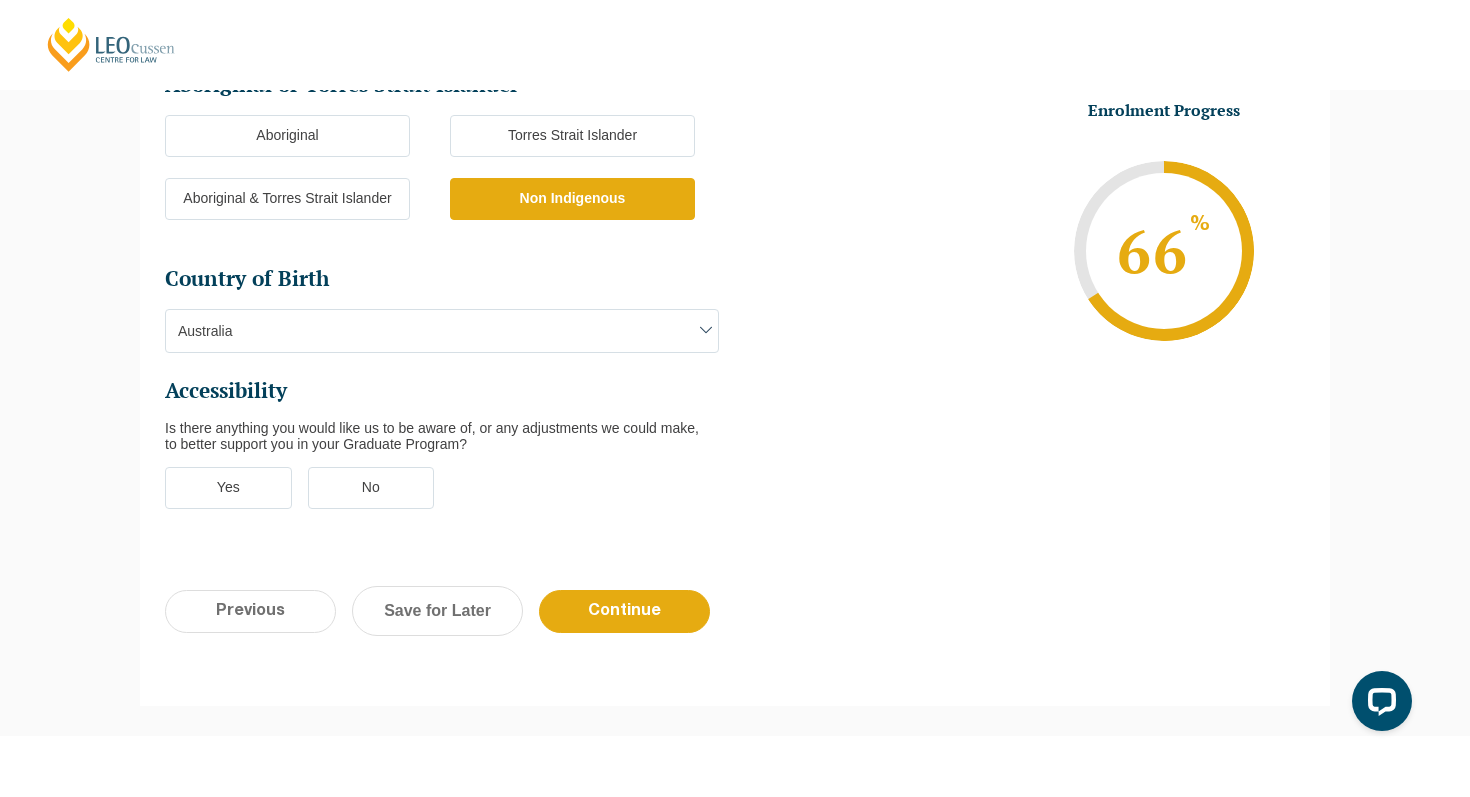click on "No" at bounding box center [371, 488] 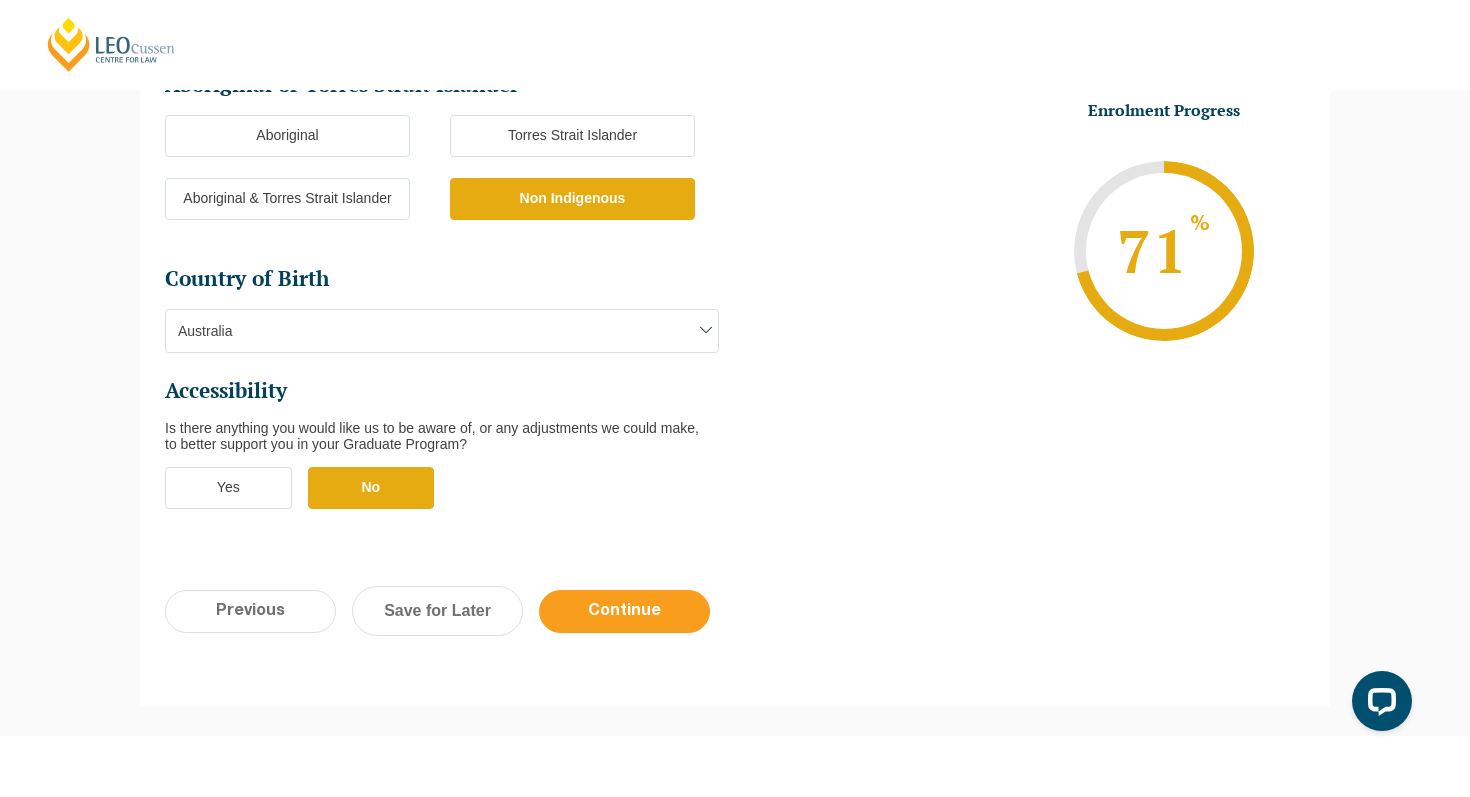click on "Continue" at bounding box center [624, 611] 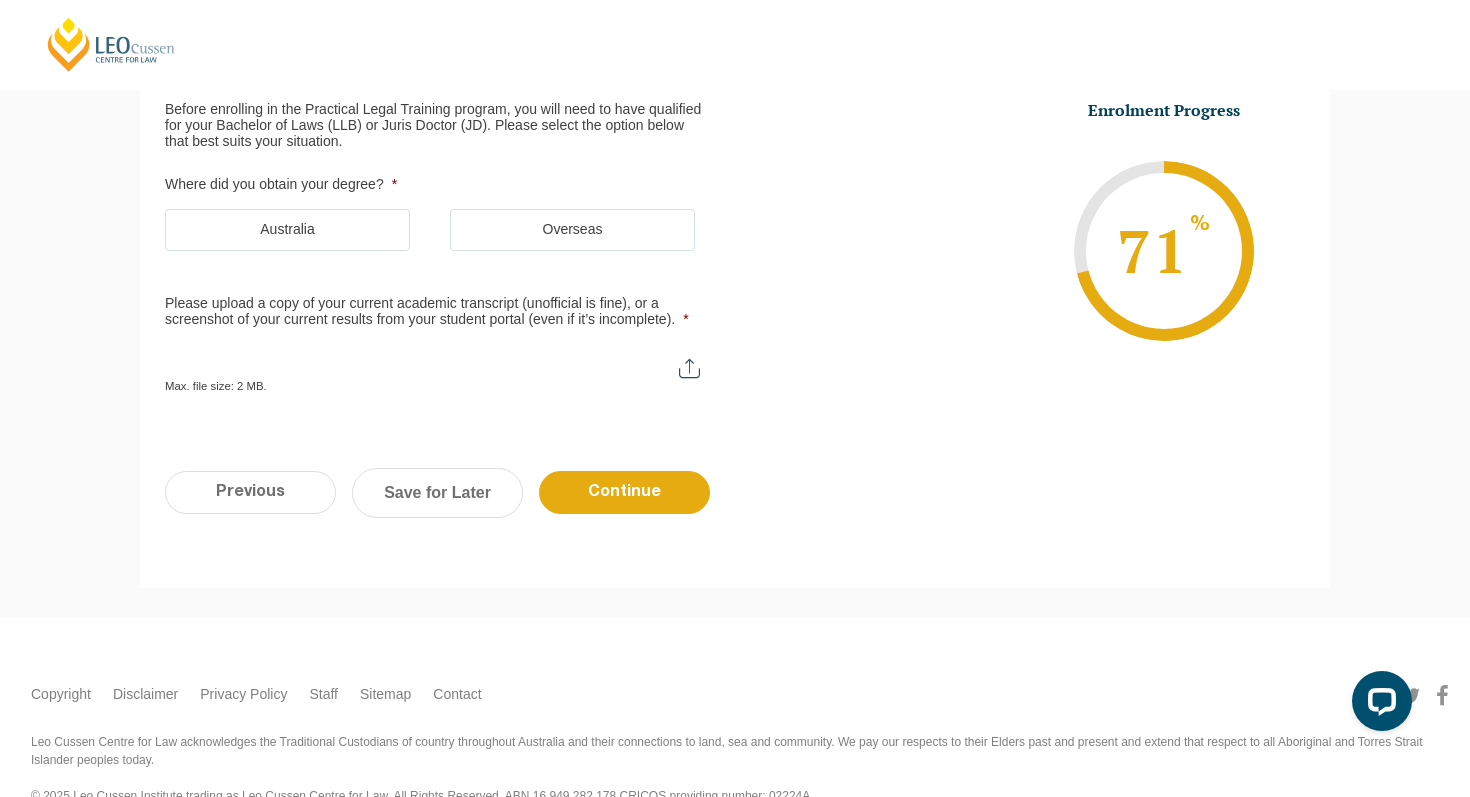 scroll, scrollTop: 173, scrollLeft: 0, axis: vertical 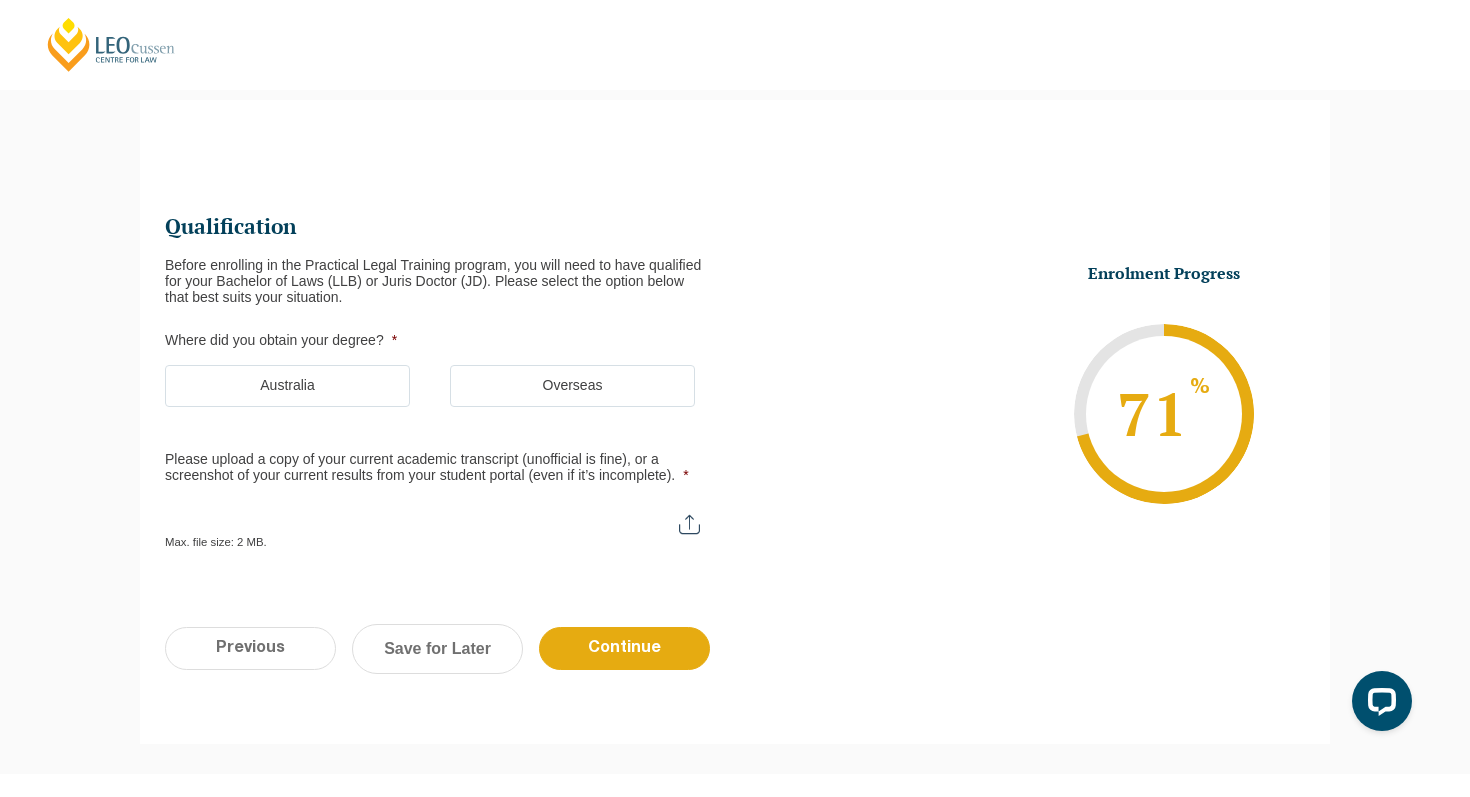 click on "Australia" at bounding box center (287, 386) 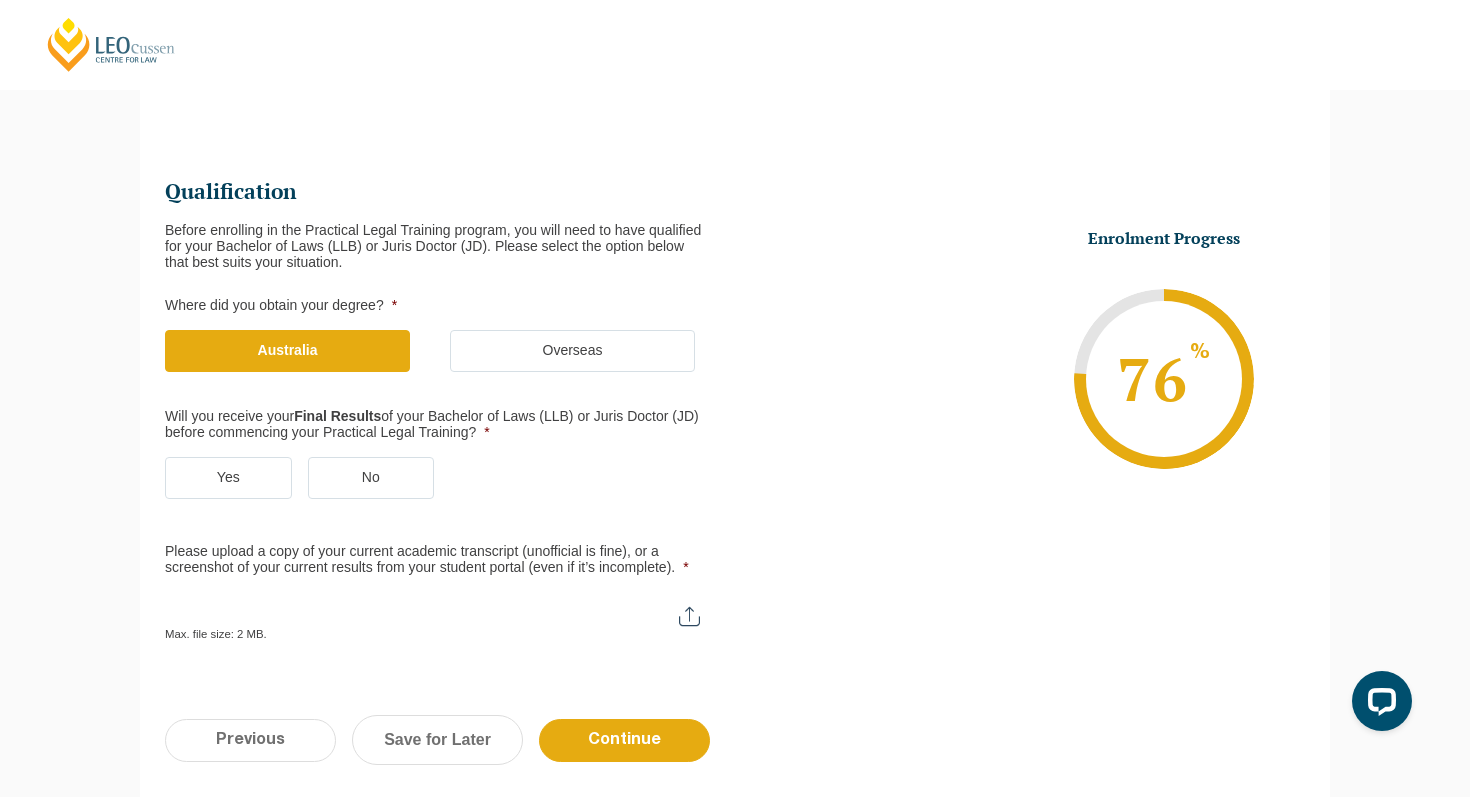 scroll, scrollTop: 214, scrollLeft: 0, axis: vertical 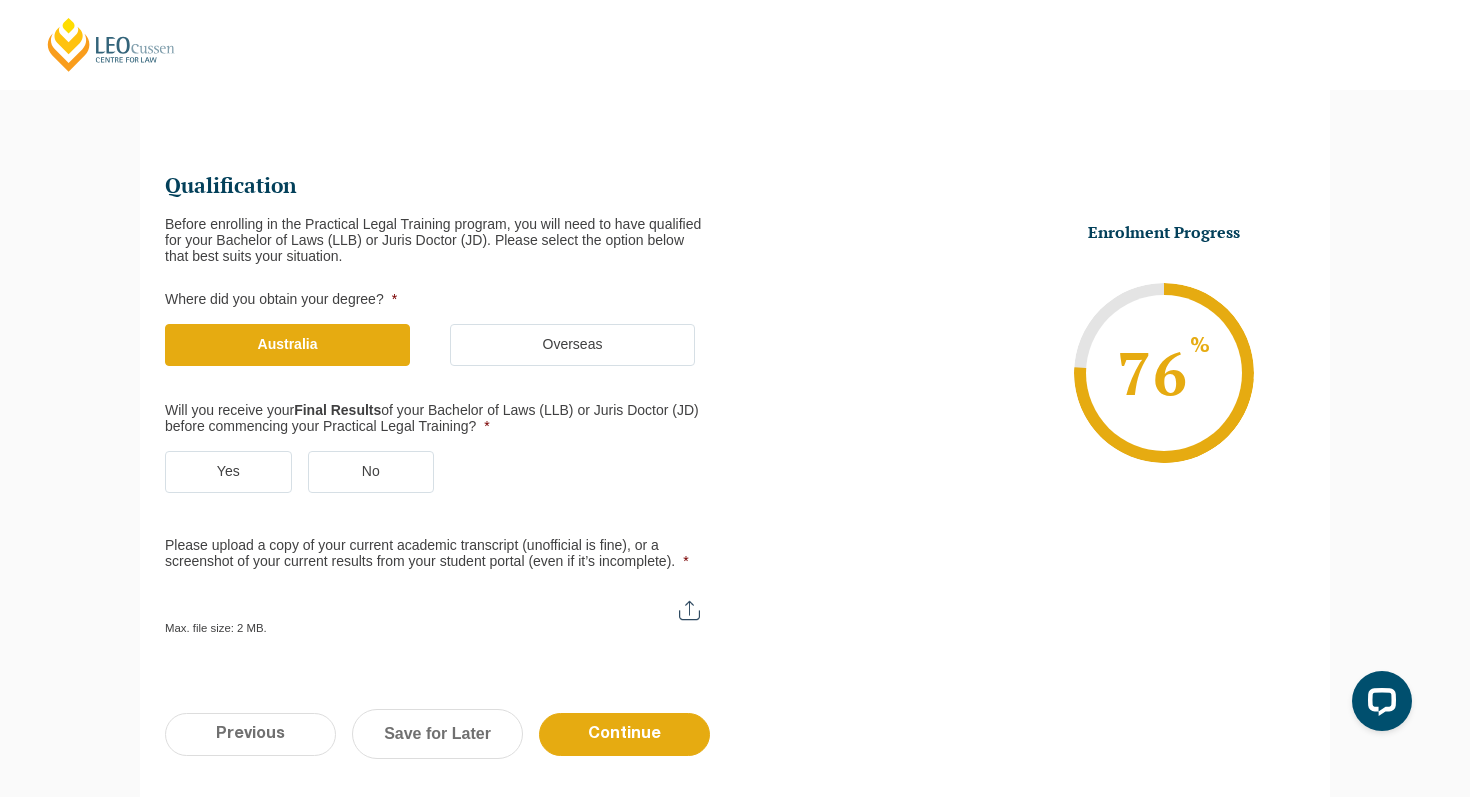 click on "Yes" at bounding box center [228, 472] 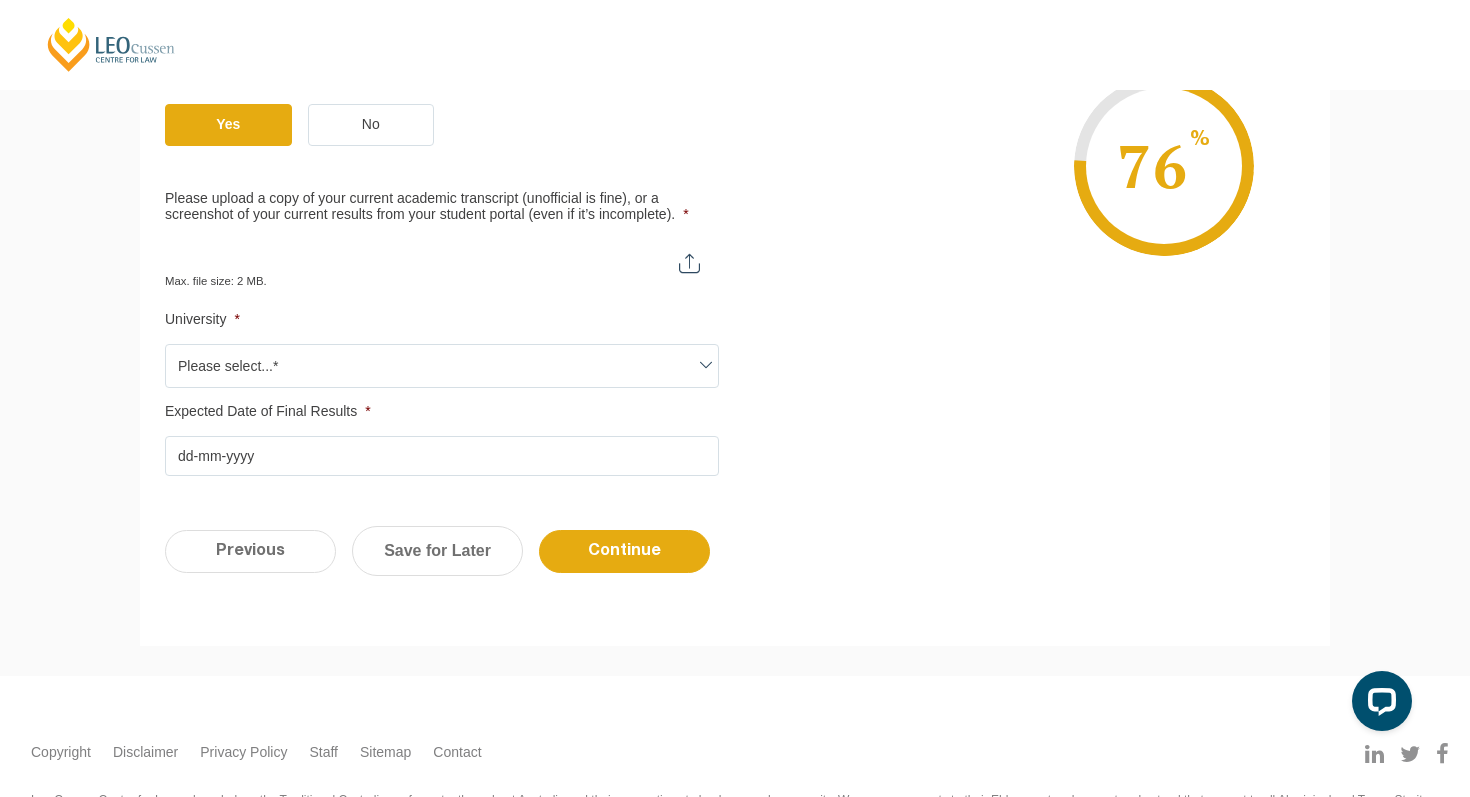 scroll, scrollTop: 563, scrollLeft: 0, axis: vertical 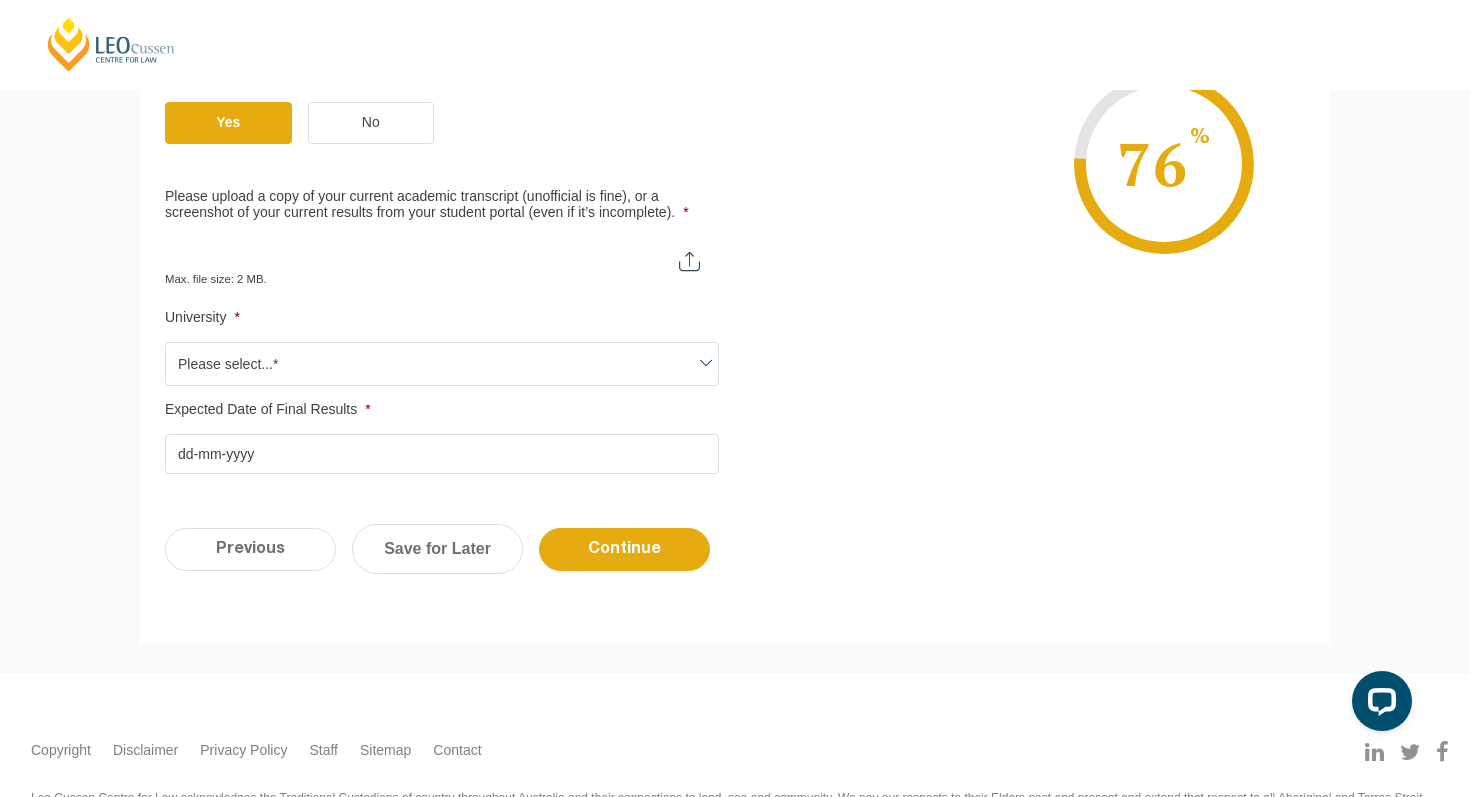 click on "Please upload a copy of your current academic transcript (unofficial is fine), or a screenshot of your current results from your student portal (even if it’s incomplete). *" at bounding box center (442, 254) 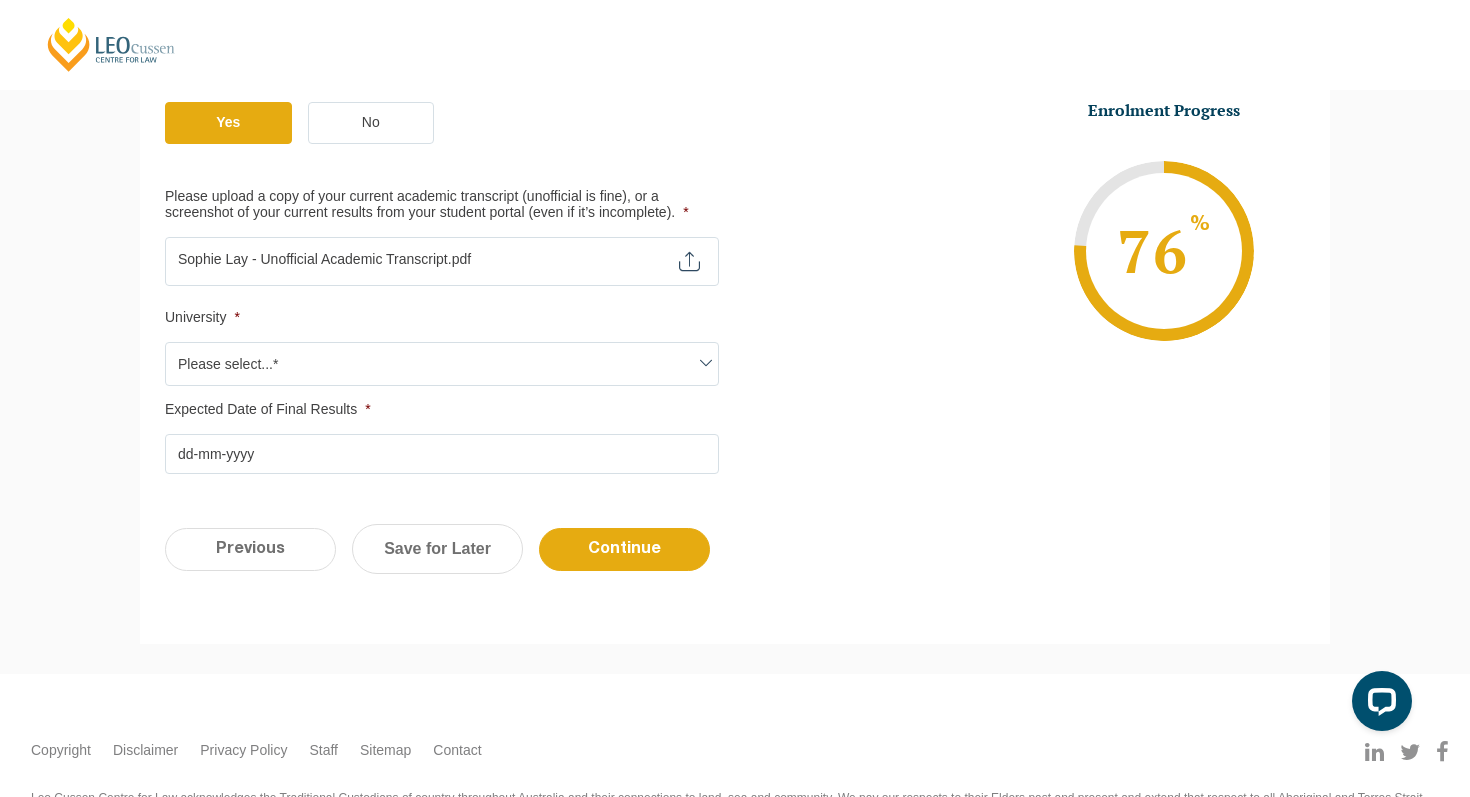 click on "Please select...*" at bounding box center [442, 364] 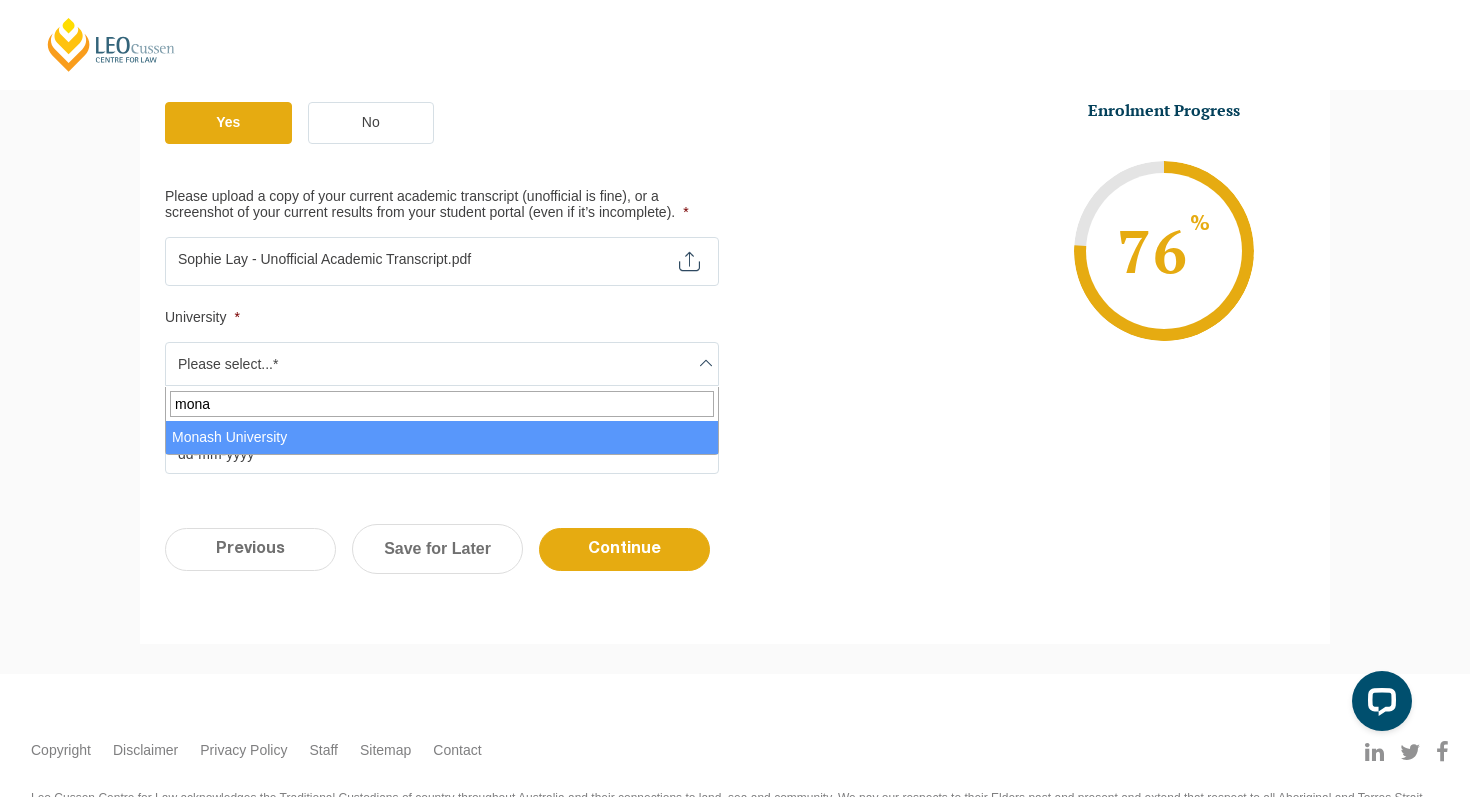 type on "mona" 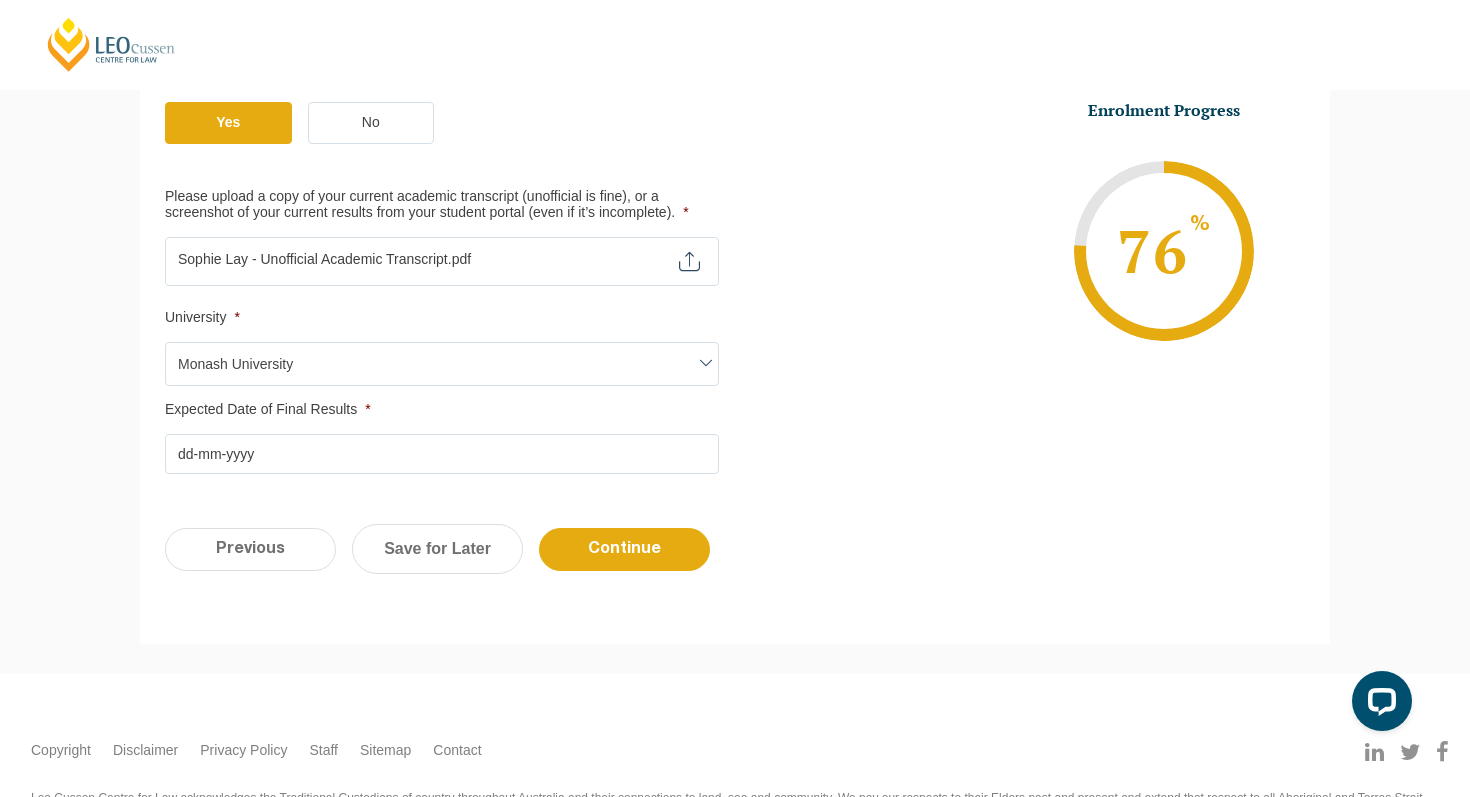 click on "Expected Date of Final Results *" at bounding box center (442, 454) 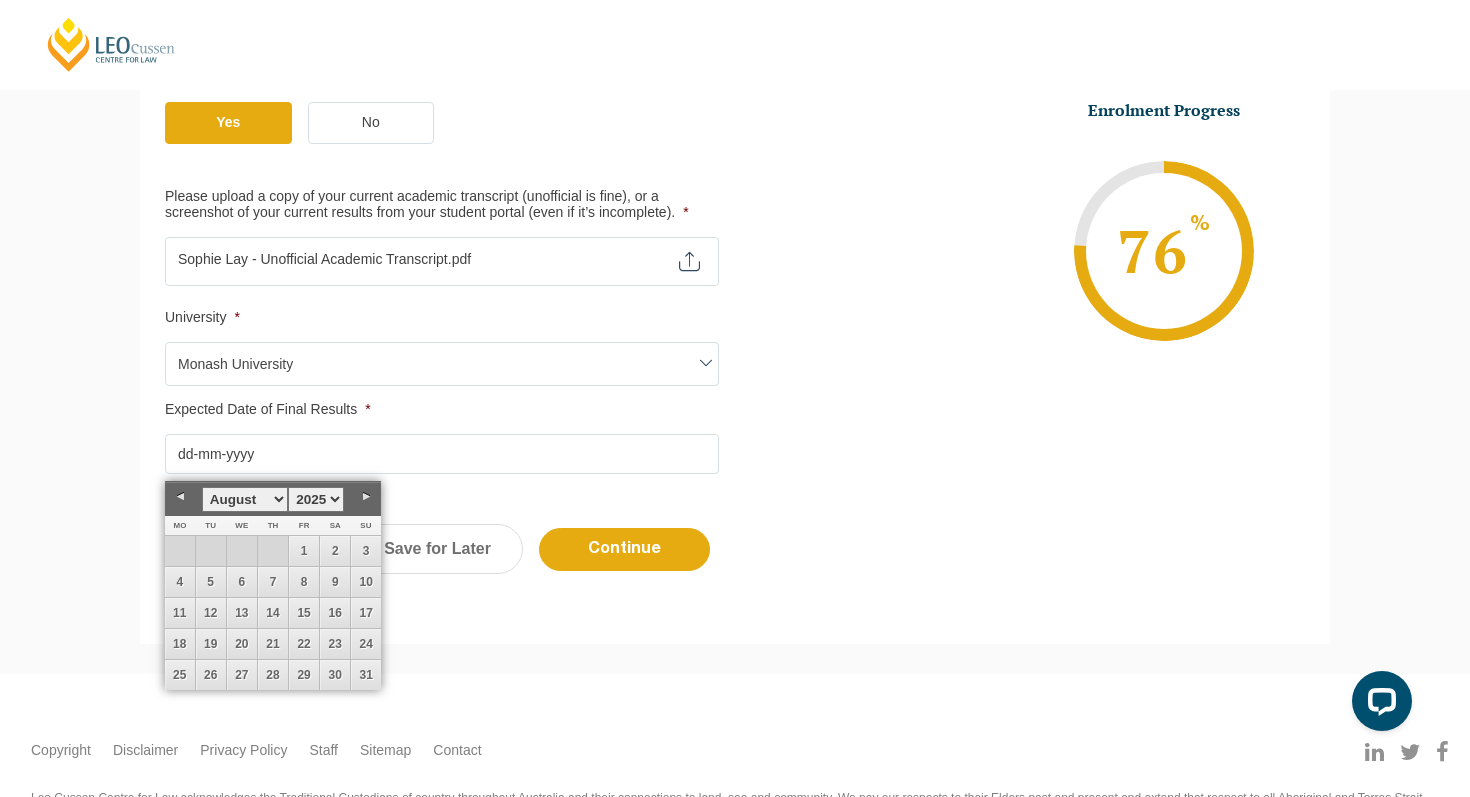 click on "Next" at bounding box center [366, 497] 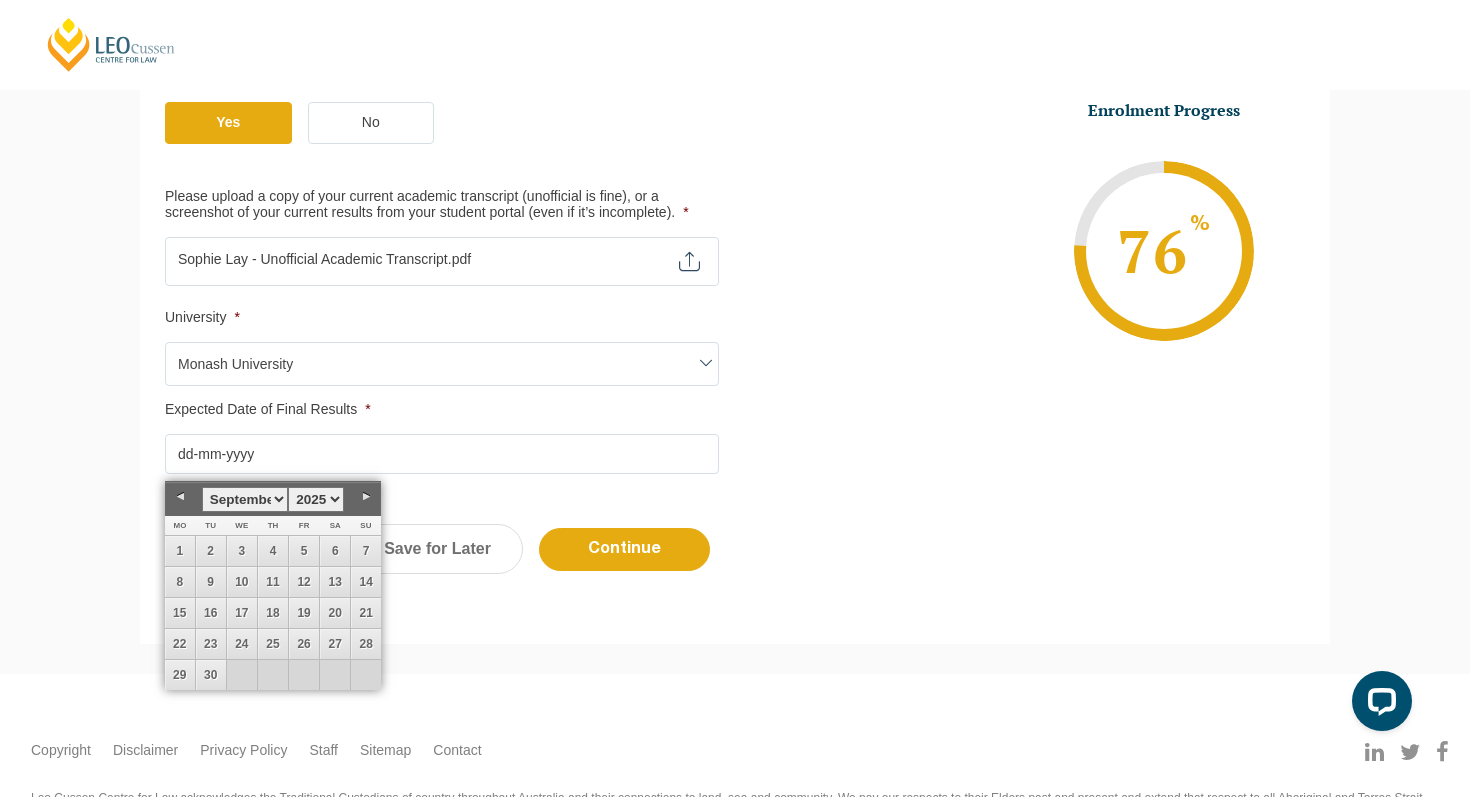 click on "Next" at bounding box center [366, 497] 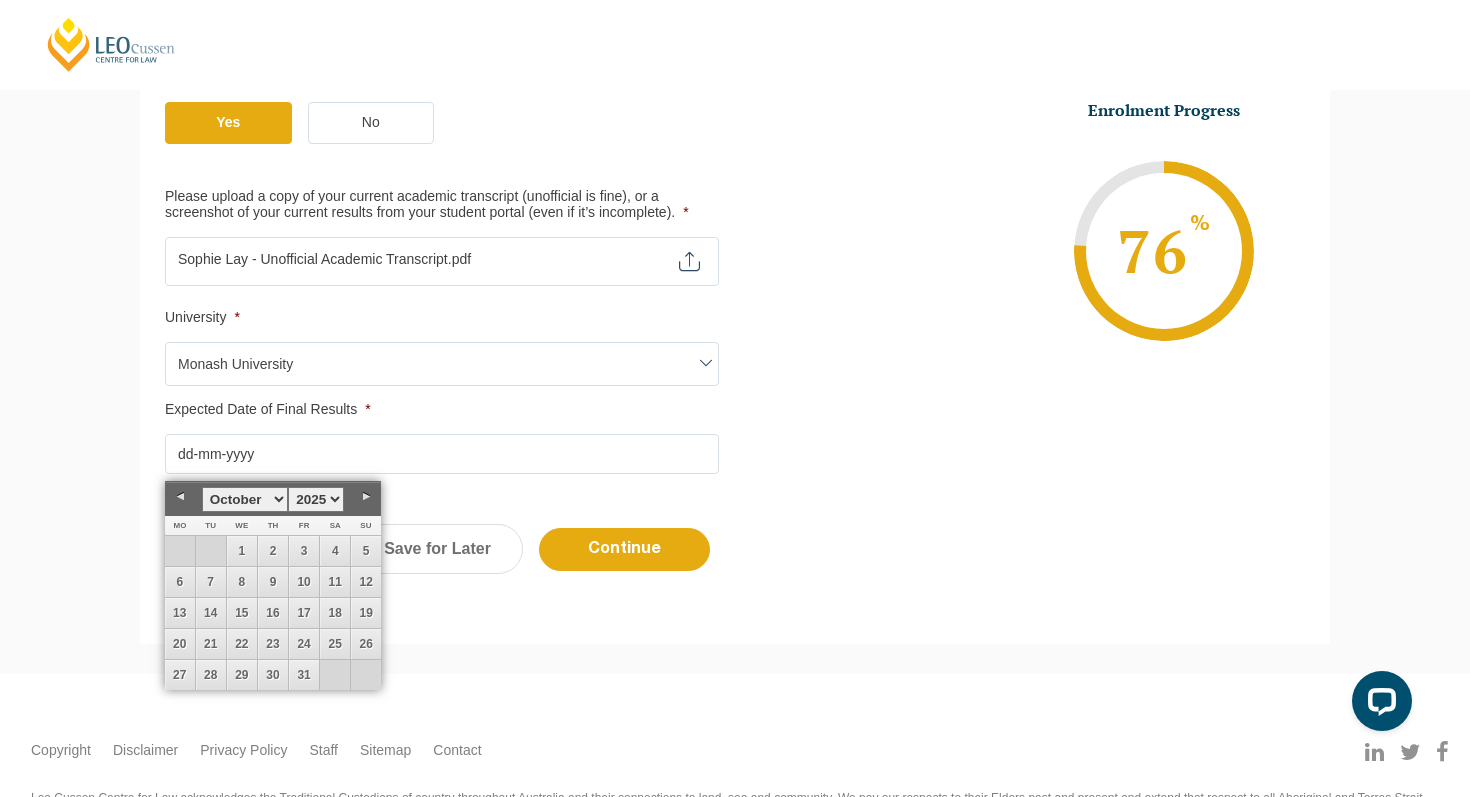 click on "Next" at bounding box center [366, 497] 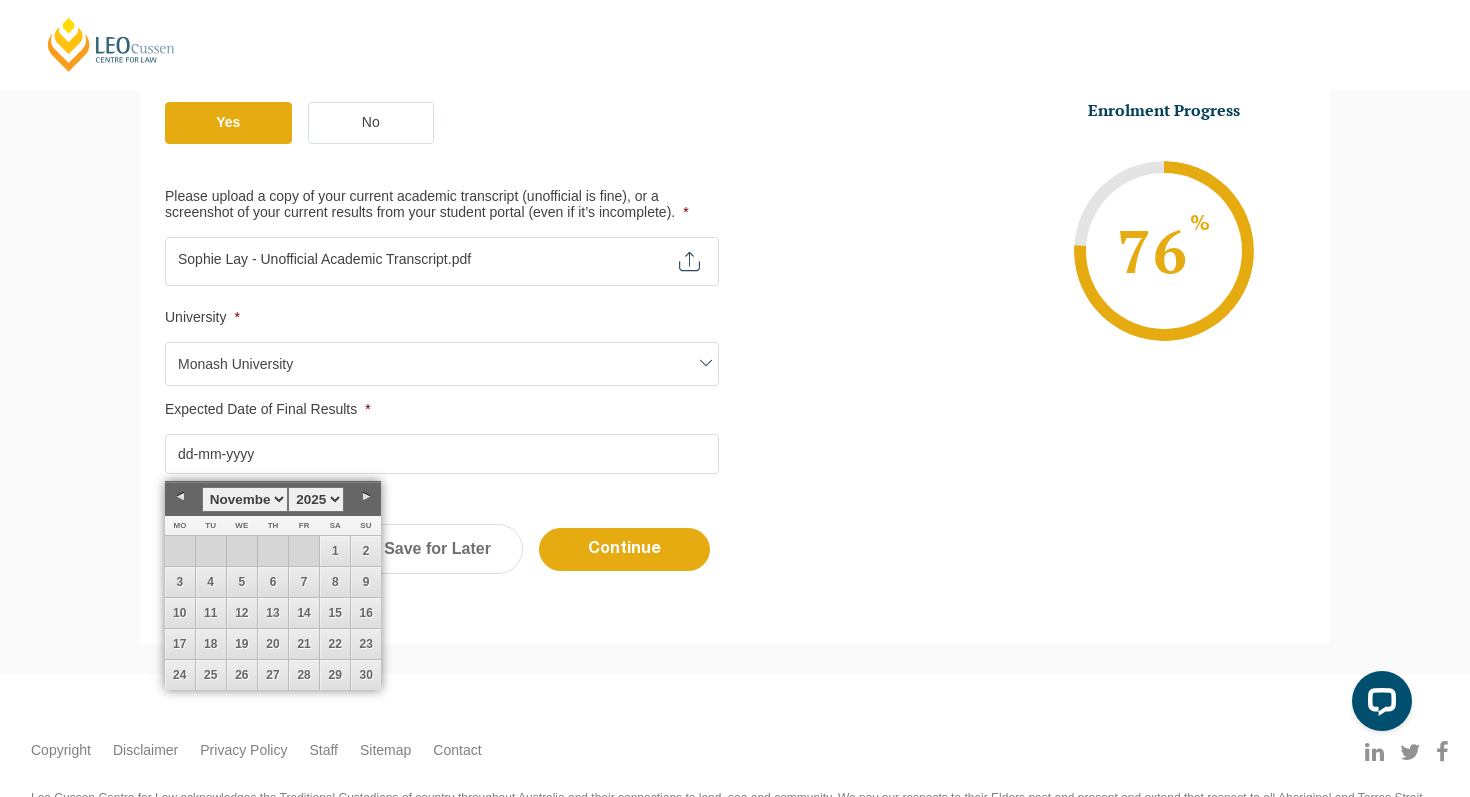 click on "Next" at bounding box center [366, 497] 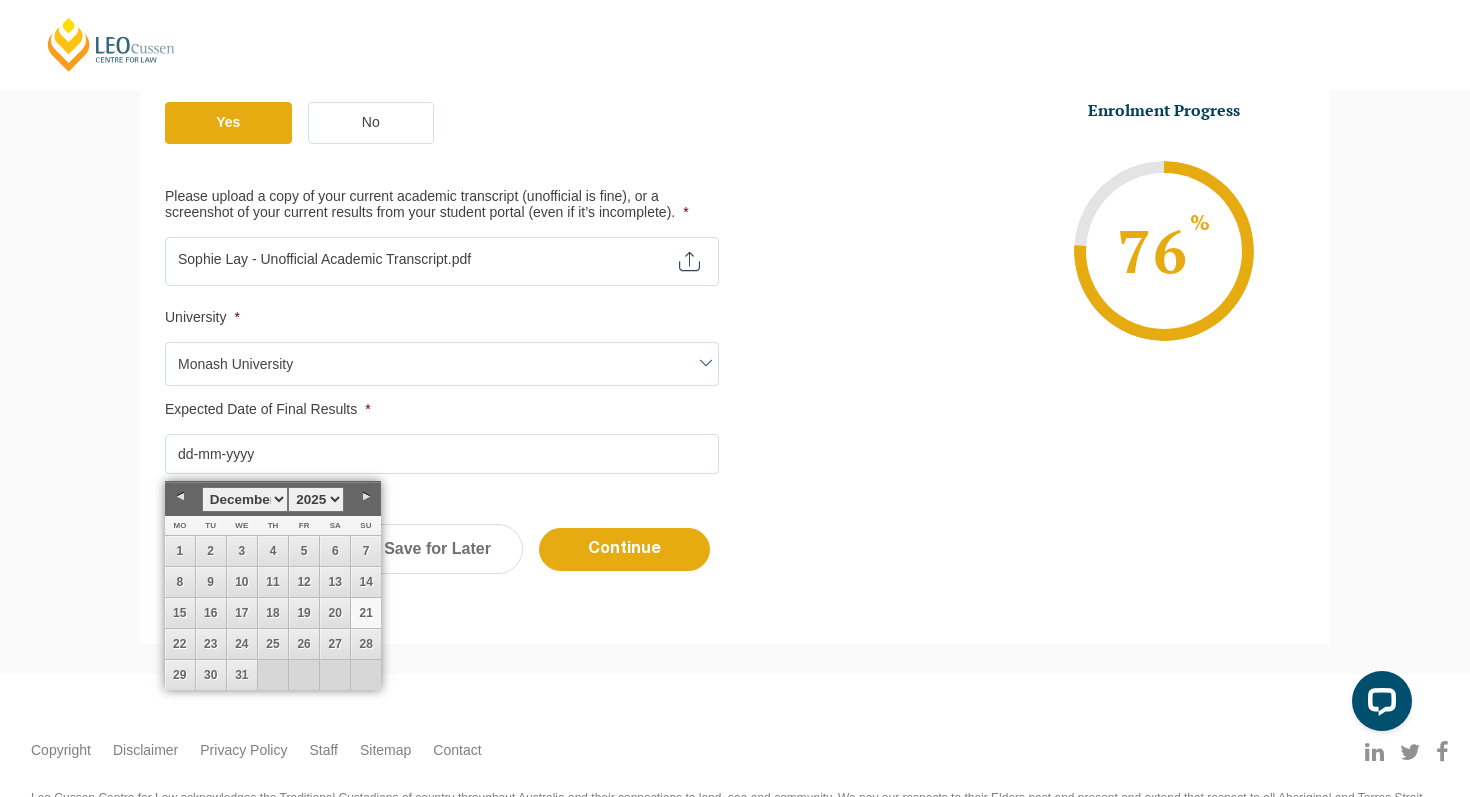 click on "21" at bounding box center (366, 613) 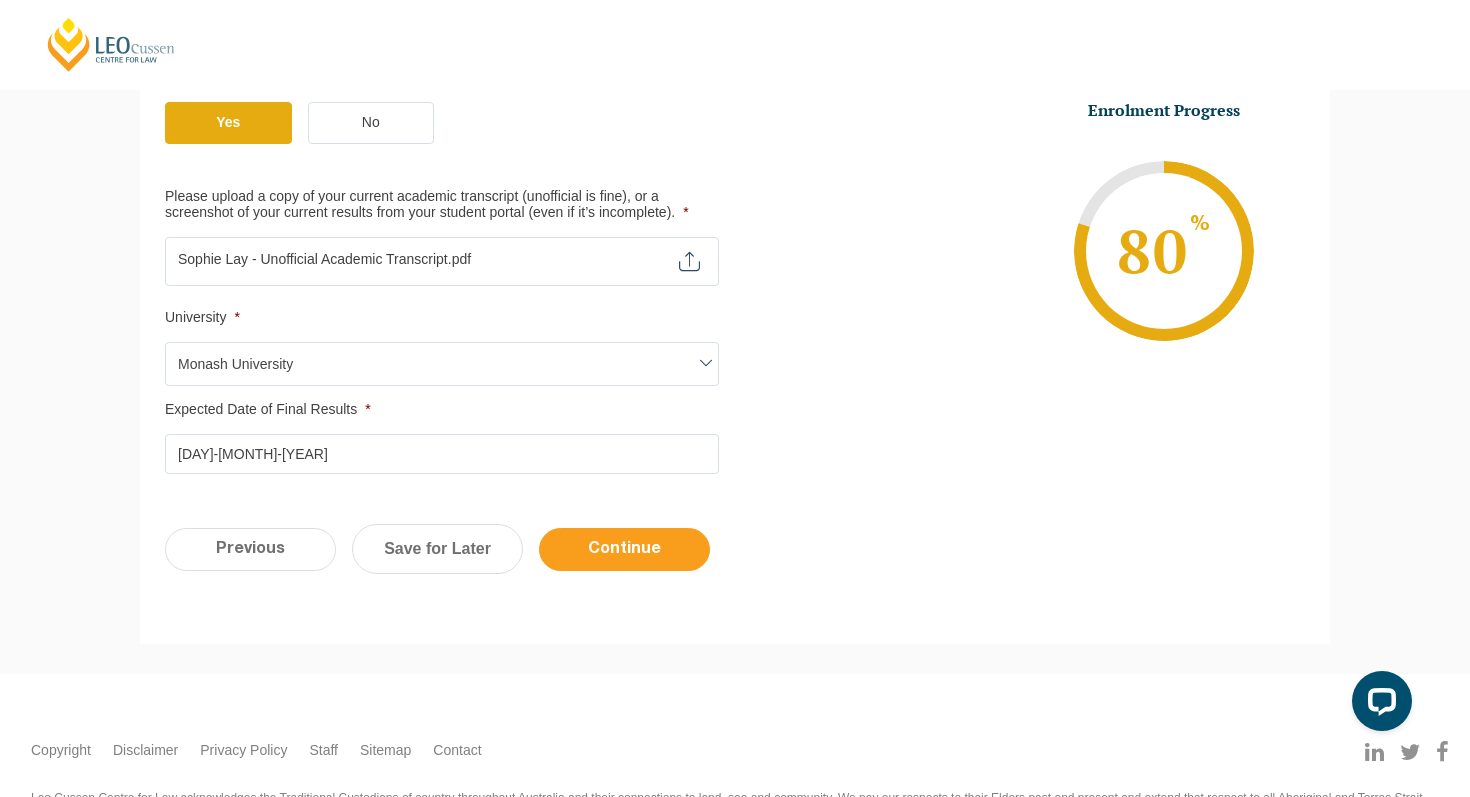 click on "Continue" at bounding box center (624, 549) 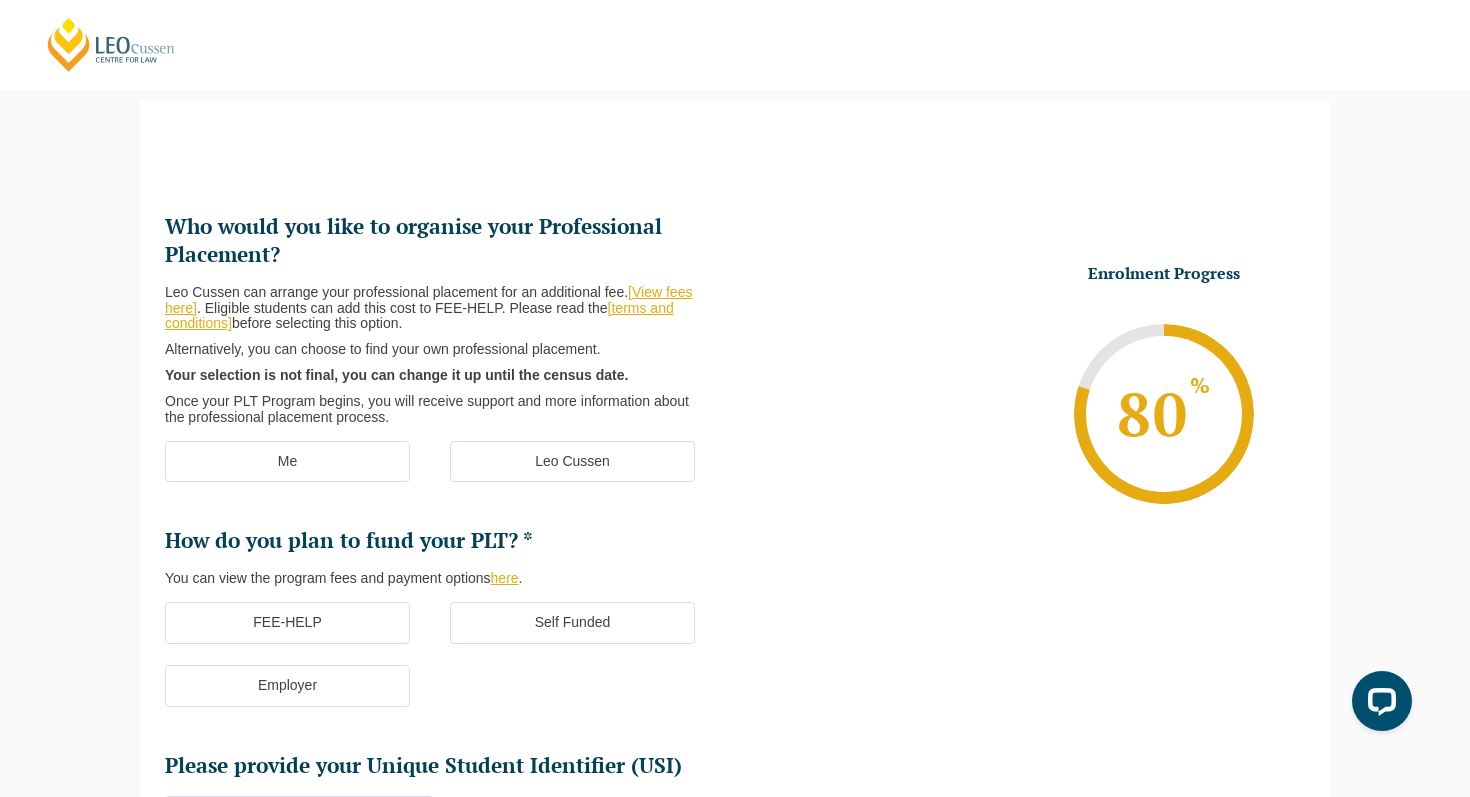 scroll, scrollTop: 193, scrollLeft: 0, axis: vertical 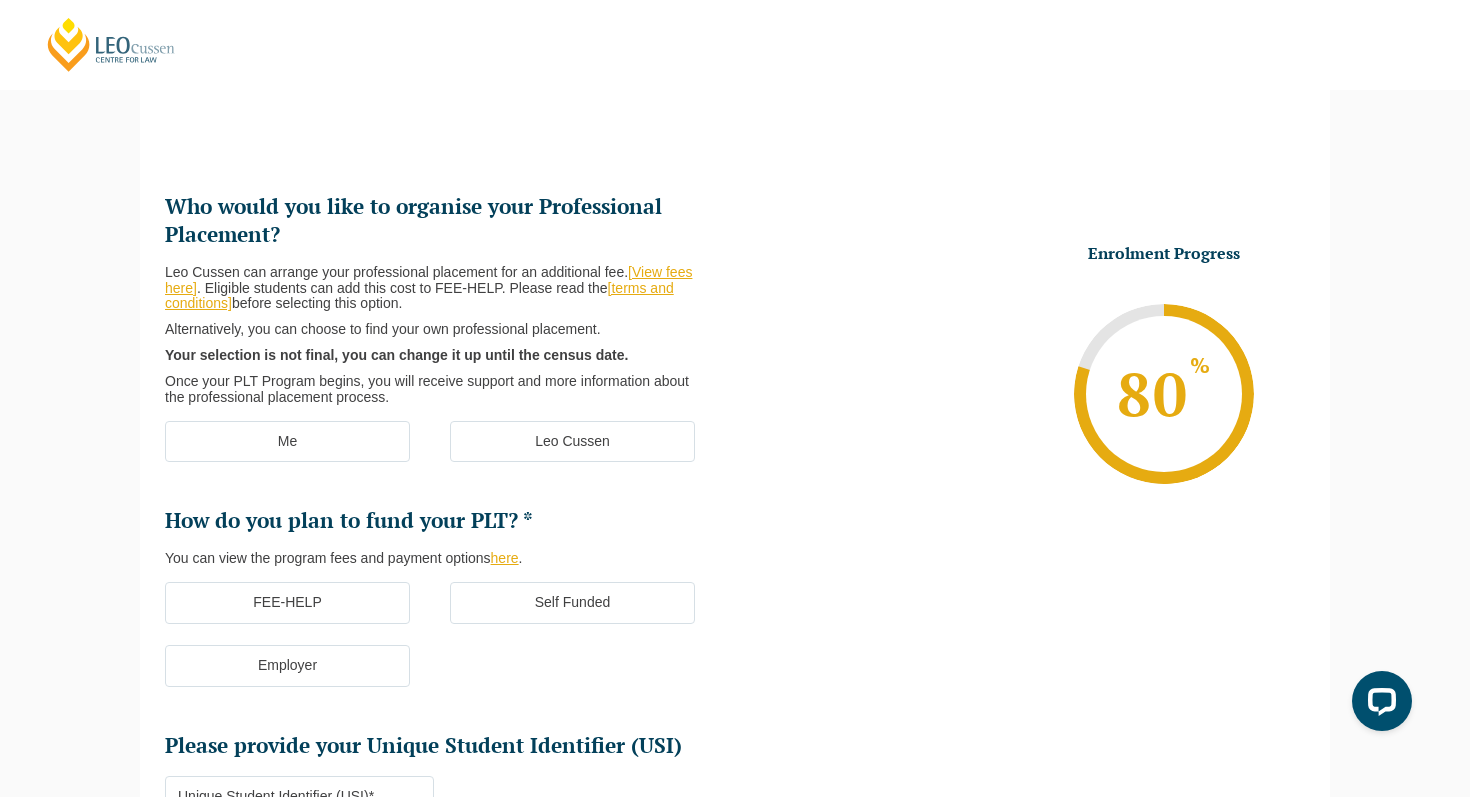 click on "Me" at bounding box center [287, 442] 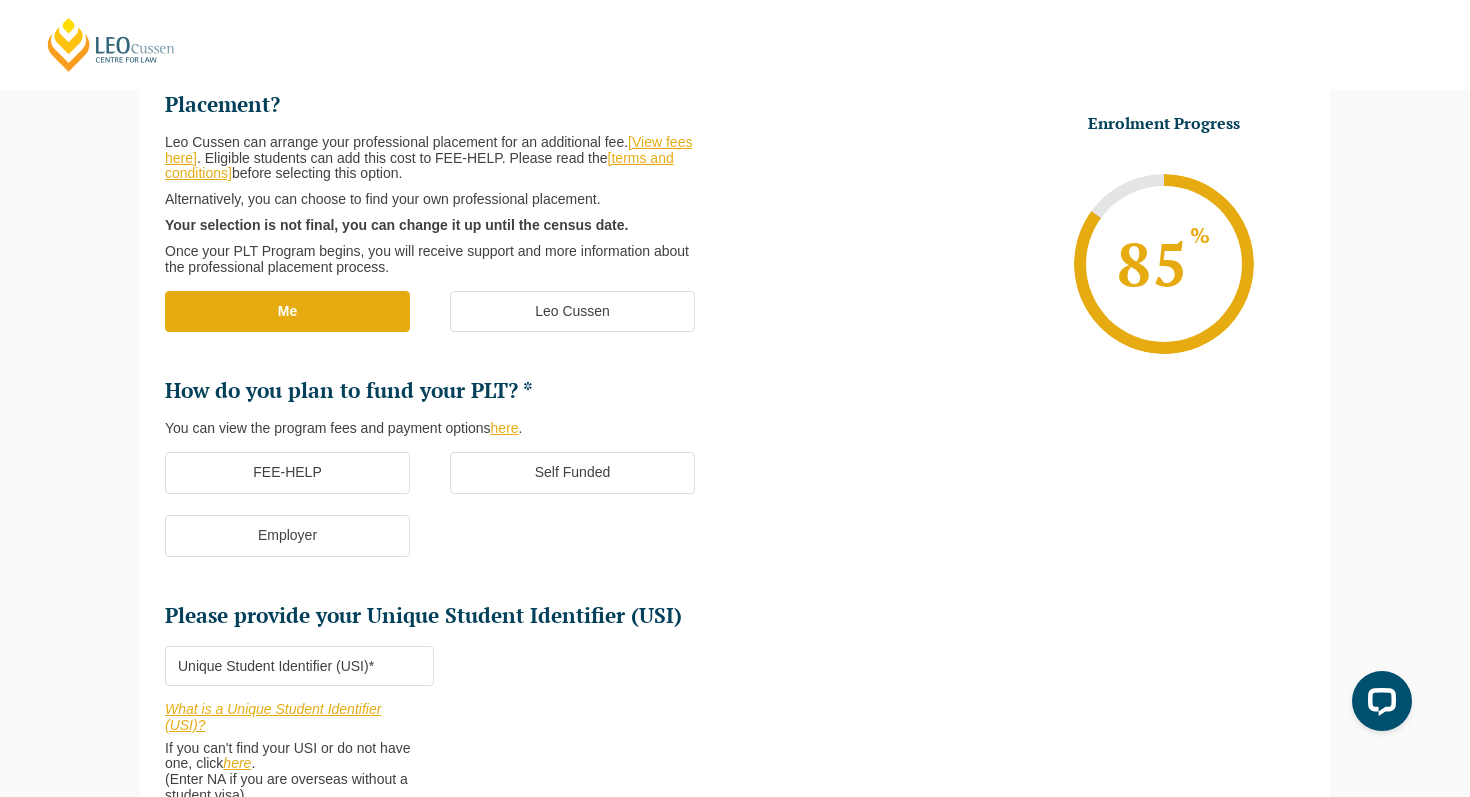 scroll, scrollTop: 325, scrollLeft: 0, axis: vertical 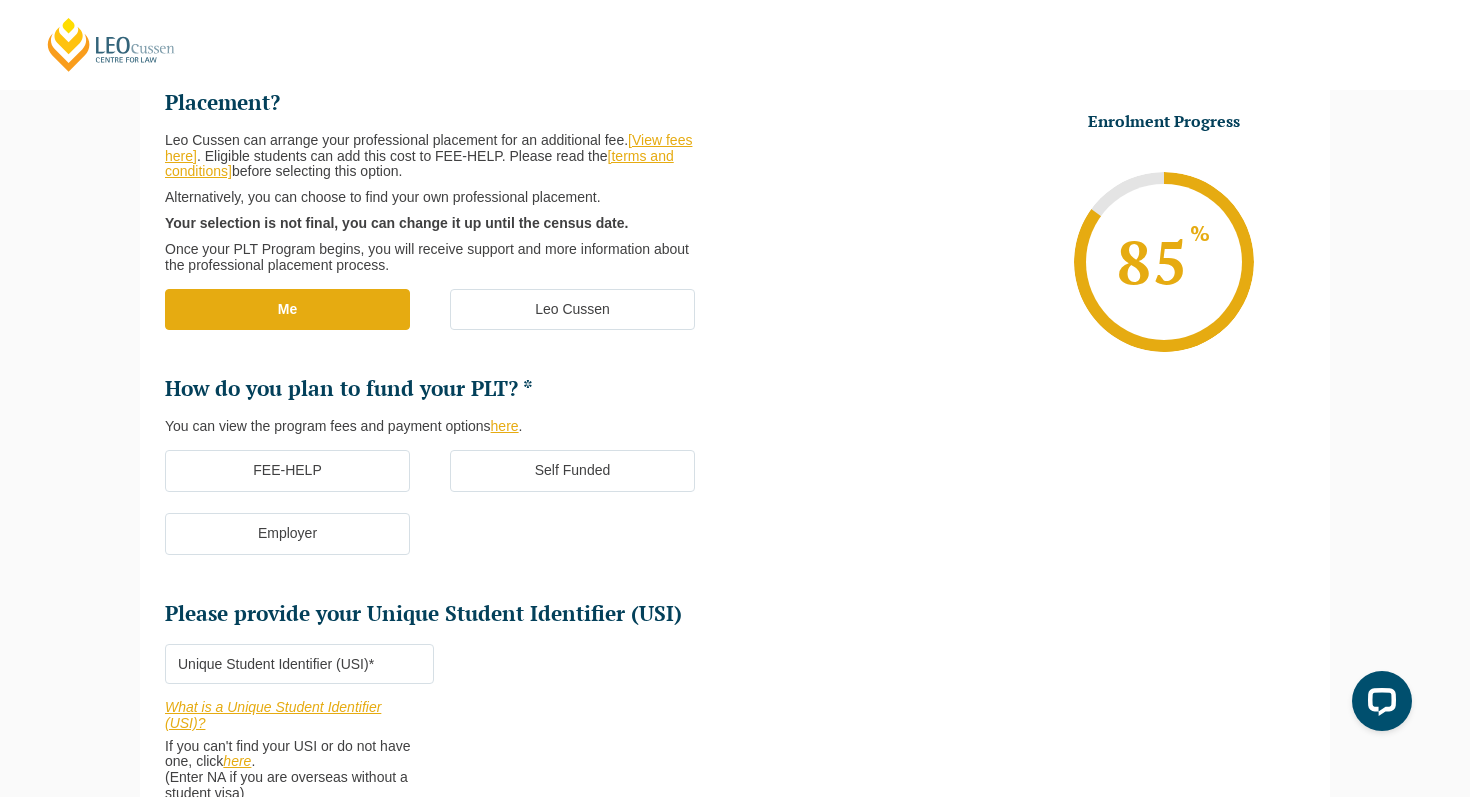 click on "Employer" at bounding box center [287, 534] 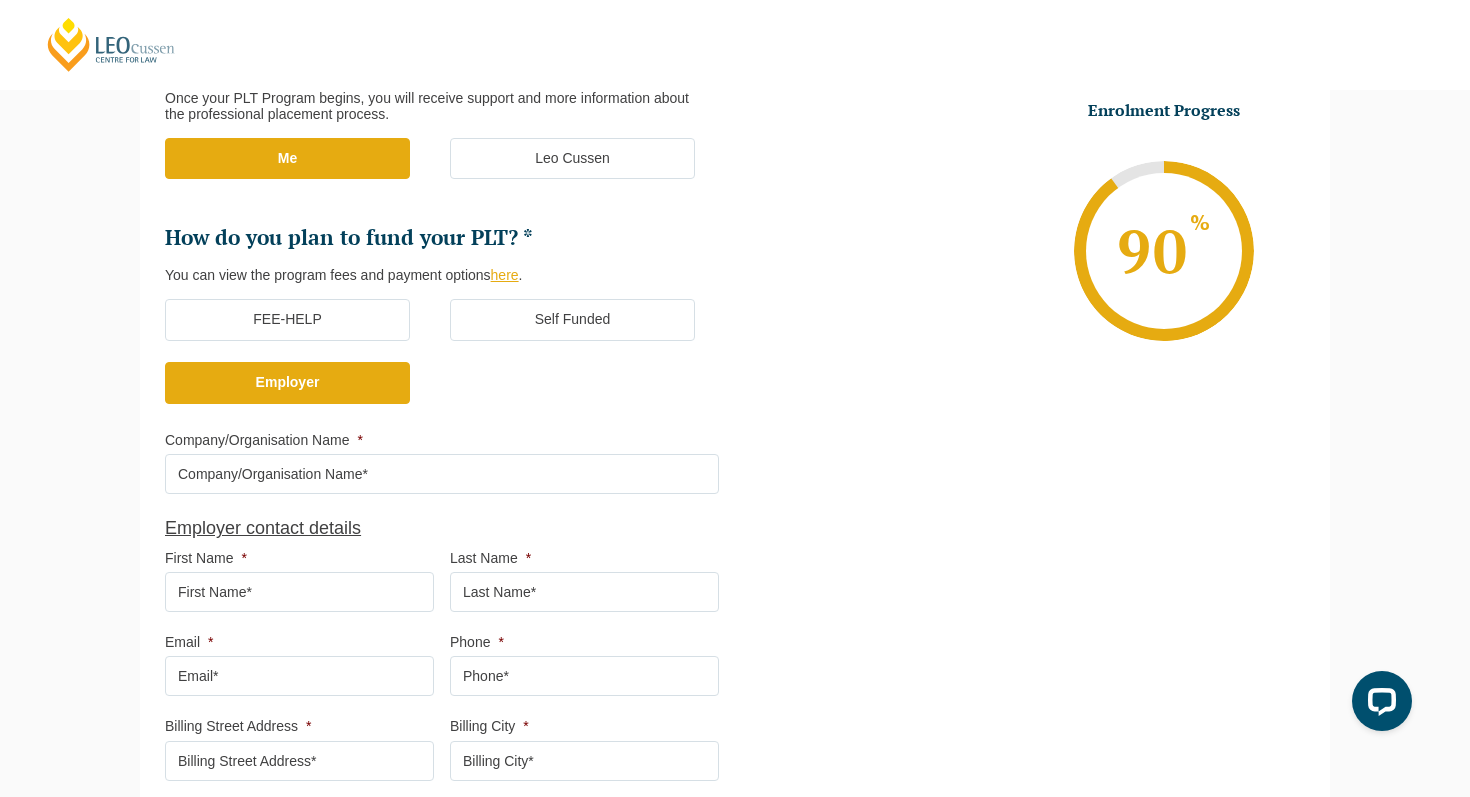 scroll, scrollTop: 477, scrollLeft: 0, axis: vertical 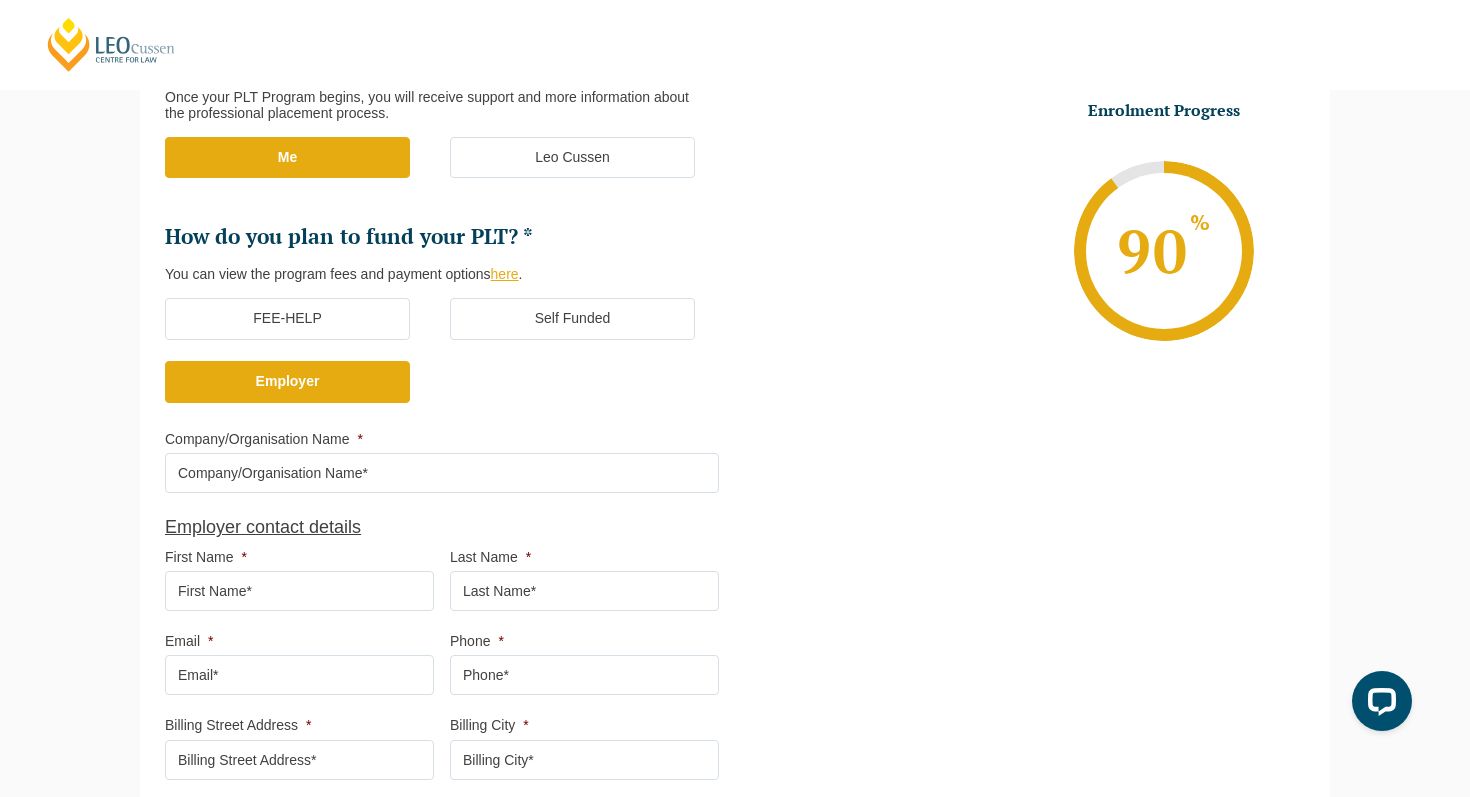 click on "Company/Organisation Name *" at bounding box center (442, 473) 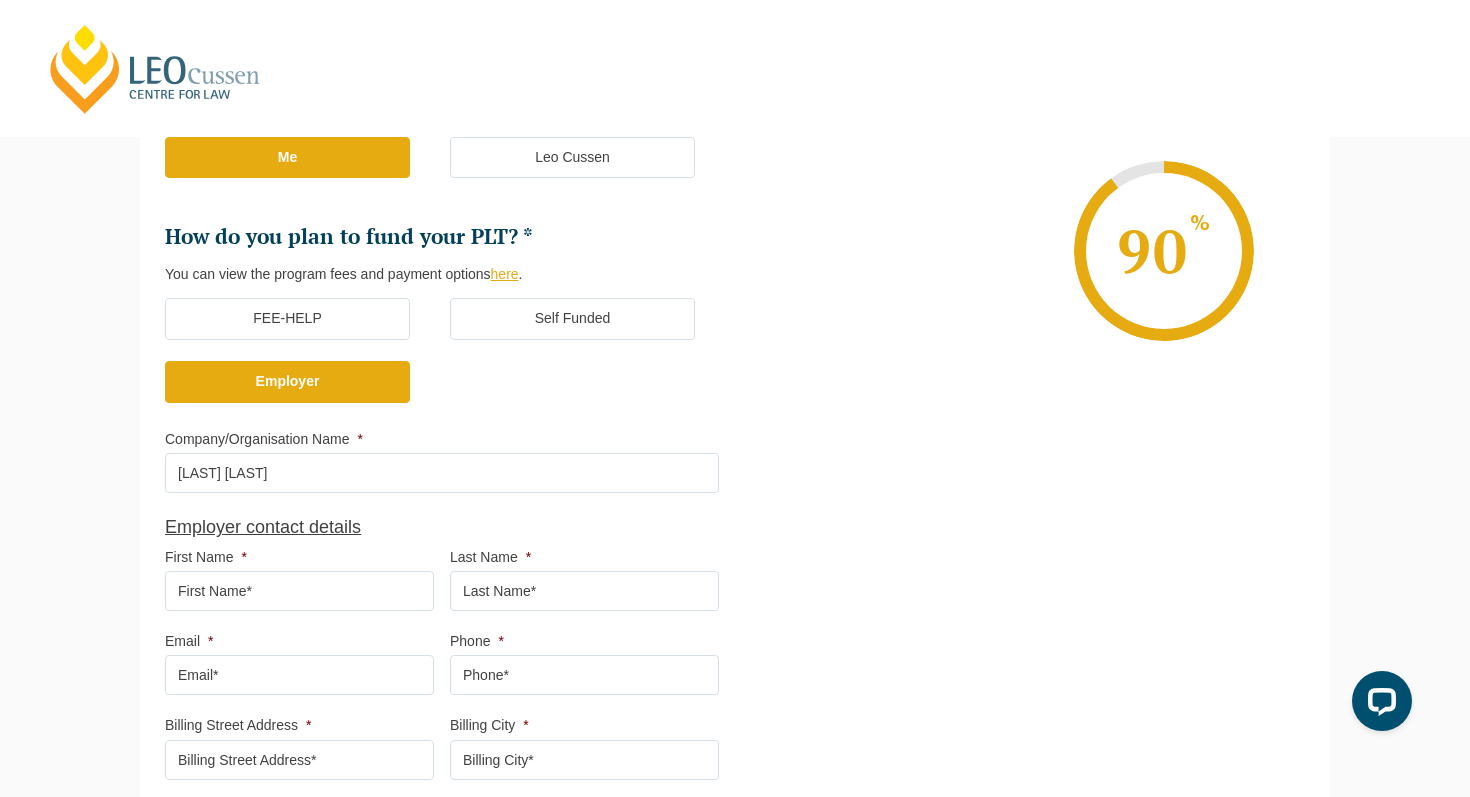type on "[LAST] [LAST]" 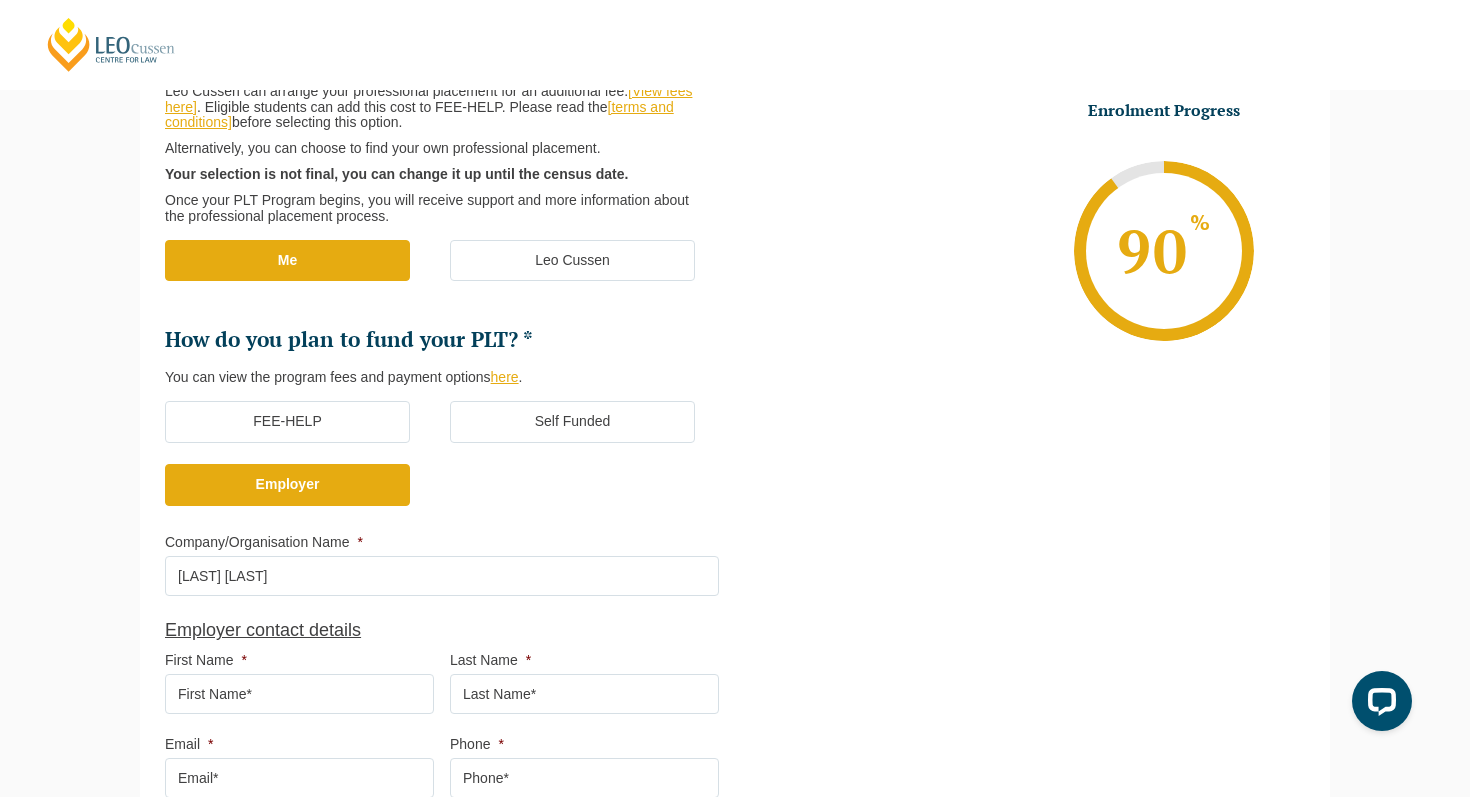 scroll, scrollTop: 341, scrollLeft: 0, axis: vertical 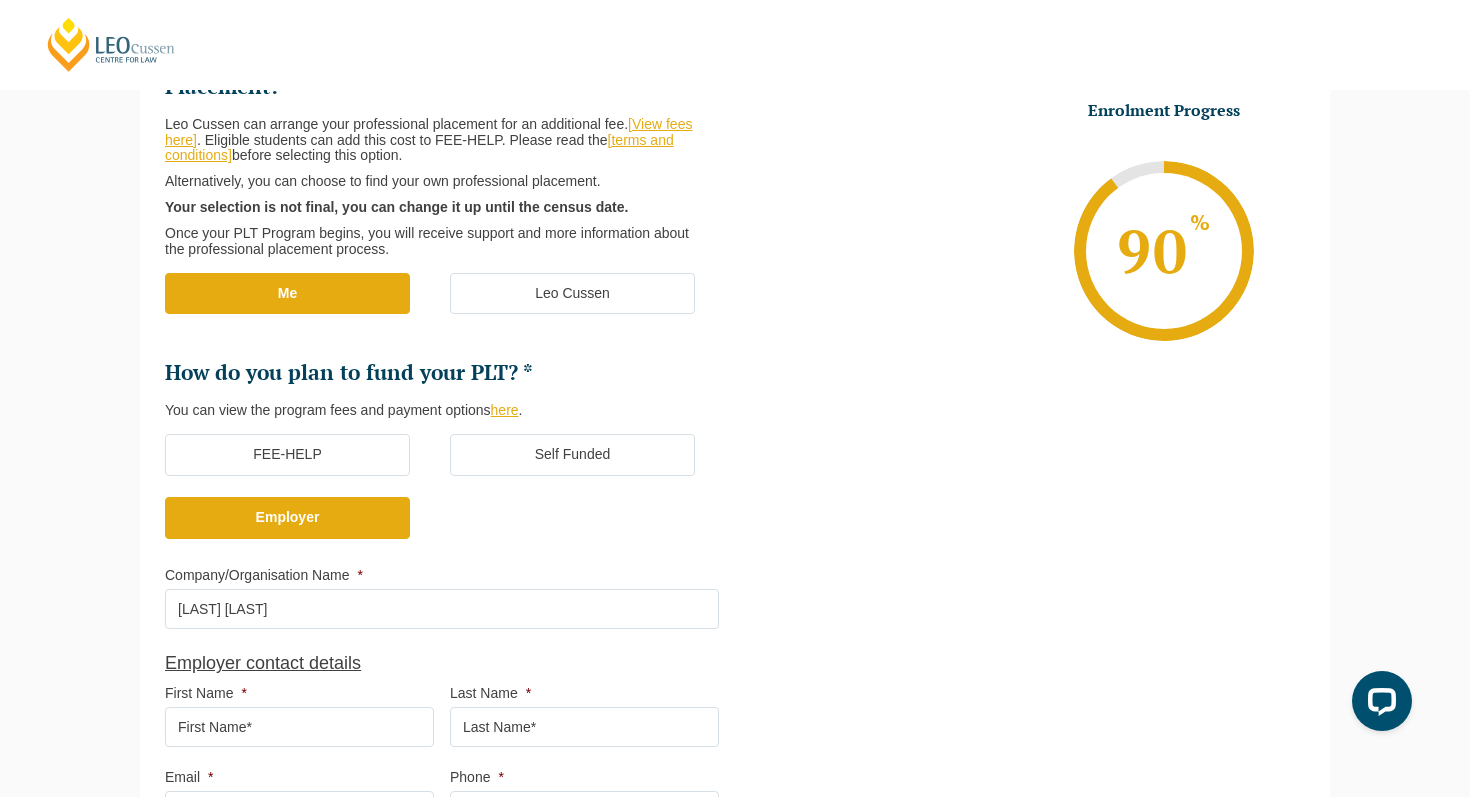 click on "Self Funded" at bounding box center (572, 455) 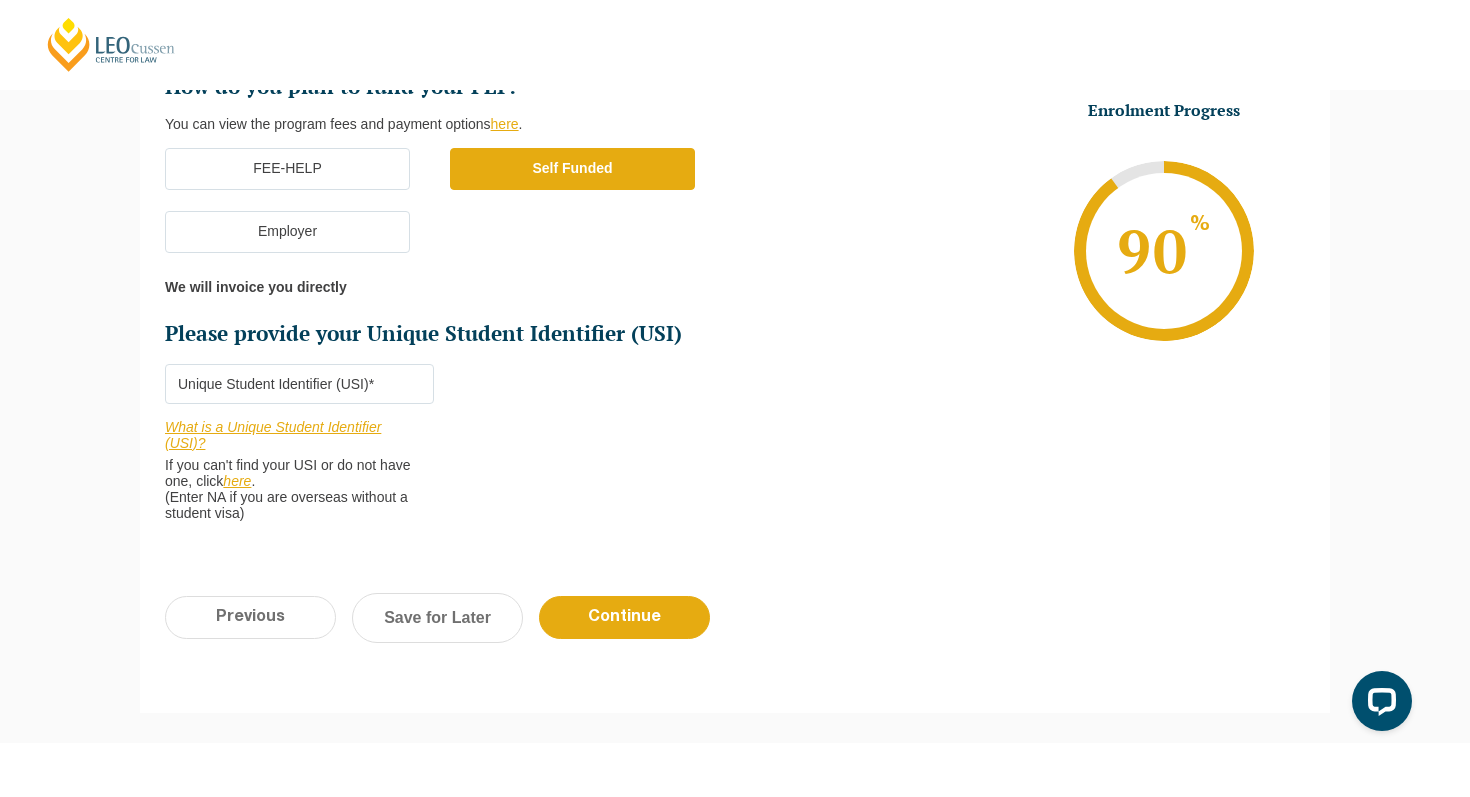 scroll, scrollTop: 630, scrollLeft: 0, axis: vertical 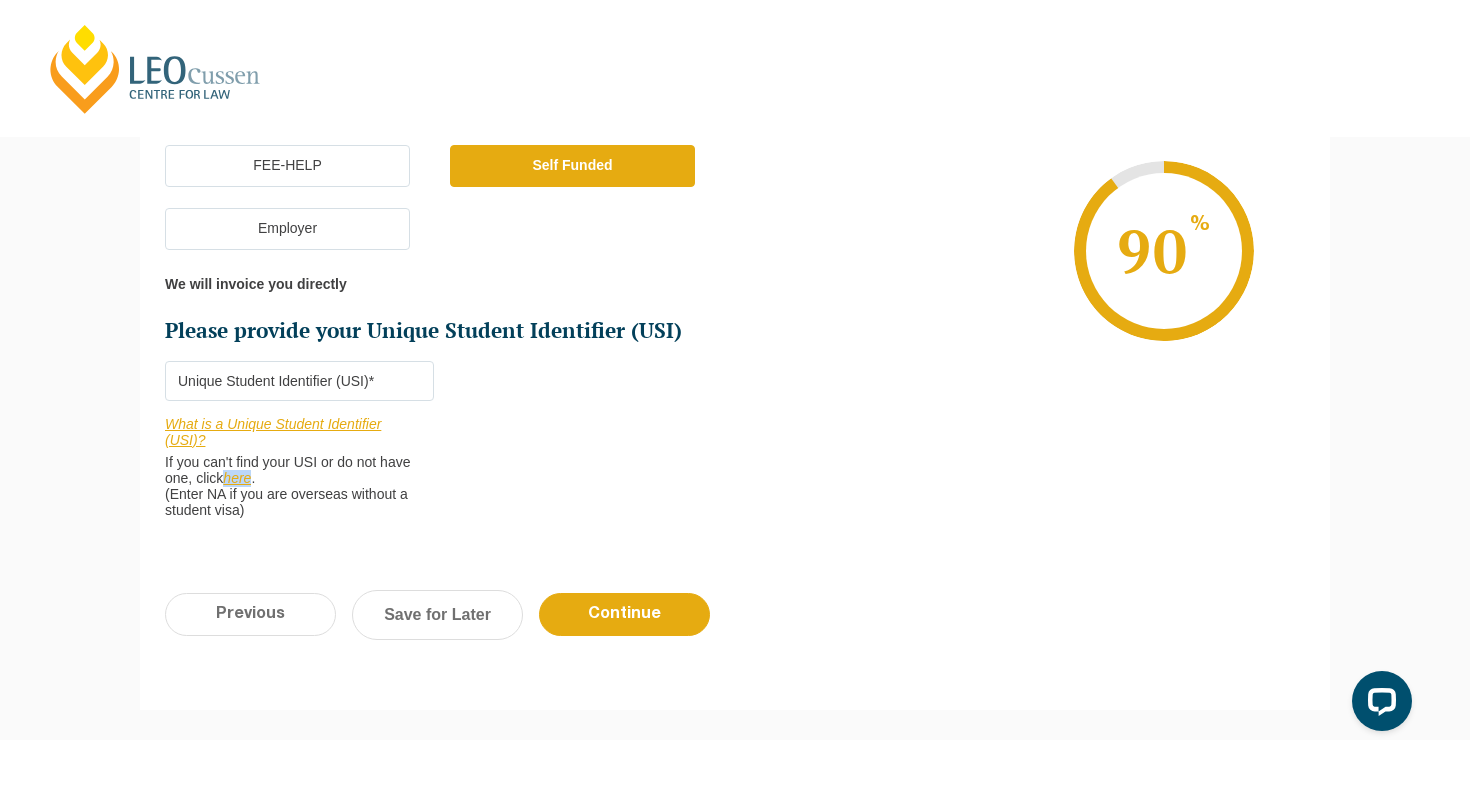 click on "Please provide your Unique Student Identifier (USI) *" at bounding box center (299, 381) 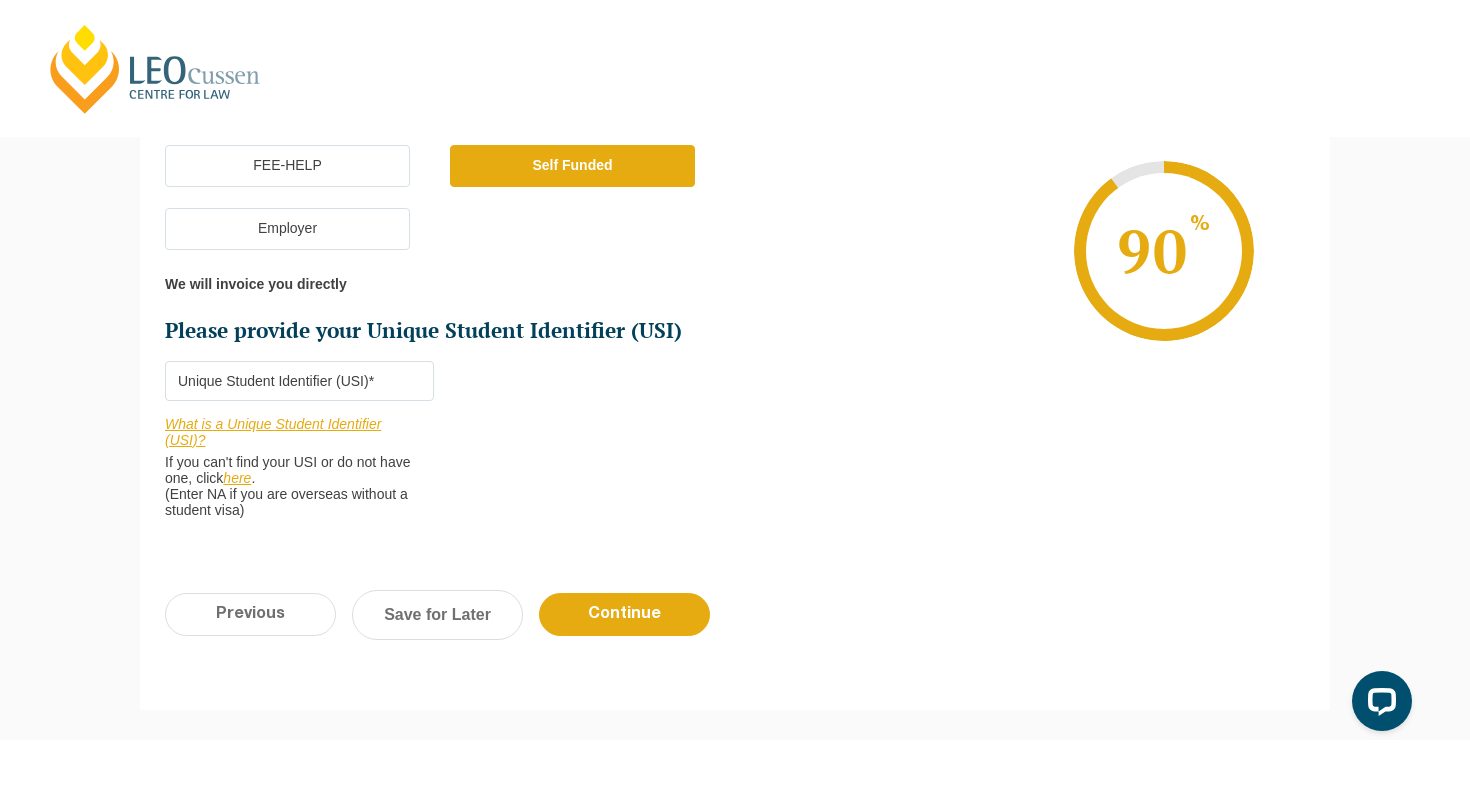 paste on "[LICENSE_PLATE]" 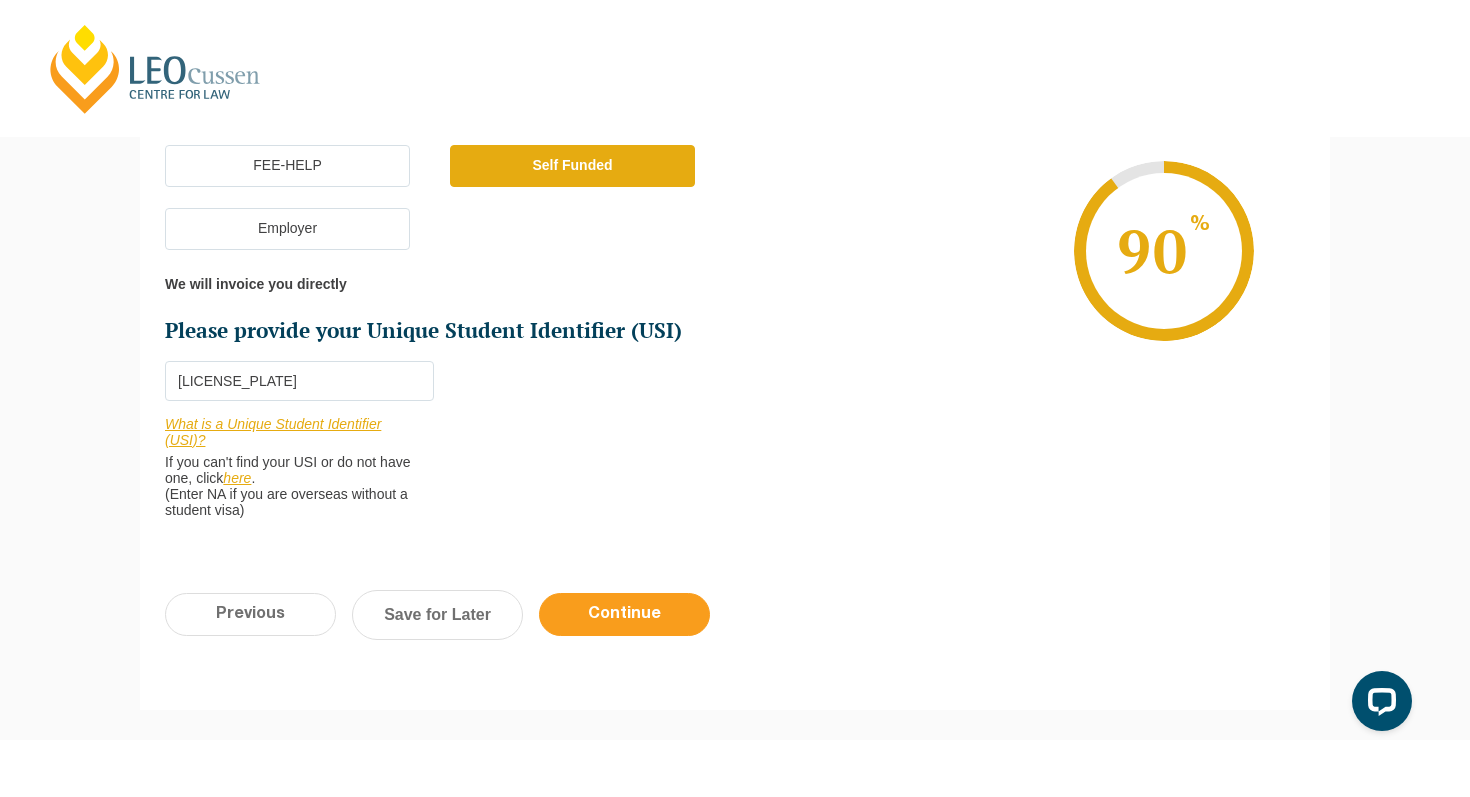 type on "[LICENSE_PLATE]" 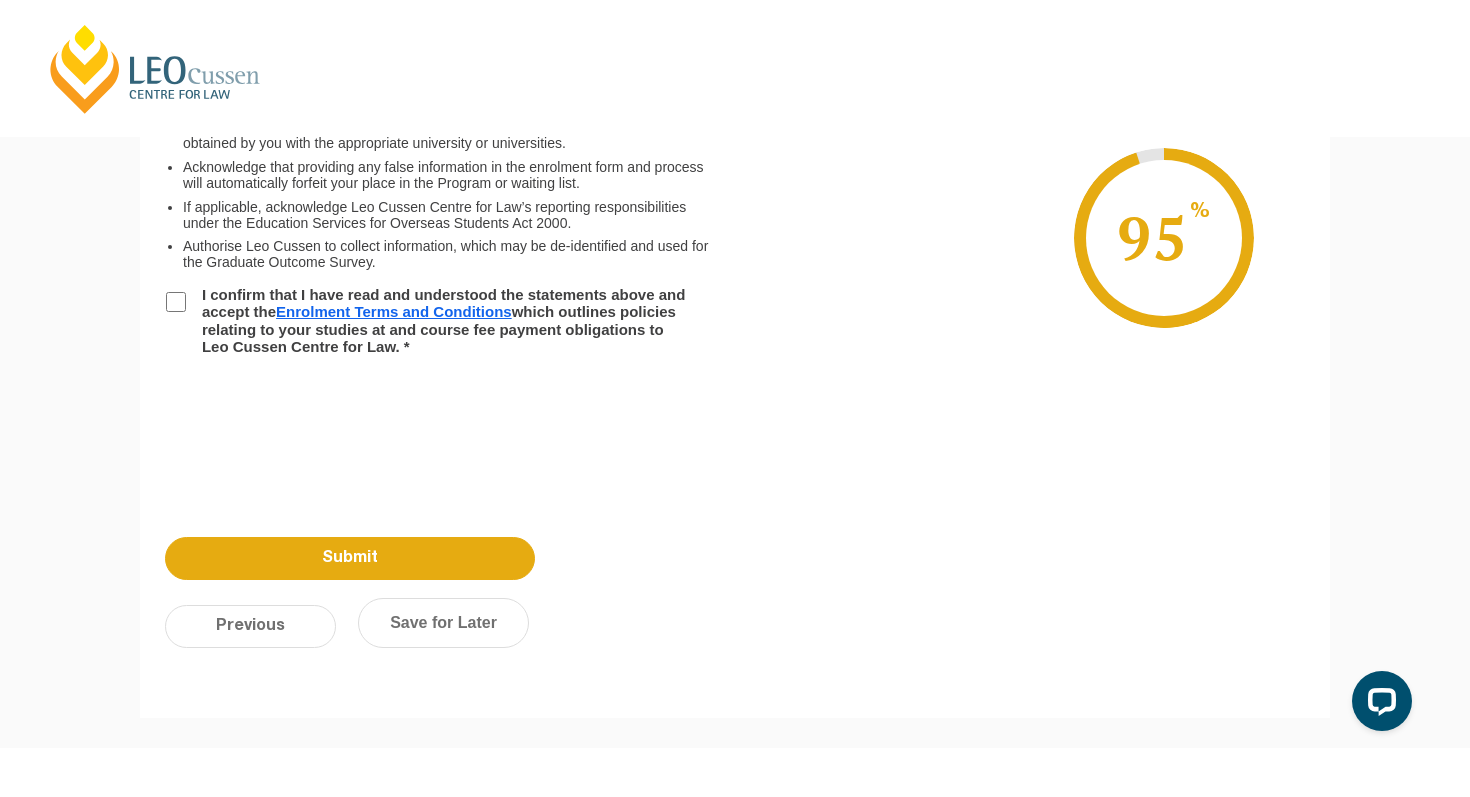 scroll, scrollTop: 173, scrollLeft: 0, axis: vertical 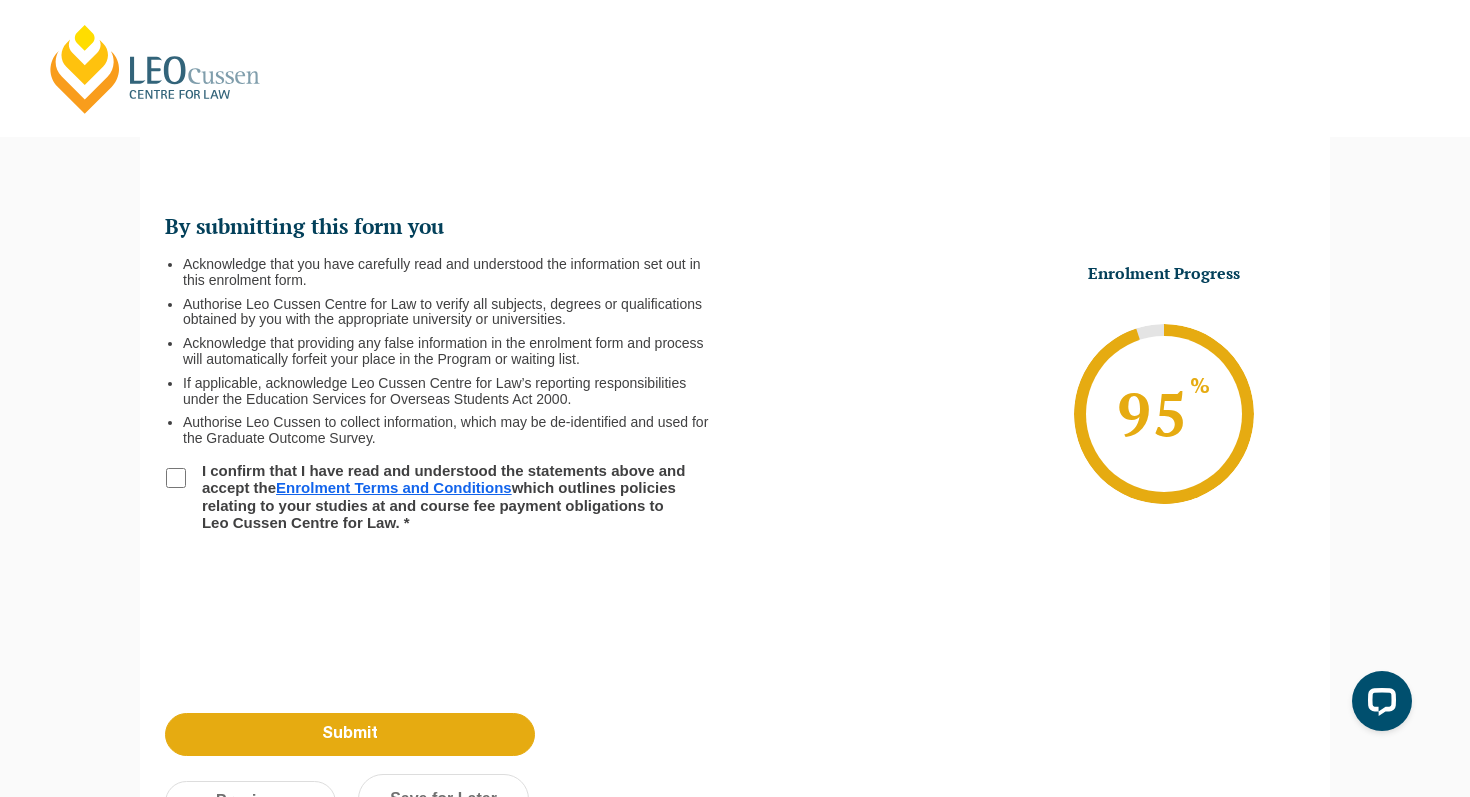 click on "I confirm that I have read and understood the statements above and accept the  Enrolment Terms and Conditions  which outlines policies relating to your studies at and course fee payment obligations to Leo Cussen Centre for Law. *" at bounding box center [176, 478] 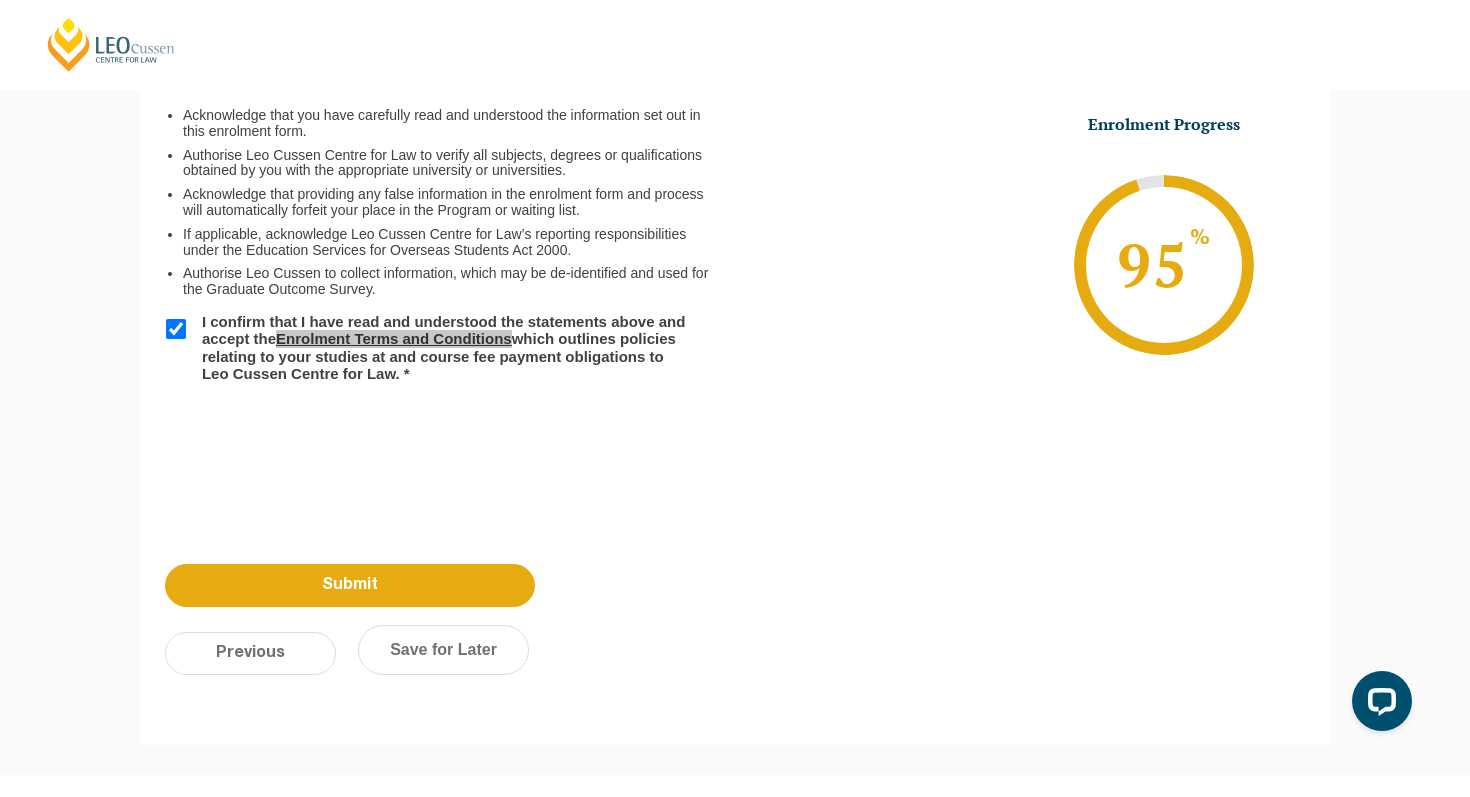 scroll, scrollTop: 359, scrollLeft: 0, axis: vertical 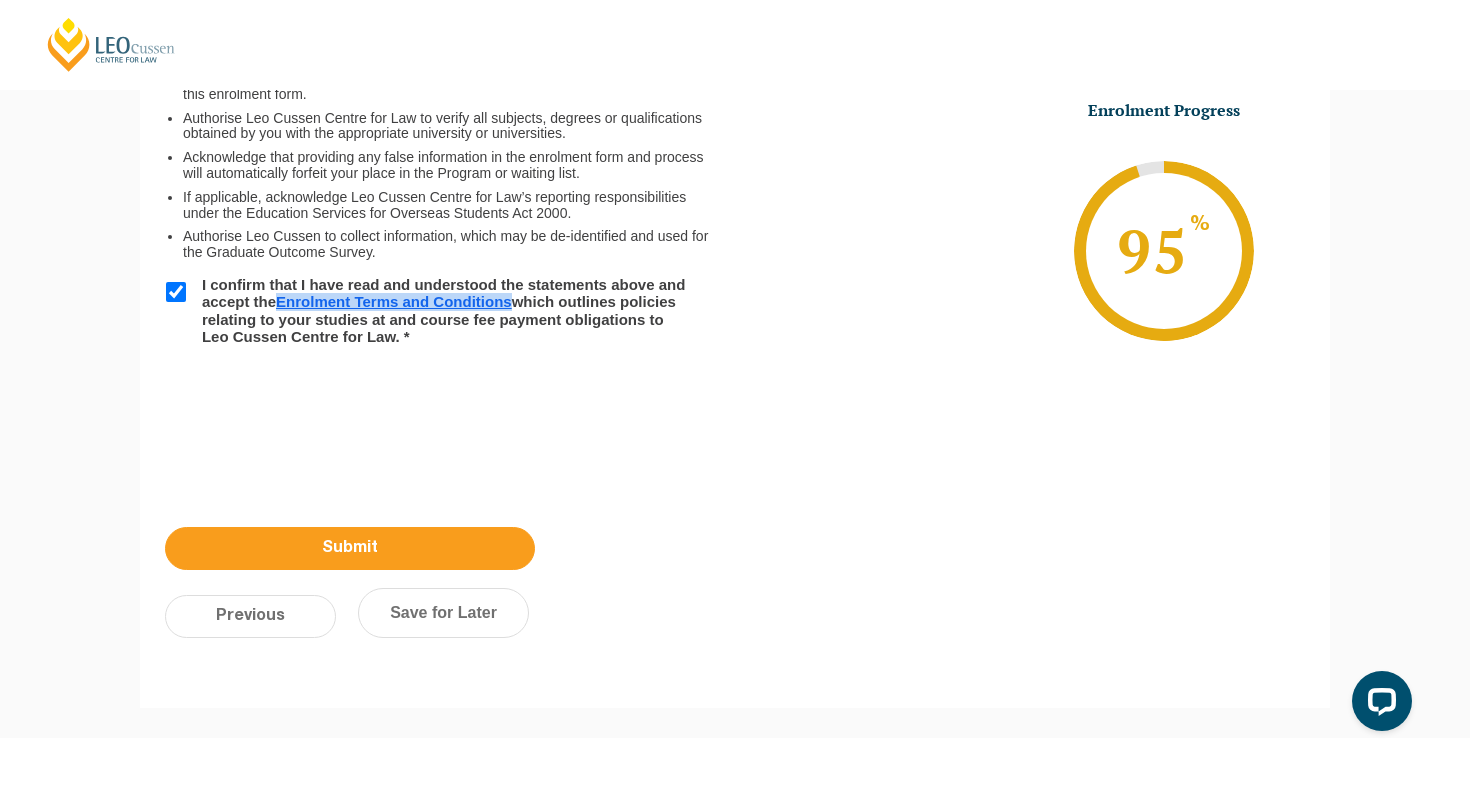 click on "Submit" at bounding box center [350, 548] 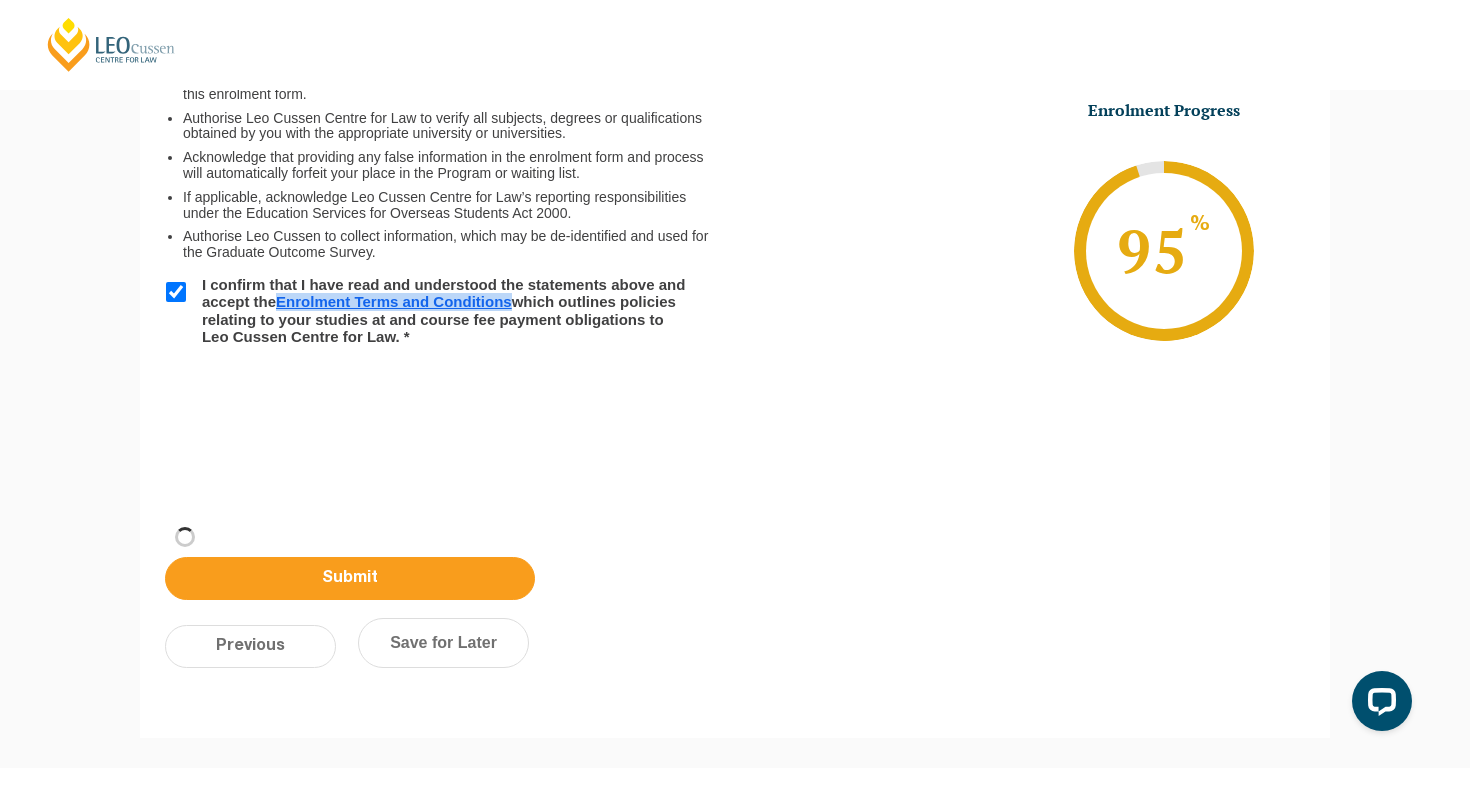 scroll, scrollTop: 253, scrollLeft: 0, axis: vertical 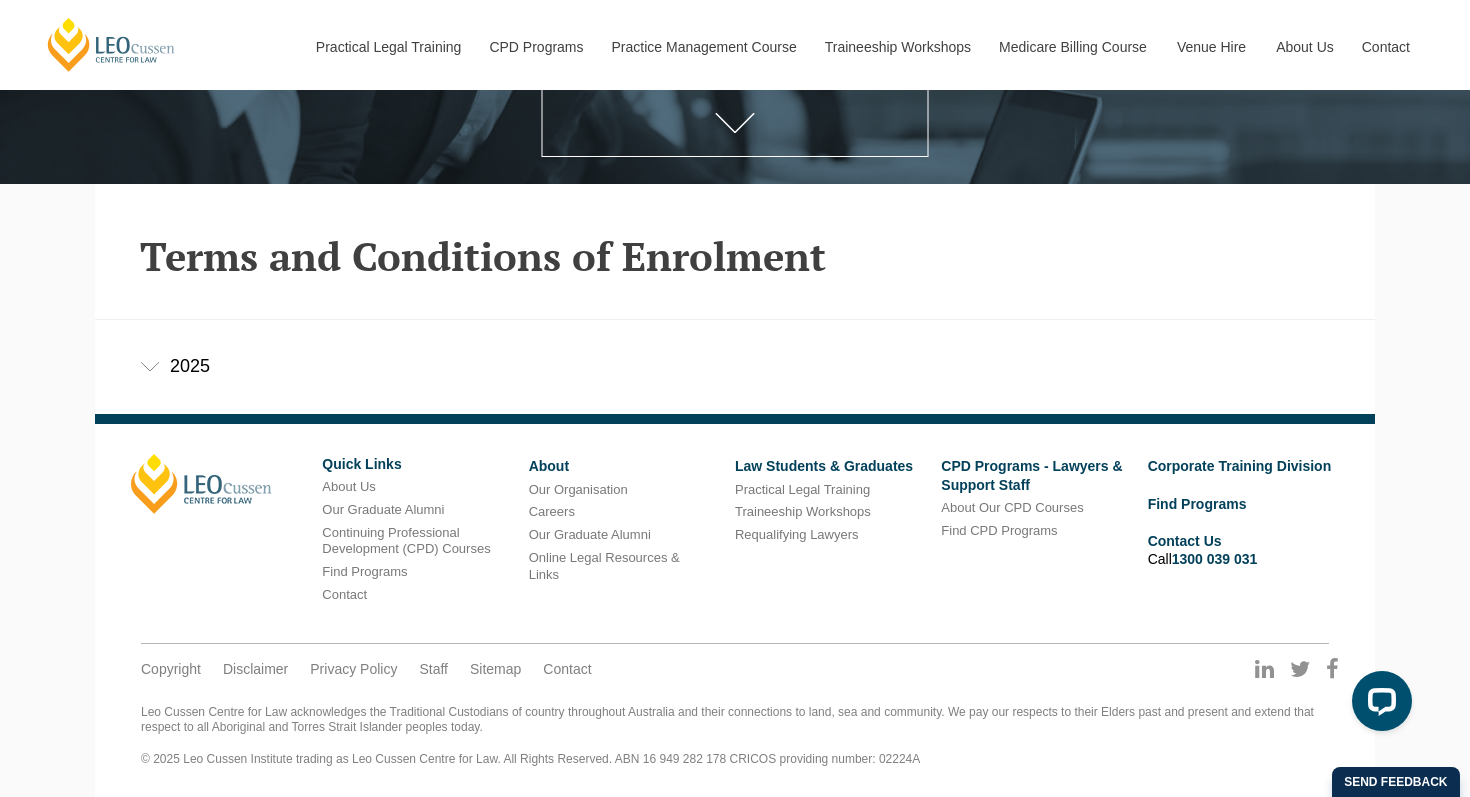 click on "2025" at bounding box center [735, 366] 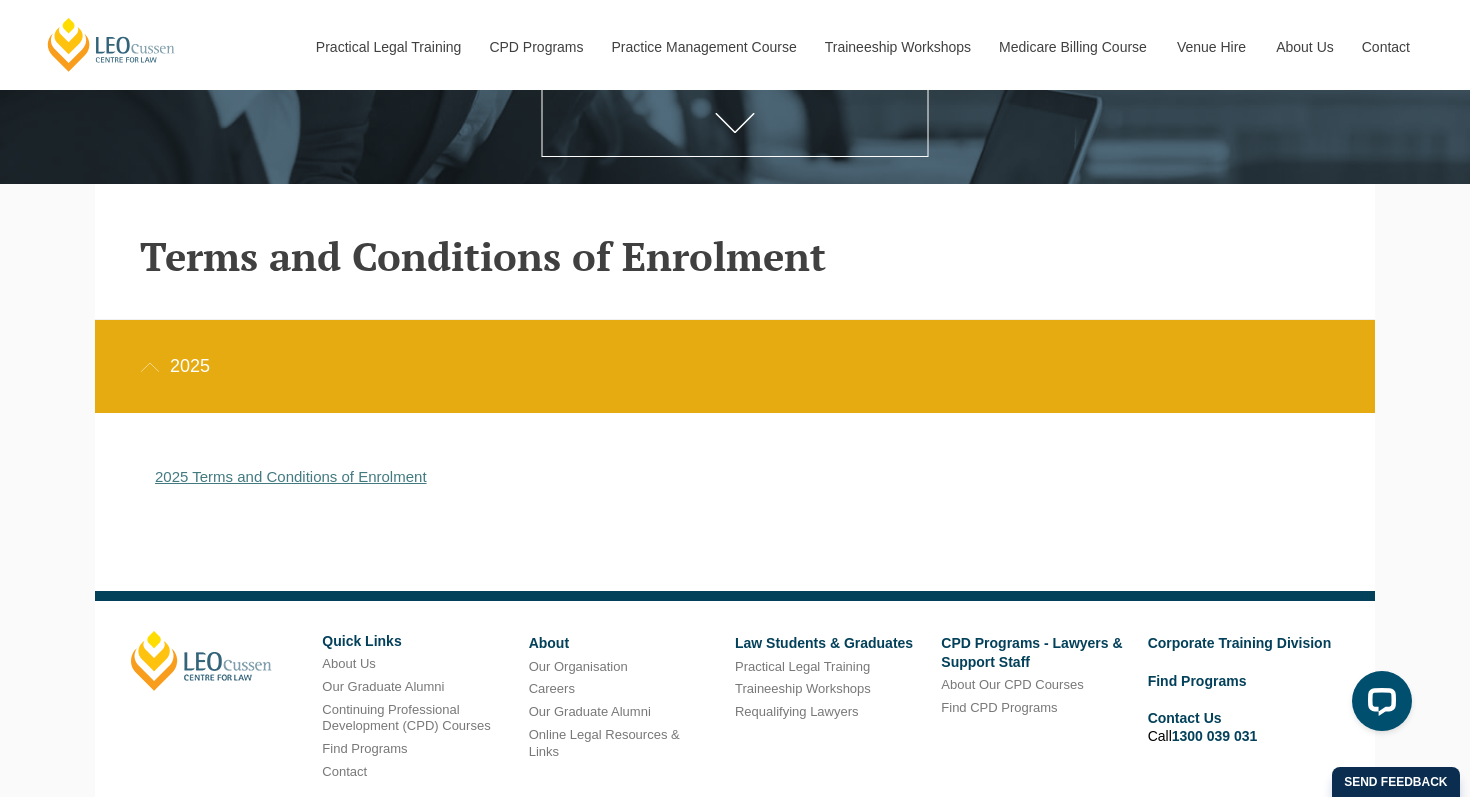 click on "2025 Terms and Conditions of Enrolment" at bounding box center [291, 476] 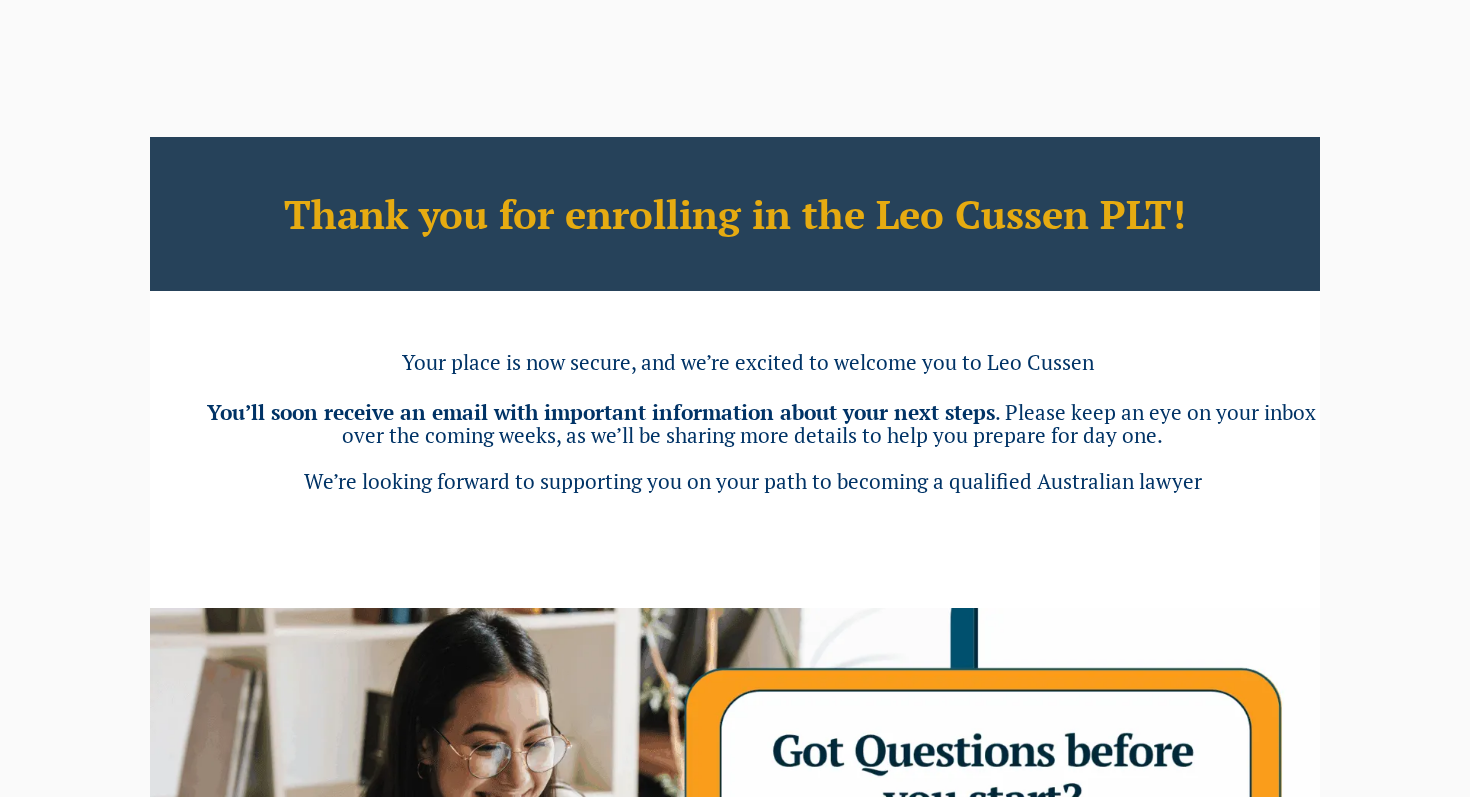 scroll, scrollTop: 0, scrollLeft: 0, axis: both 